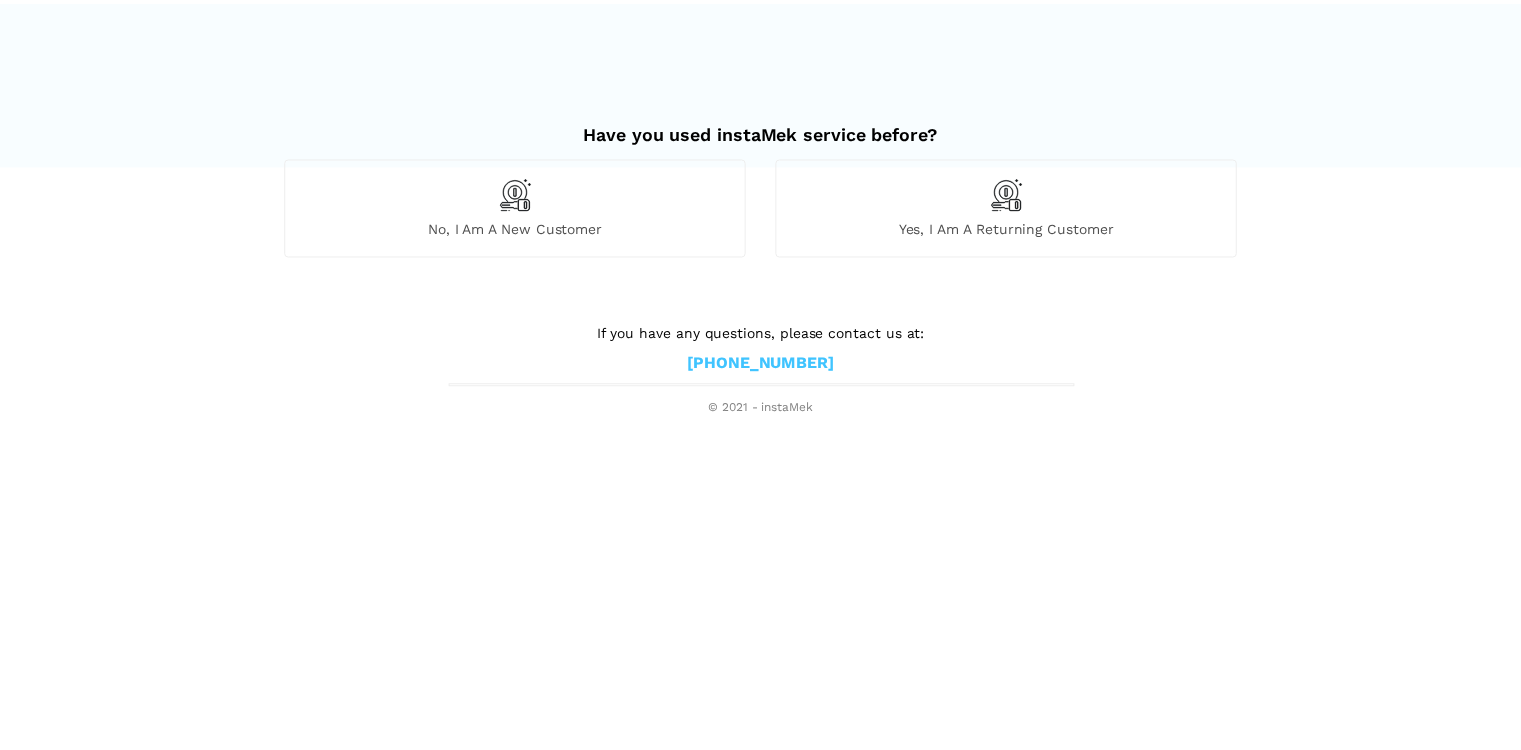 scroll, scrollTop: 0, scrollLeft: 0, axis: both 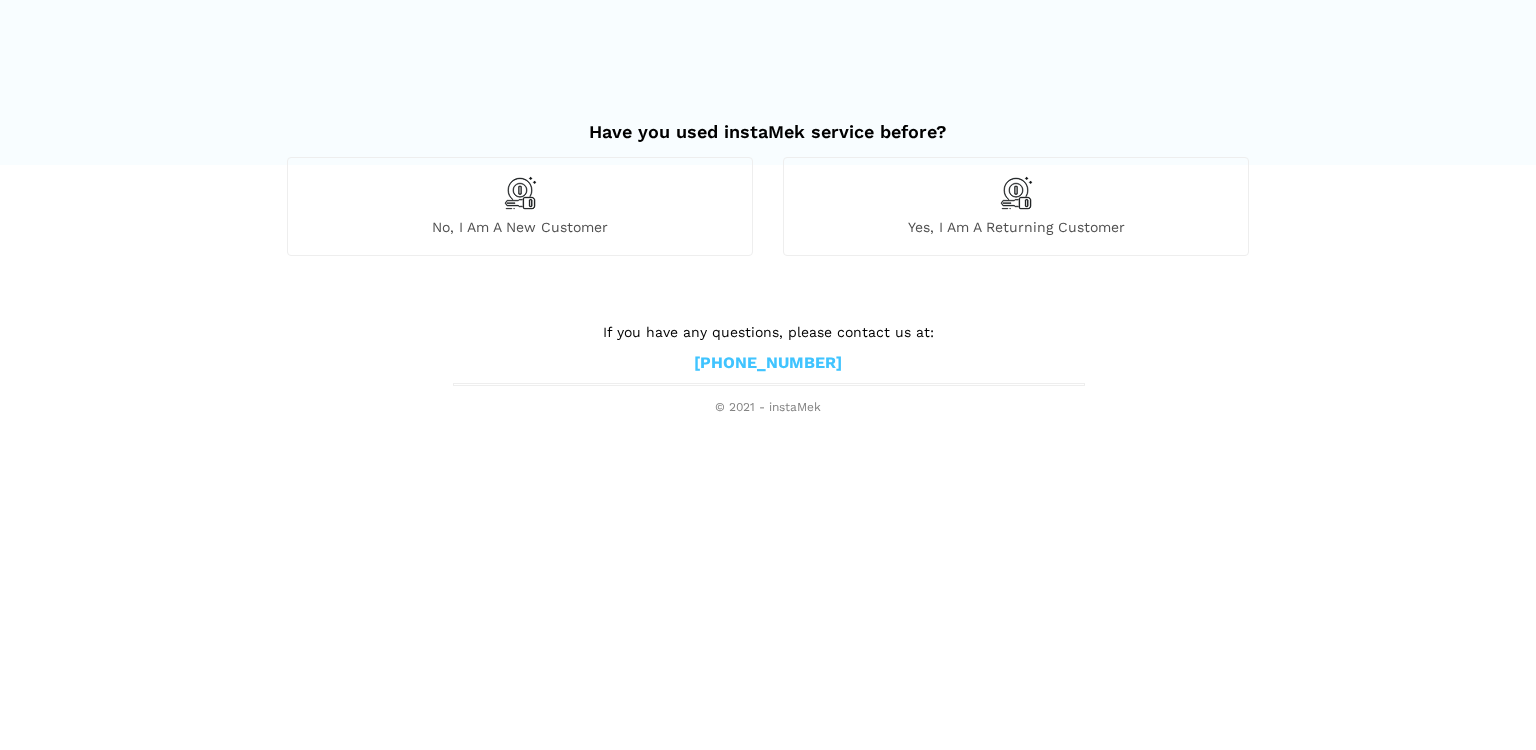 click on "No, I am a new customer" at bounding box center [520, 227] 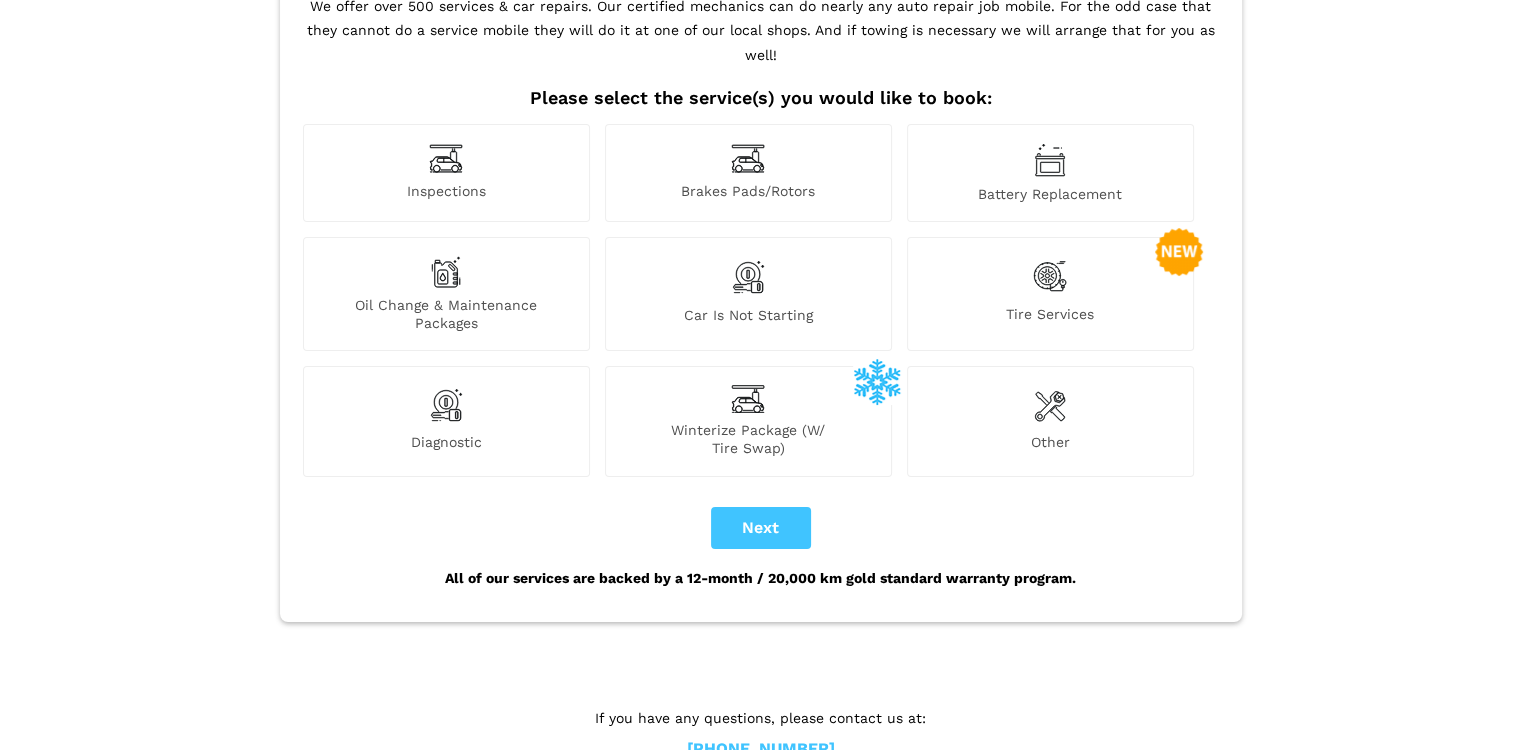 scroll, scrollTop: 199, scrollLeft: 0, axis: vertical 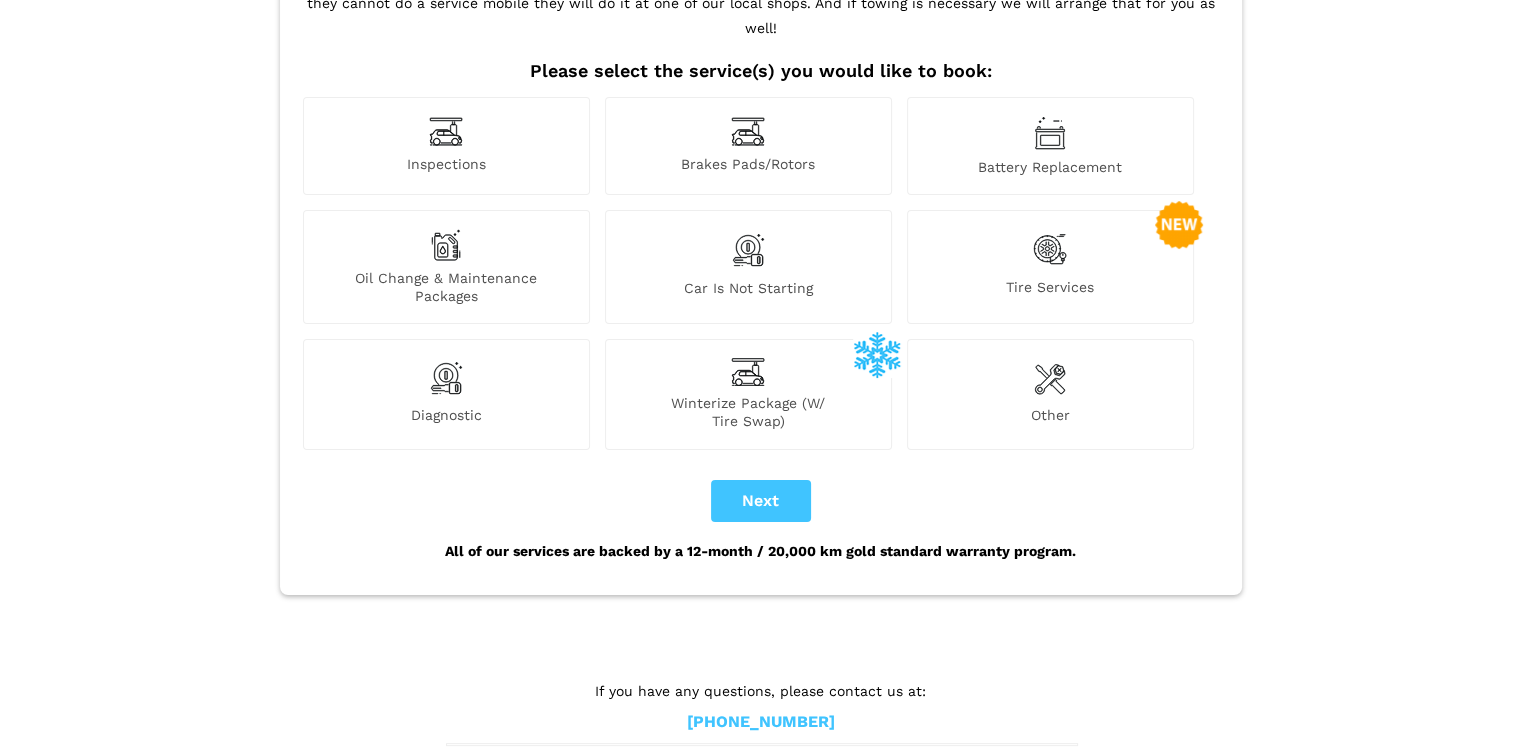 click on "Inspections" at bounding box center [446, 146] 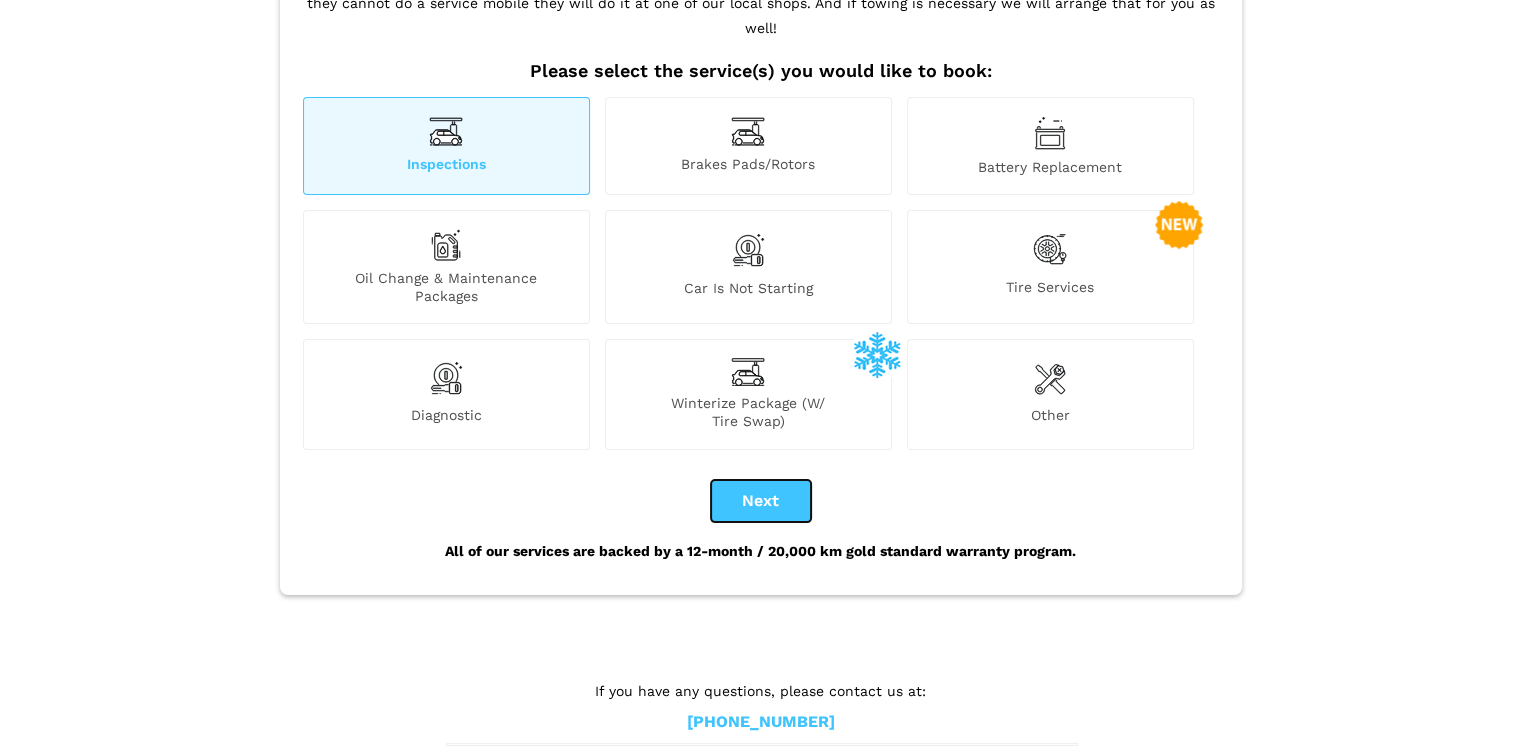 click on "Next" at bounding box center [761, 501] 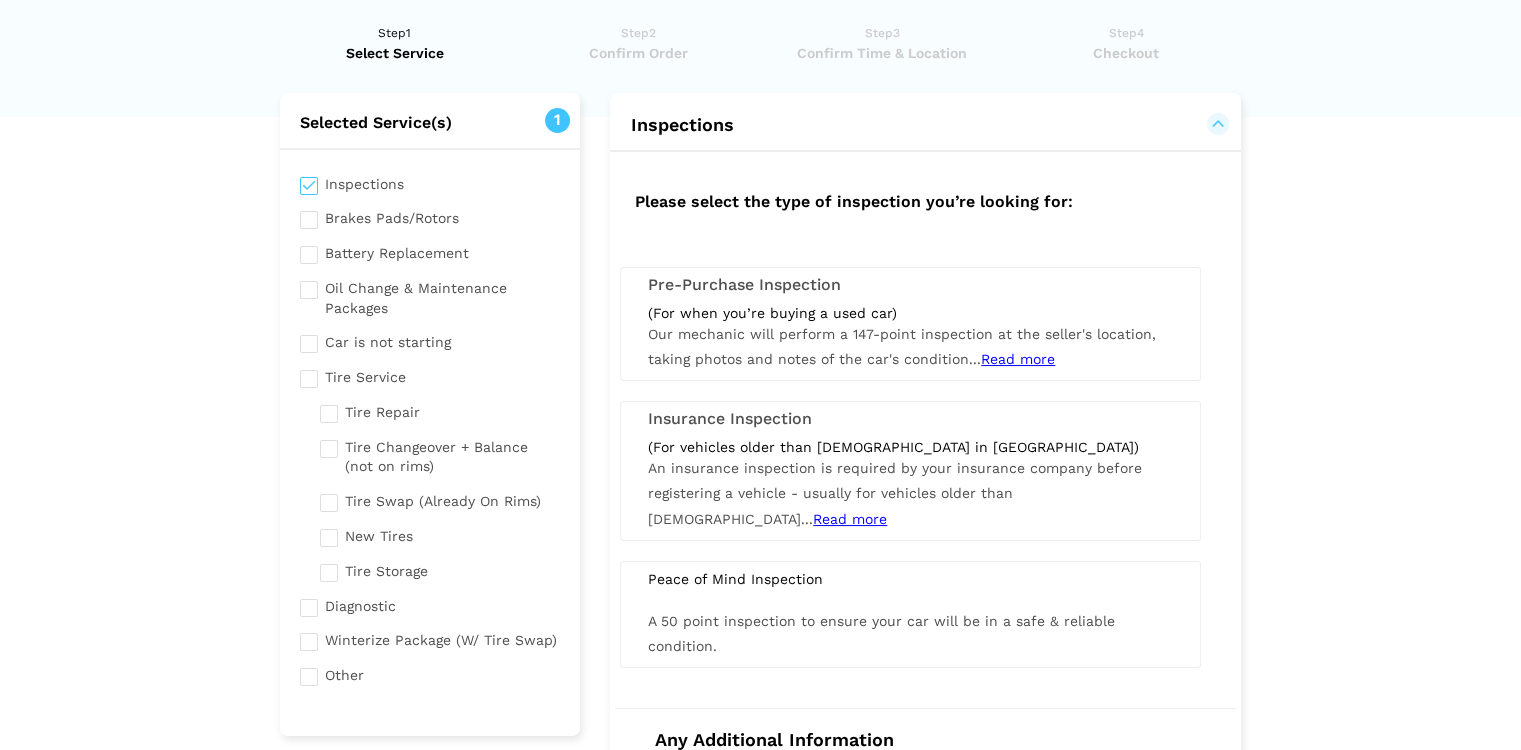 scroll, scrollTop: 0, scrollLeft: 0, axis: both 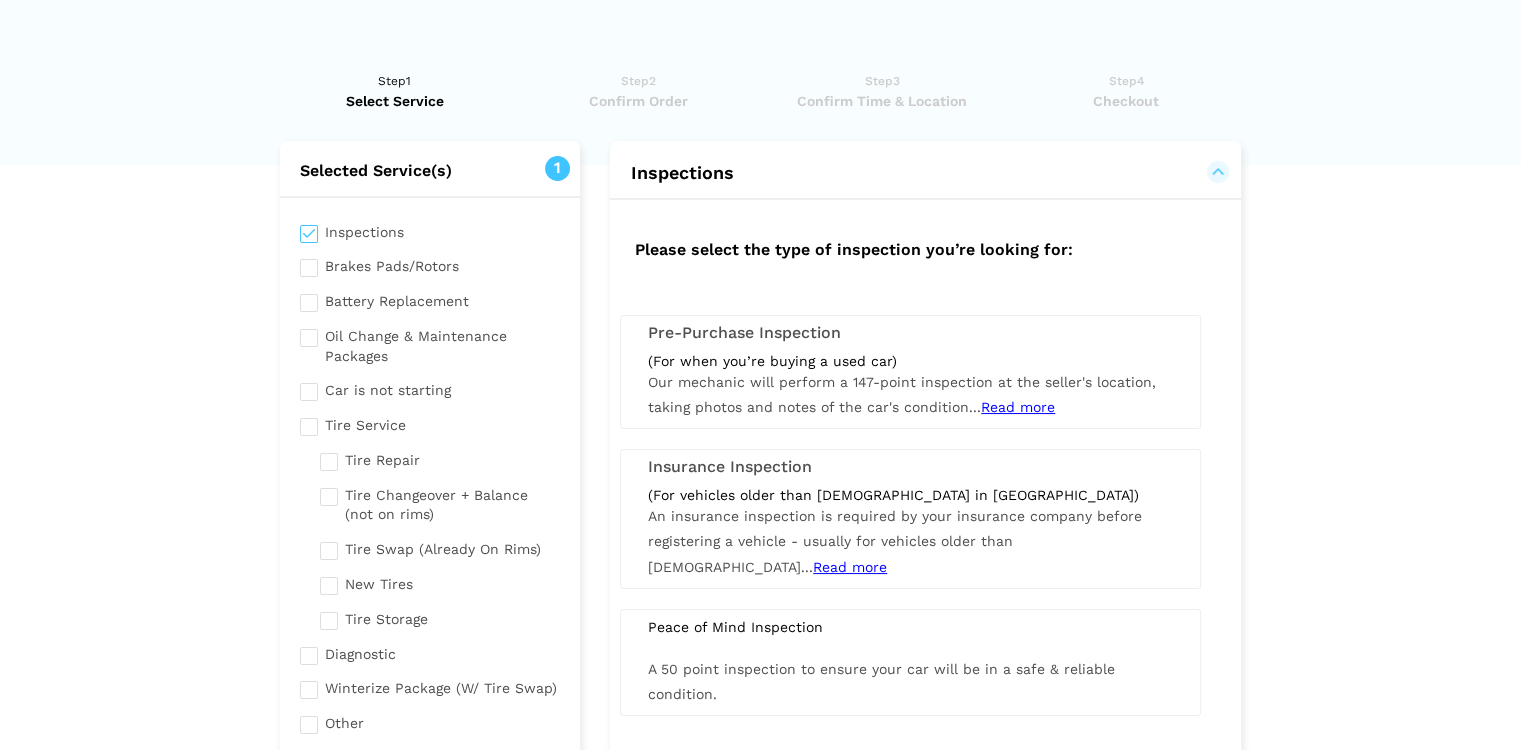 click at bounding box center [430, 686] 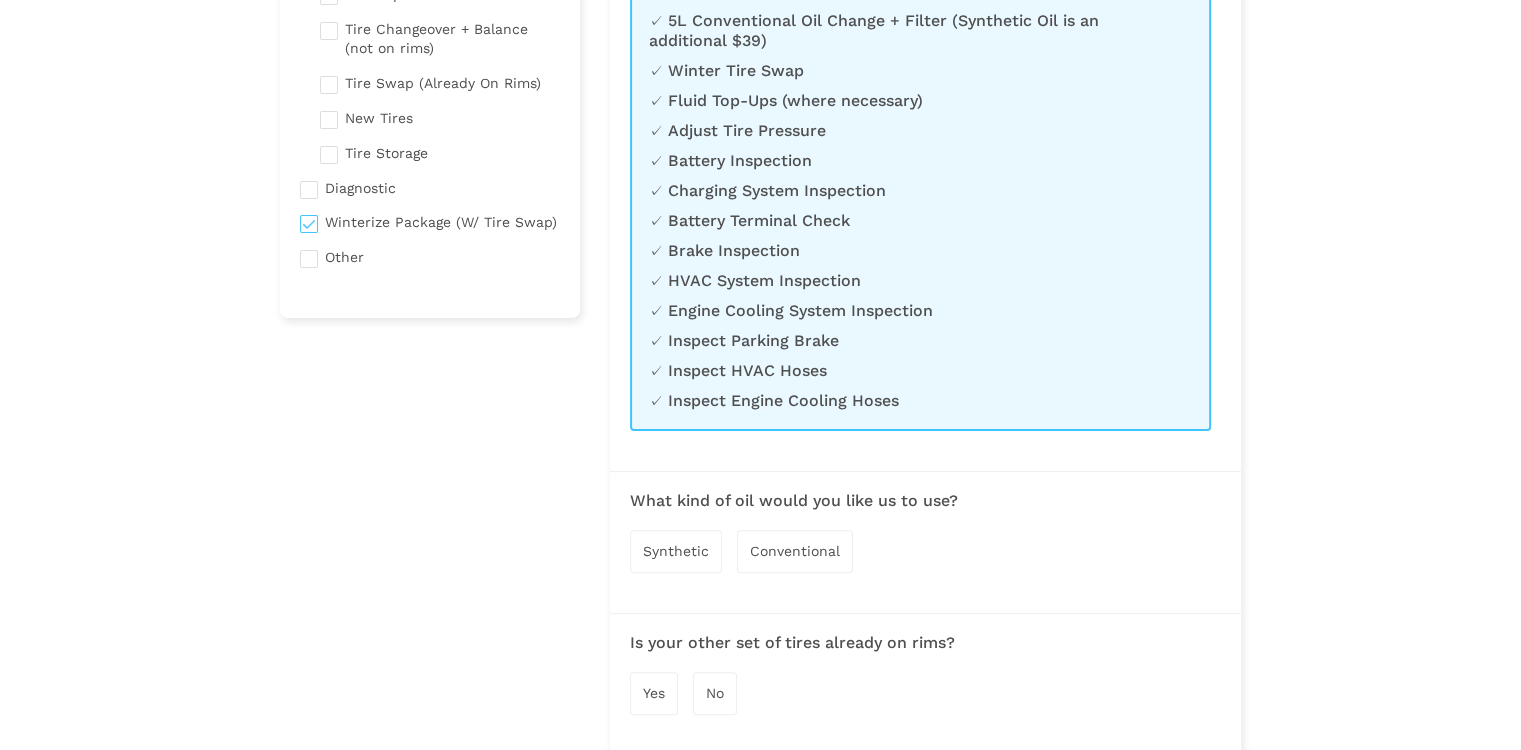 scroll, scrollTop: 0, scrollLeft: 0, axis: both 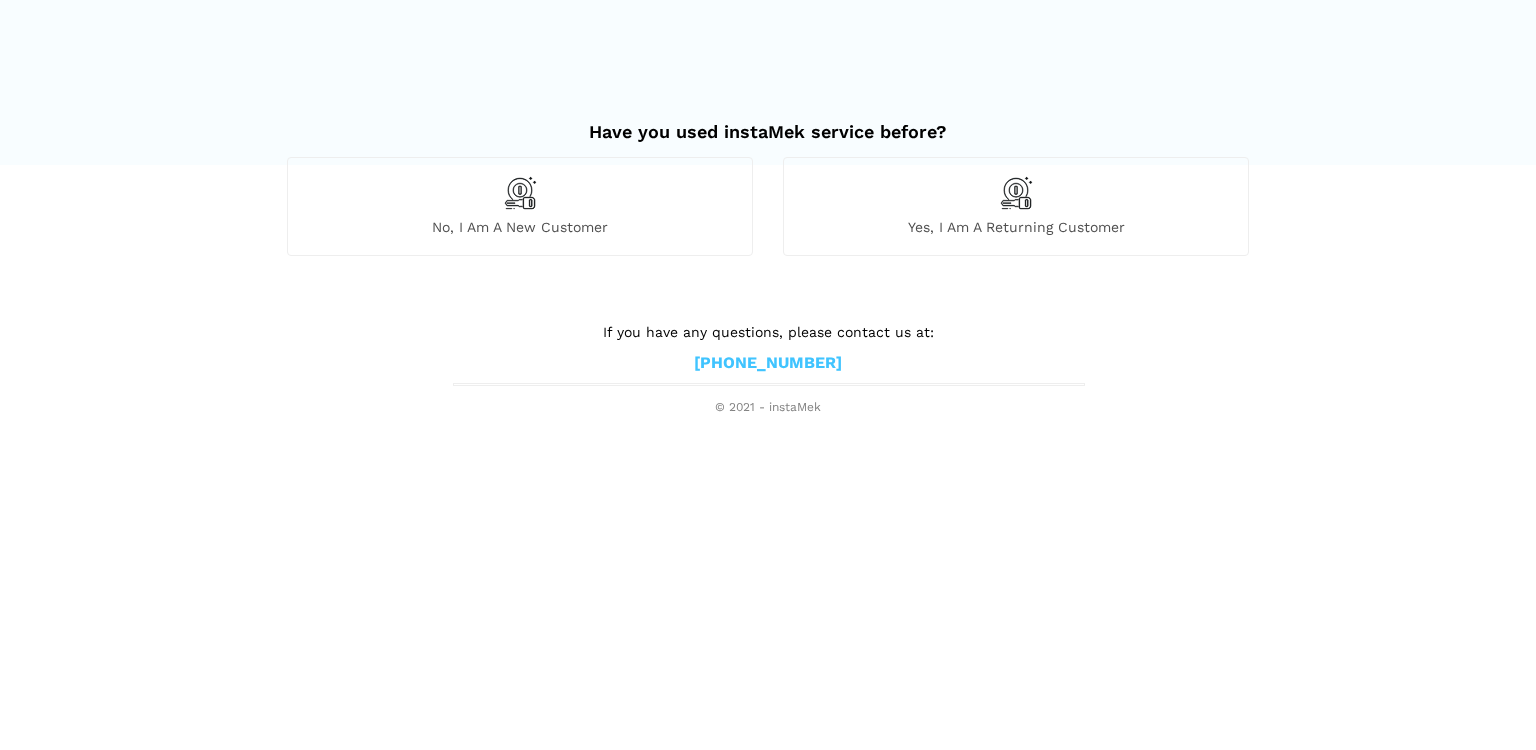 click on "No, I am a new customer" at bounding box center [520, 206] 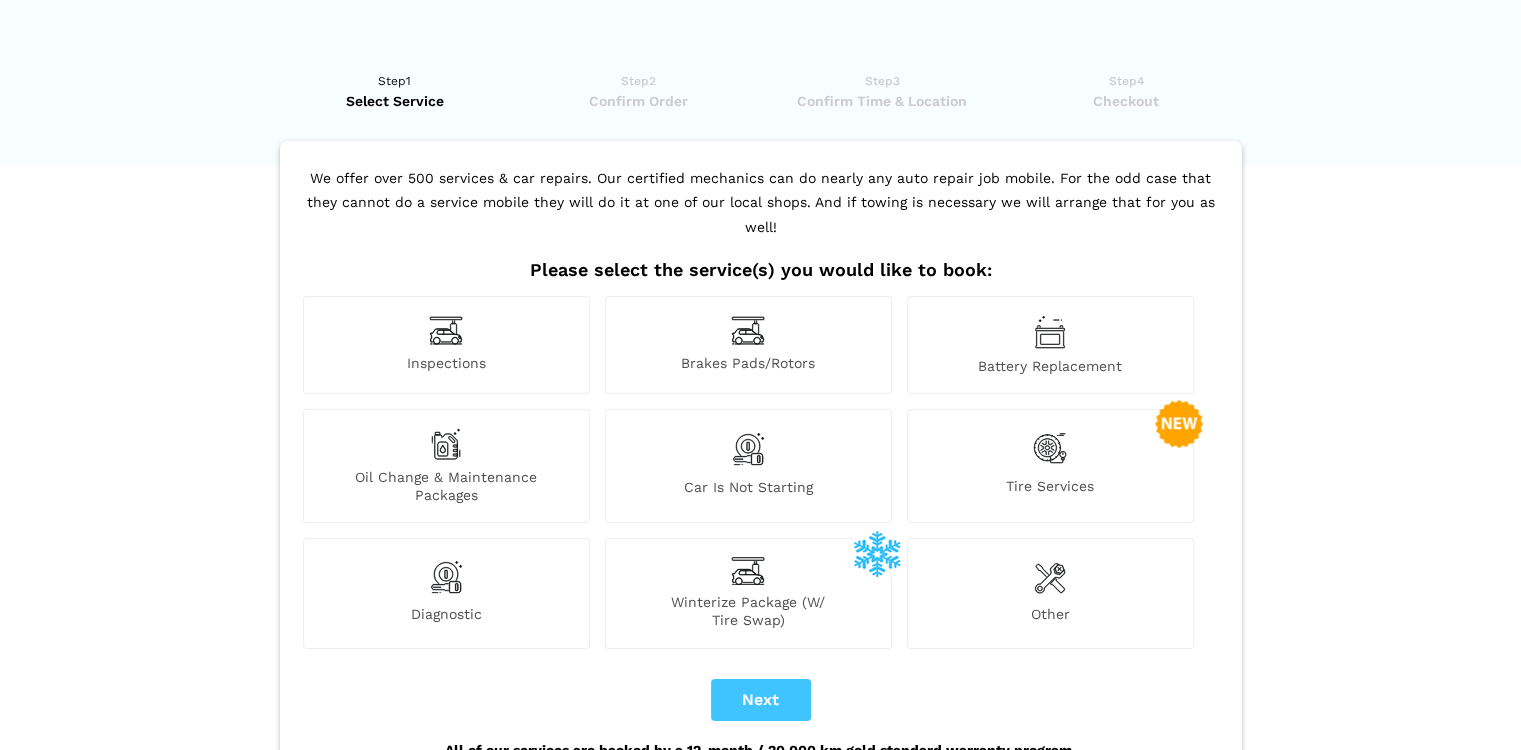 click at bounding box center (446, 577) 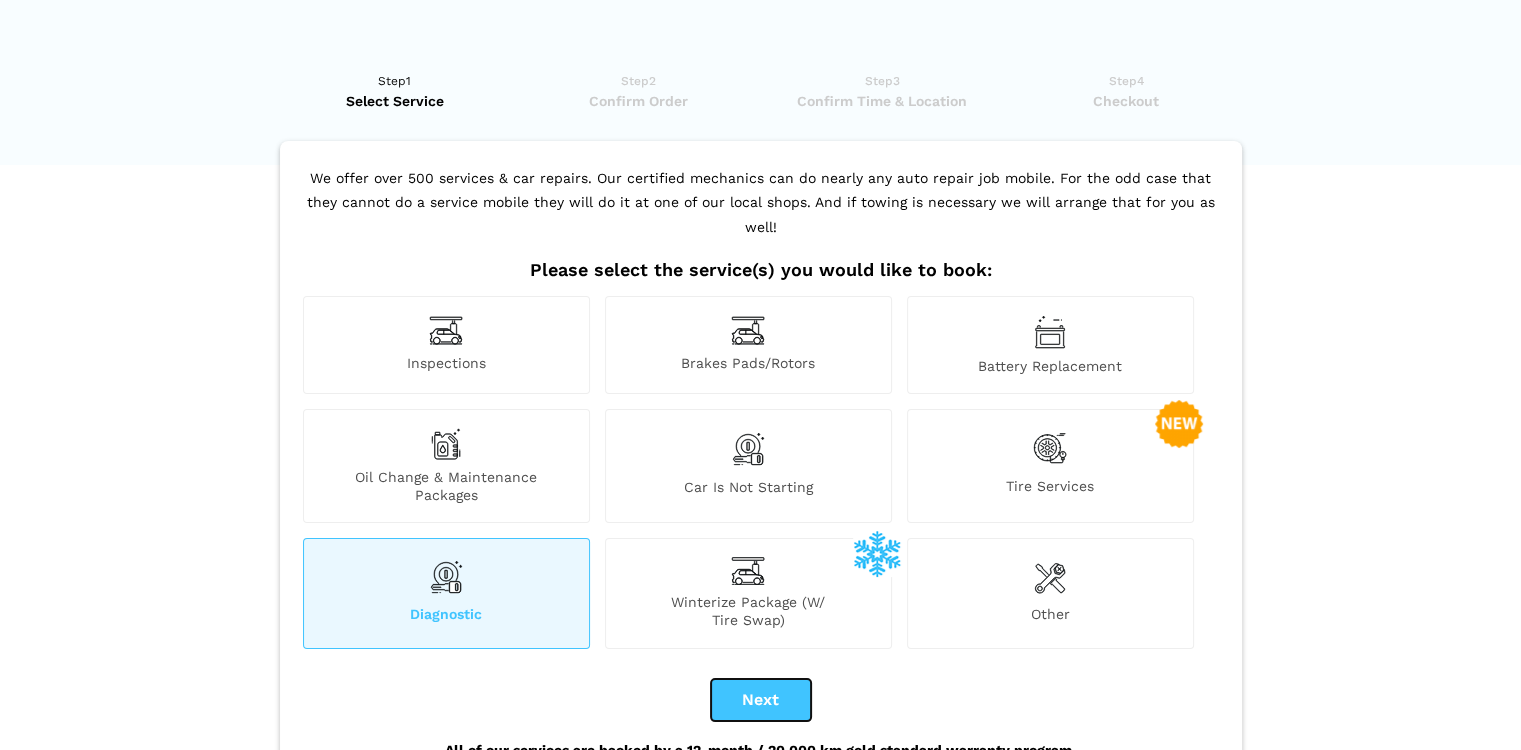 click on "Next" at bounding box center (761, 700) 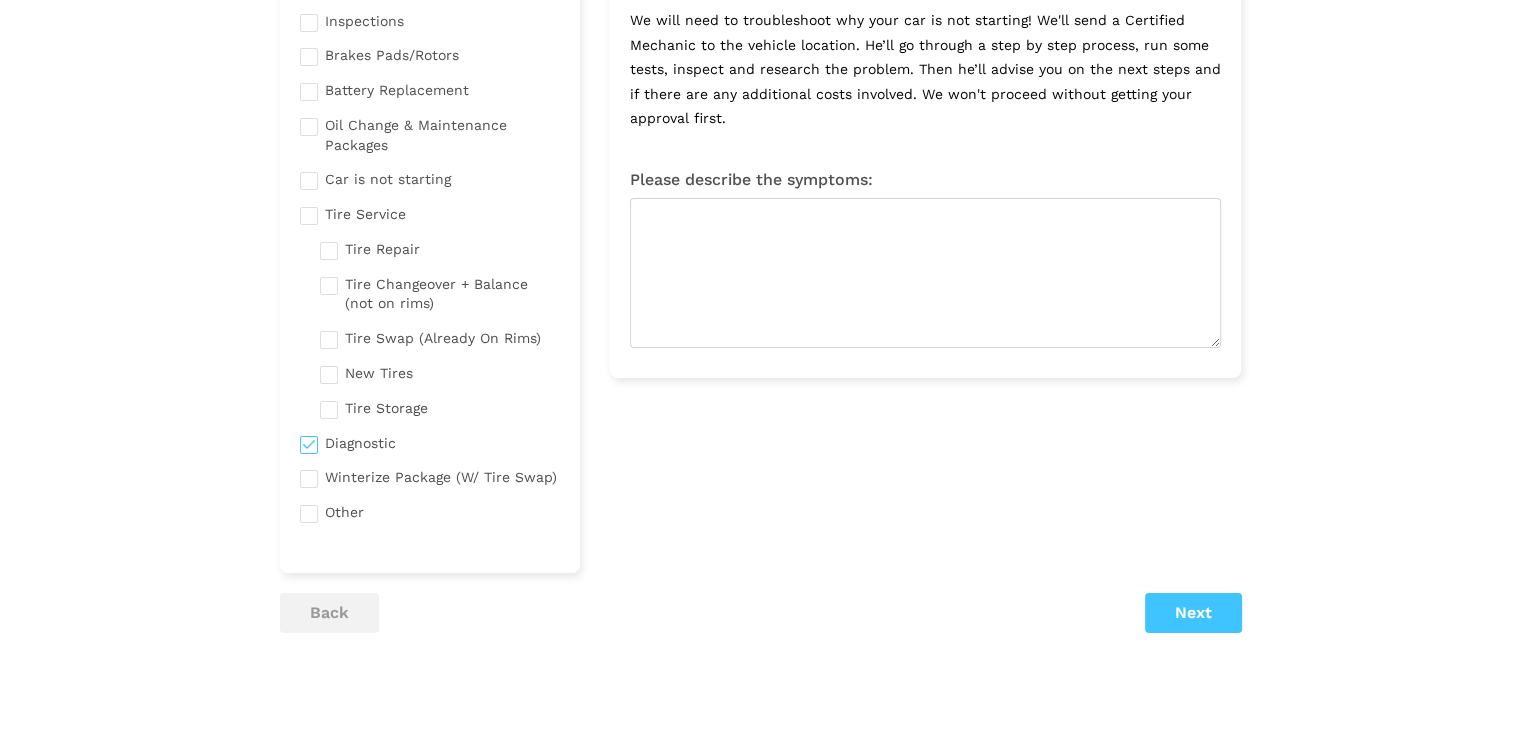 scroll, scrollTop: 233, scrollLeft: 0, axis: vertical 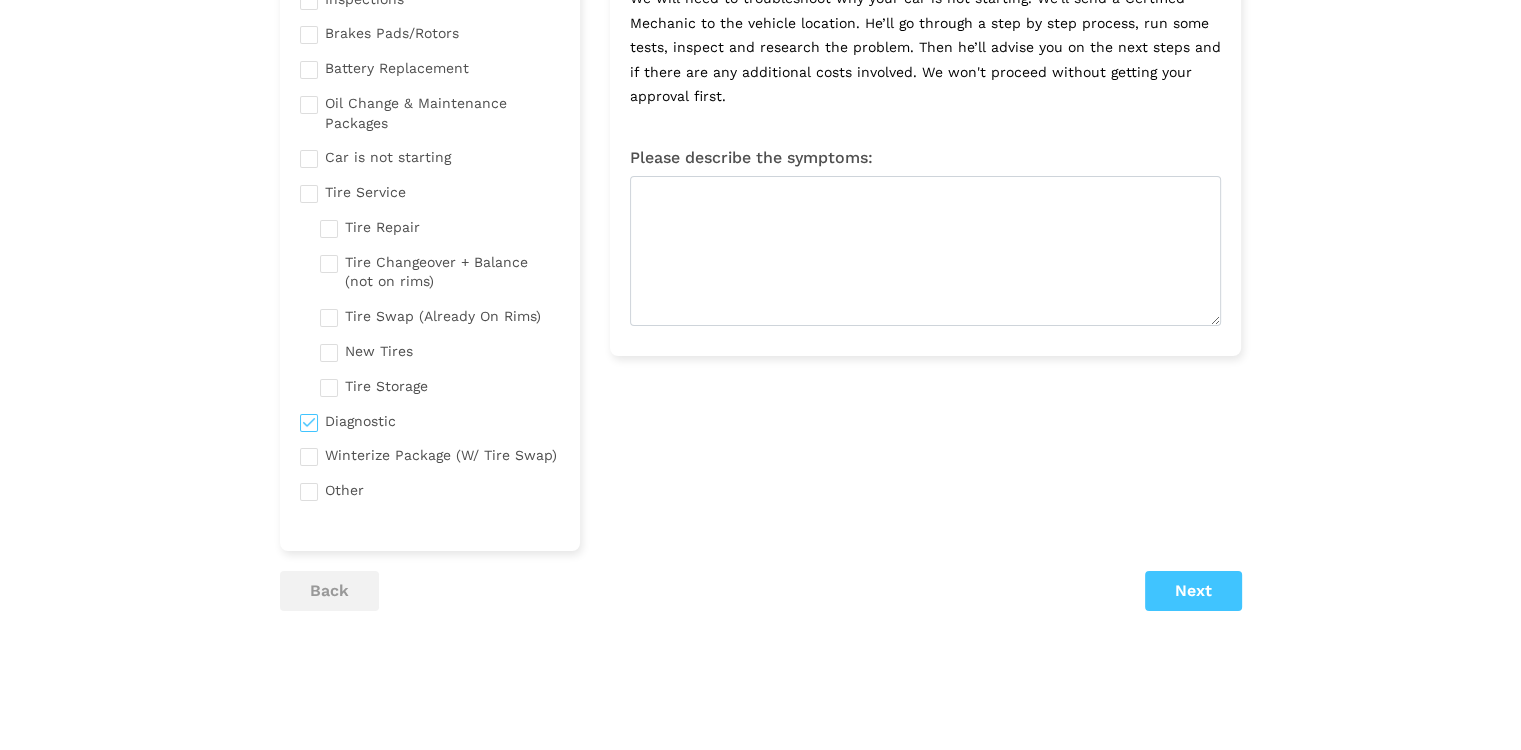 click at bounding box center [430, 488] 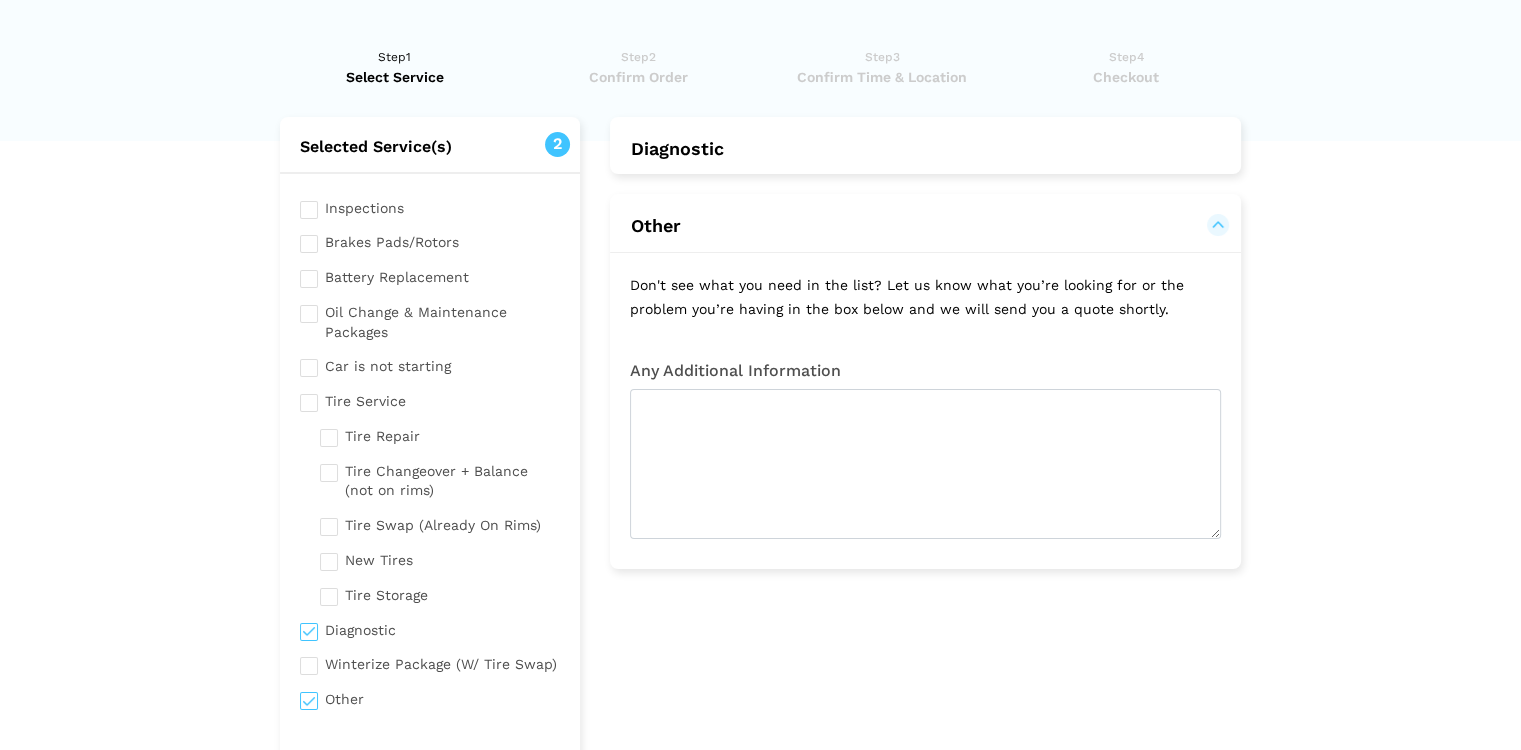 scroll, scrollTop: 0, scrollLeft: 0, axis: both 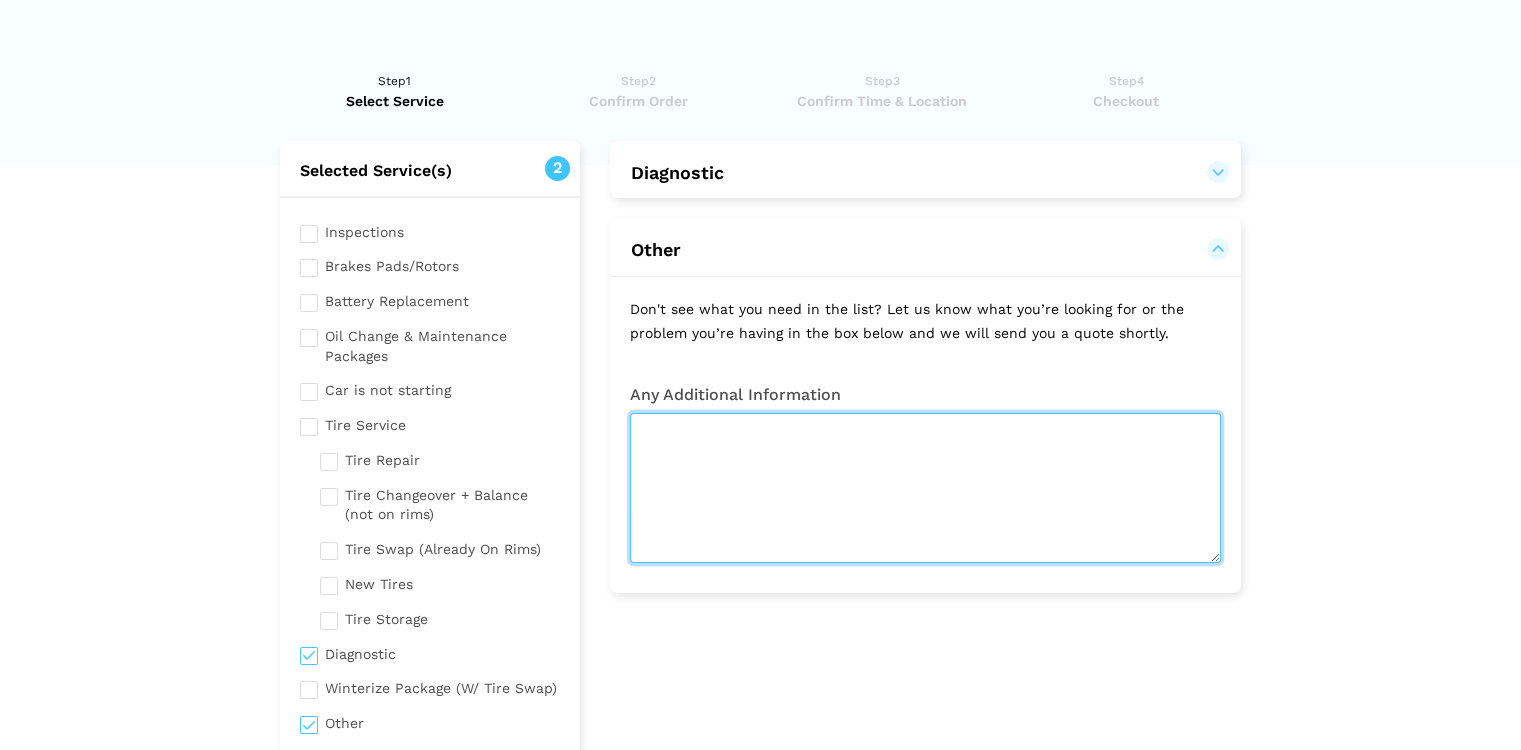 click at bounding box center [925, 488] 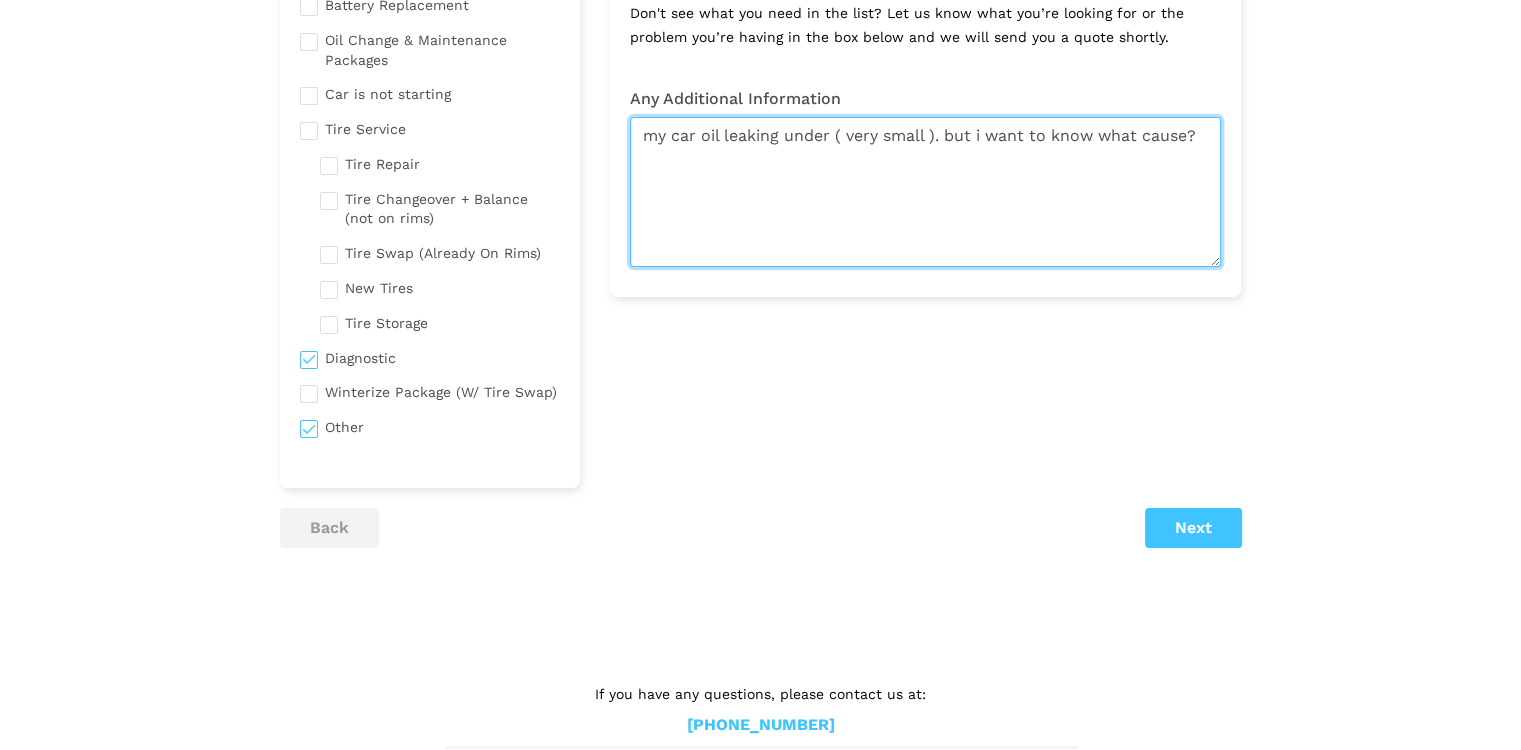 scroll, scrollTop: 321, scrollLeft: 0, axis: vertical 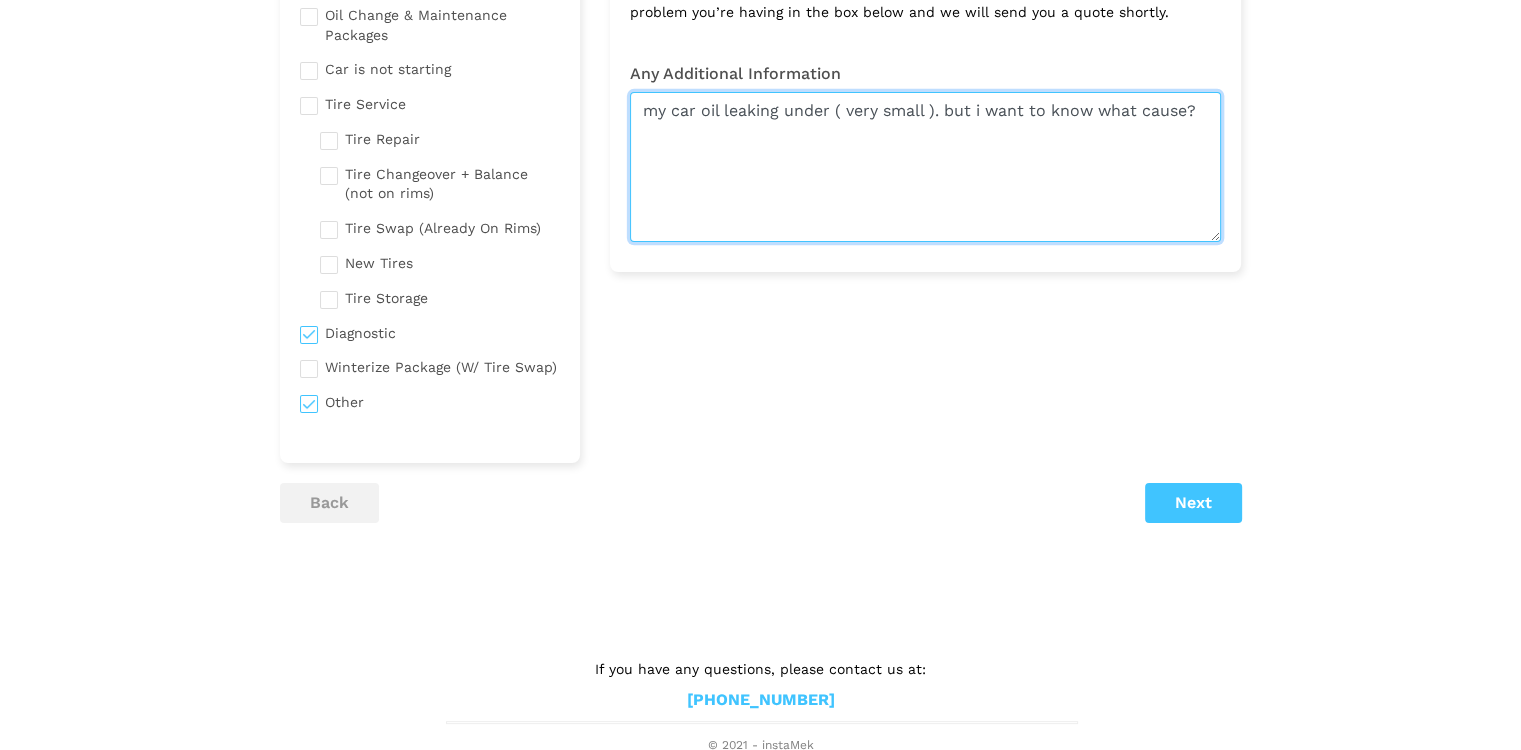 type on "my car oil leaking under ( very small ). but i want to know what cause?" 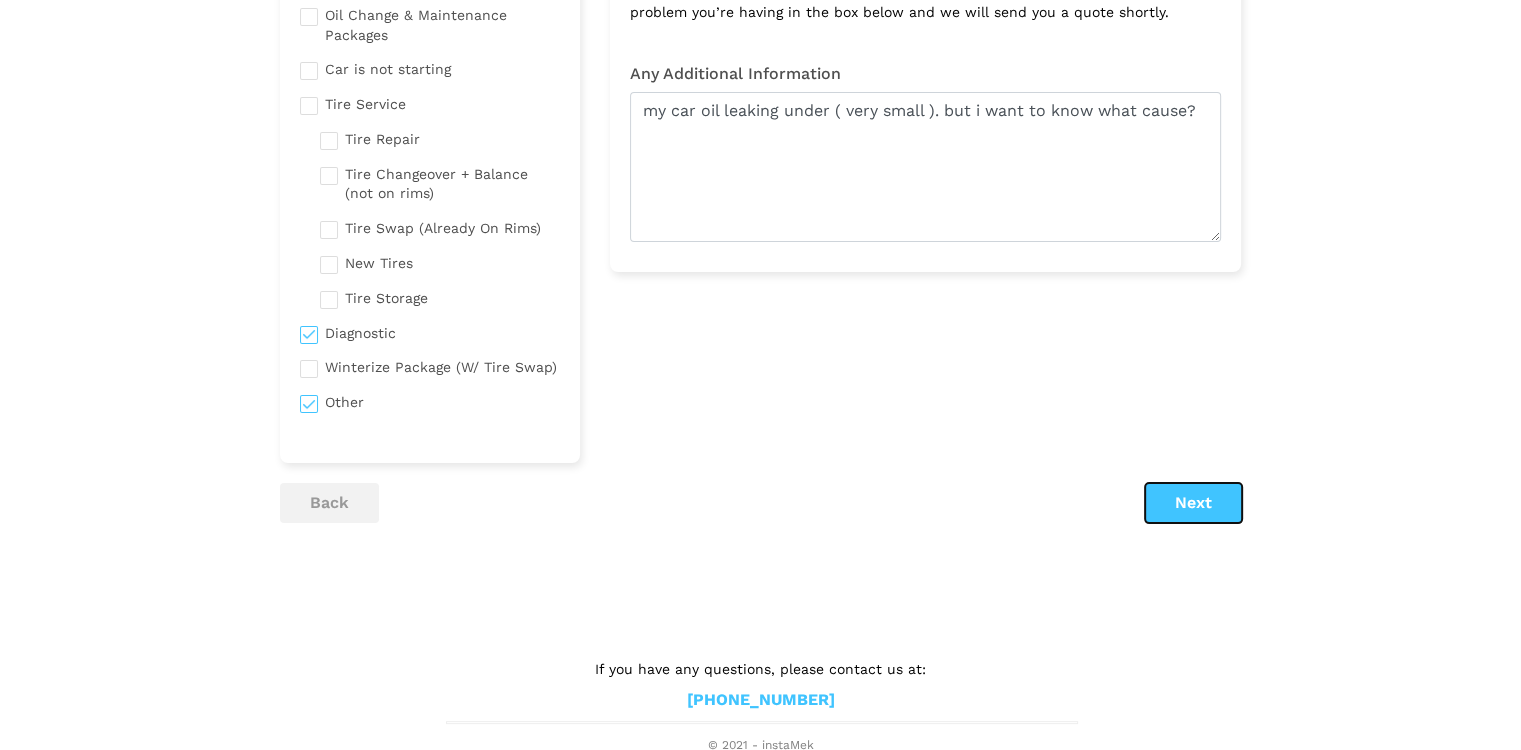 click on "Next" at bounding box center (1193, 503) 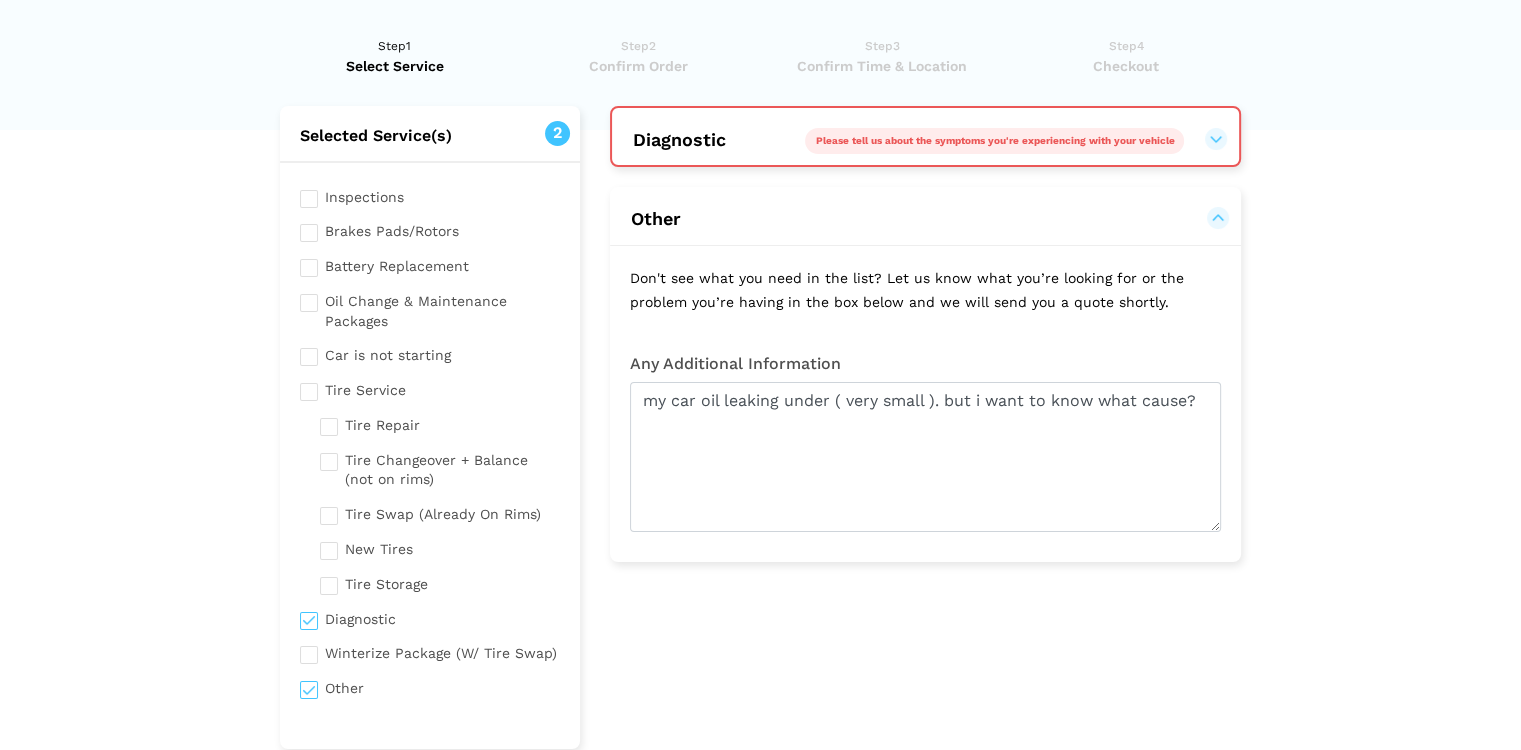 scroll, scrollTop: 0, scrollLeft: 0, axis: both 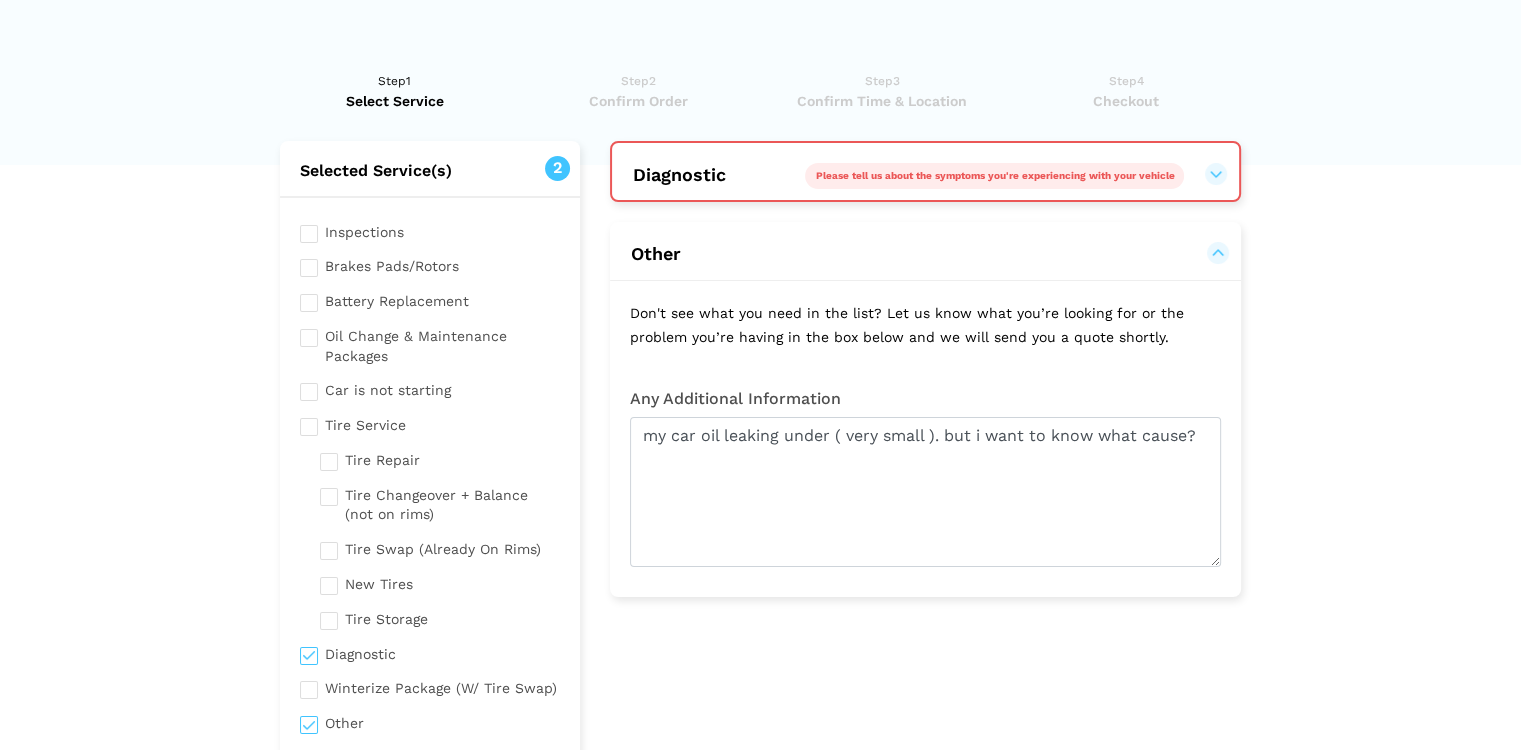 click on "Diagnostic
Please tell us about the symptoms you're experiencing with your vehicle" at bounding box center [925, 175] 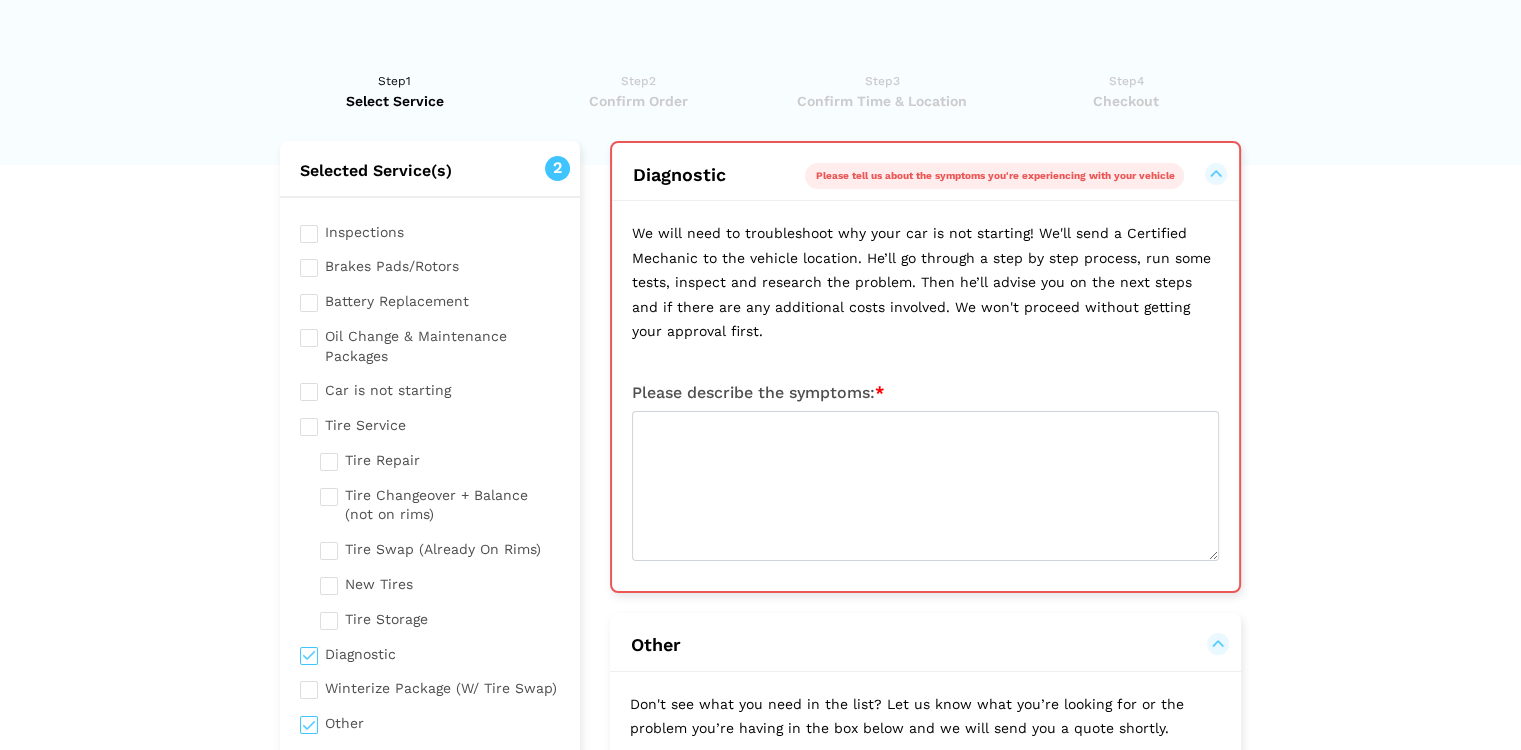 click on "Diagnostic
Please tell us about the symptoms you're experiencing with your vehicle" at bounding box center (925, 175) 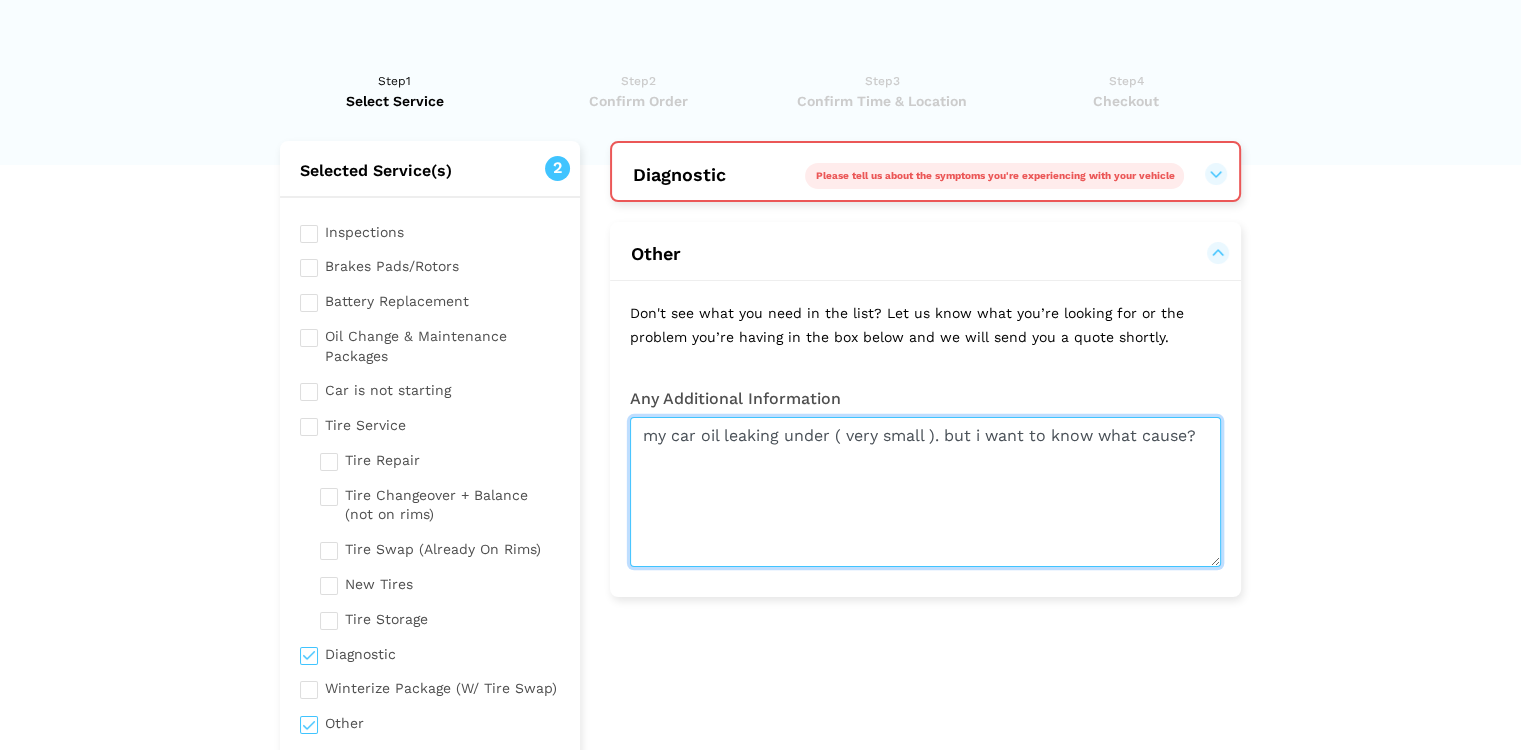 click on "my car oil leaking under ( very small ). but i want to know what cause?" at bounding box center [925, 492] 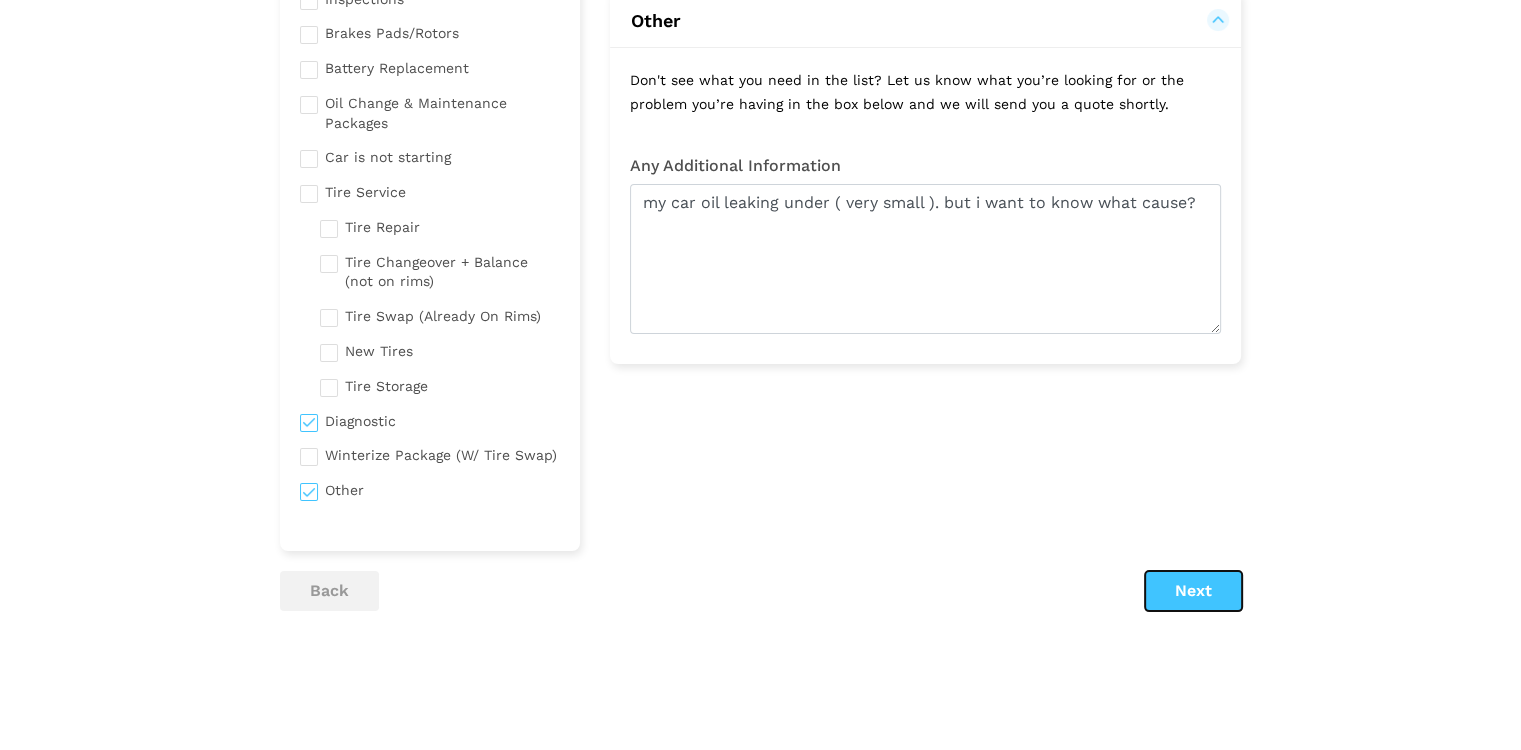 click on "Next" at bounding box center (1193, 591) 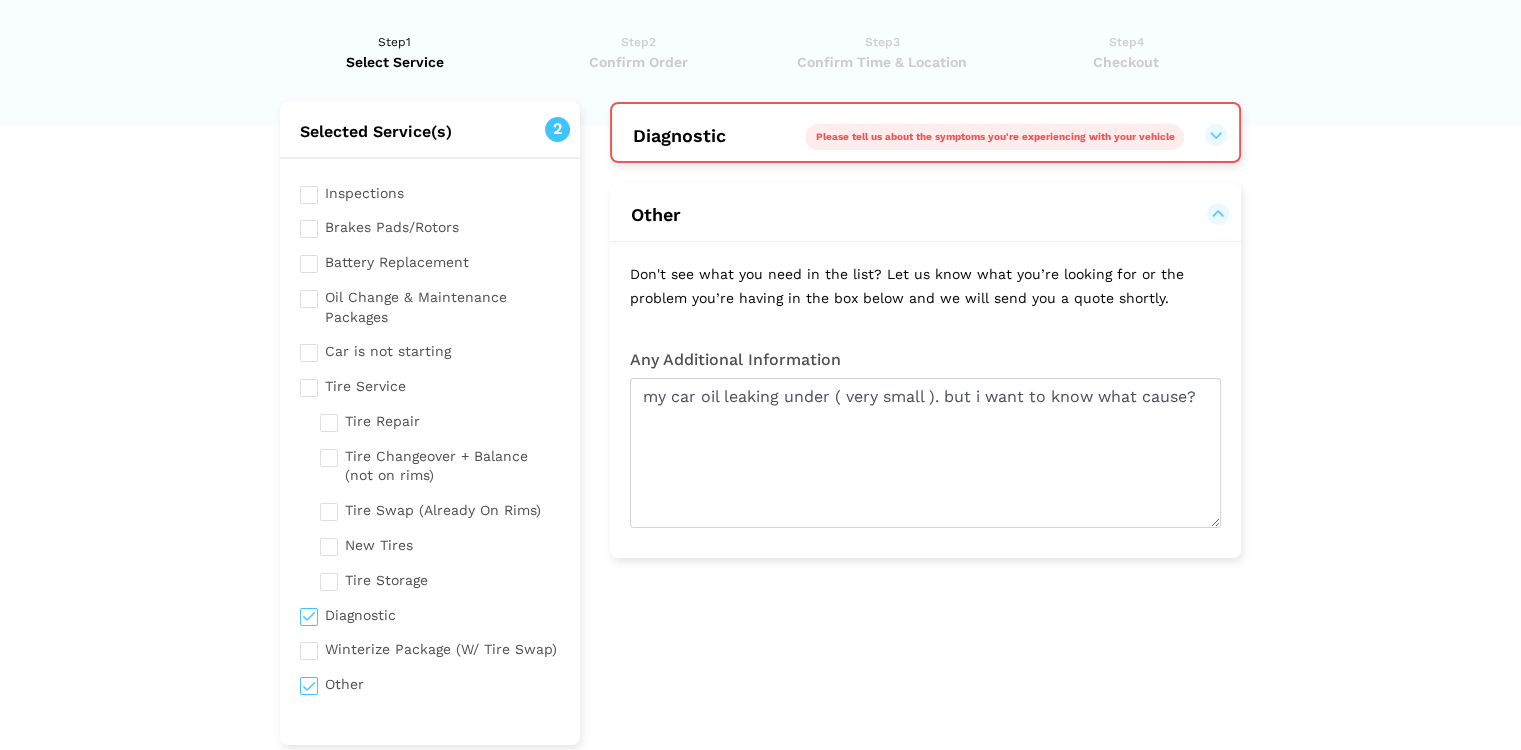 scroll, scrollTop: 0, scrollLeft: 0, axis: both 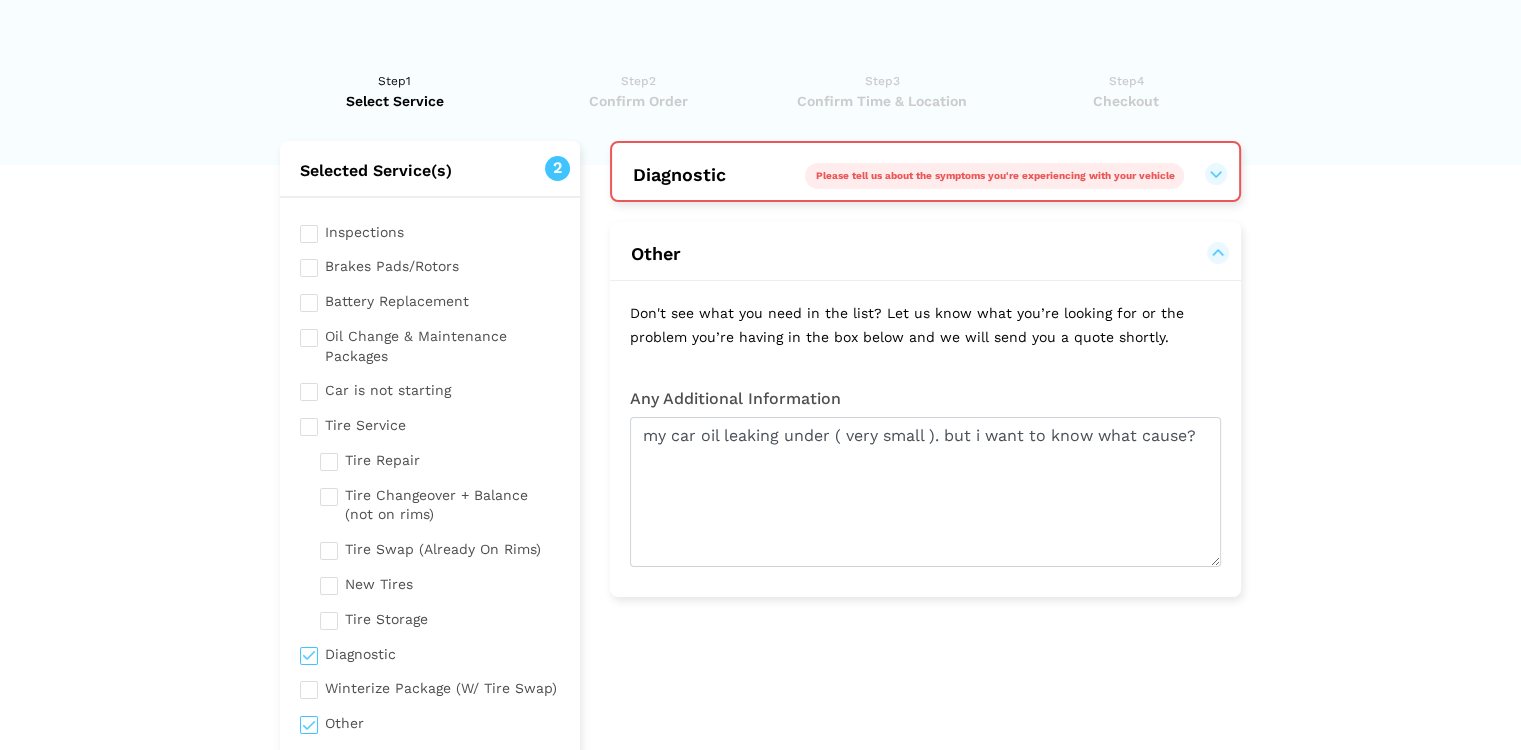 click on "Diagnostic
Please tell us about the symptoms you're experiencing with your vehicle" at bounding box center [925, 175] 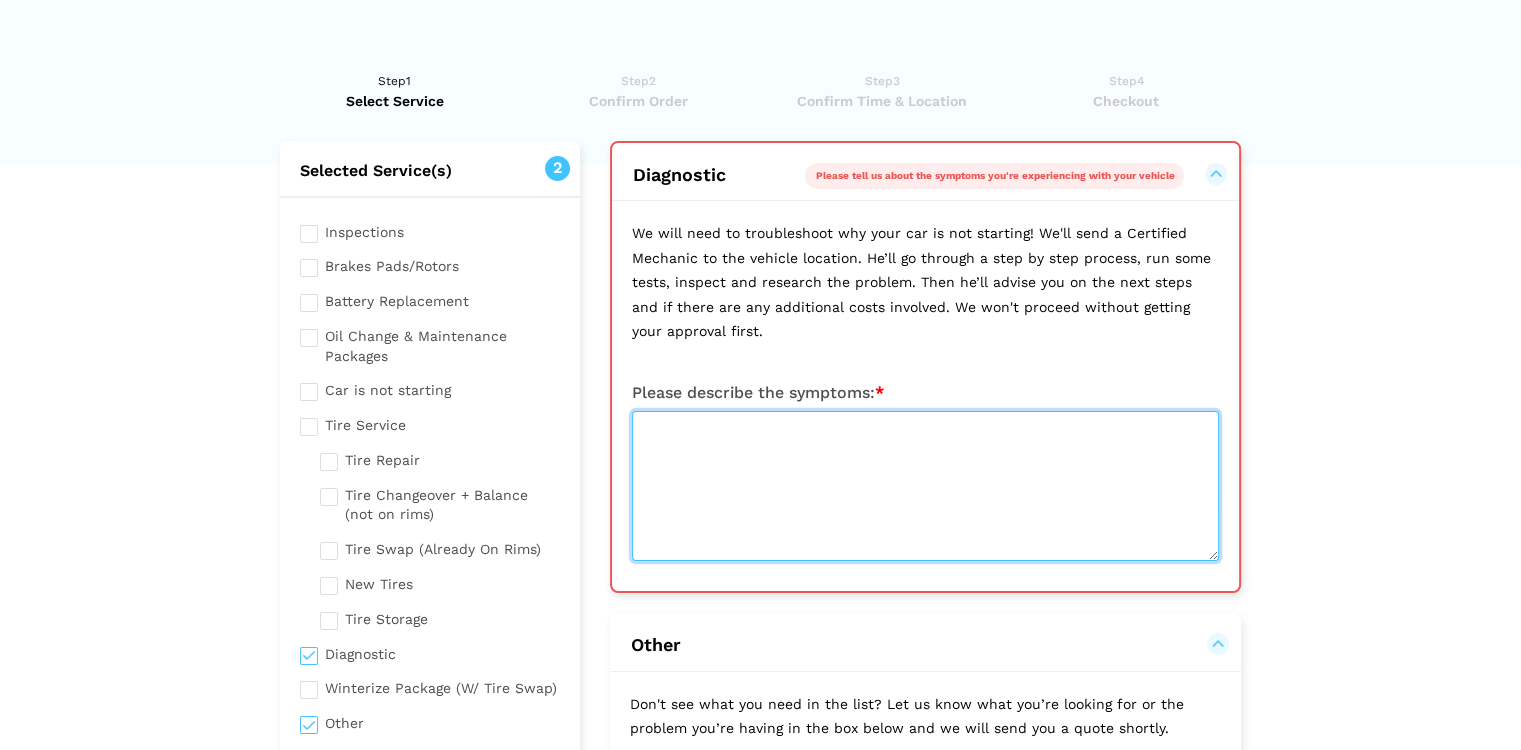 click at bounding box center [925, 486] 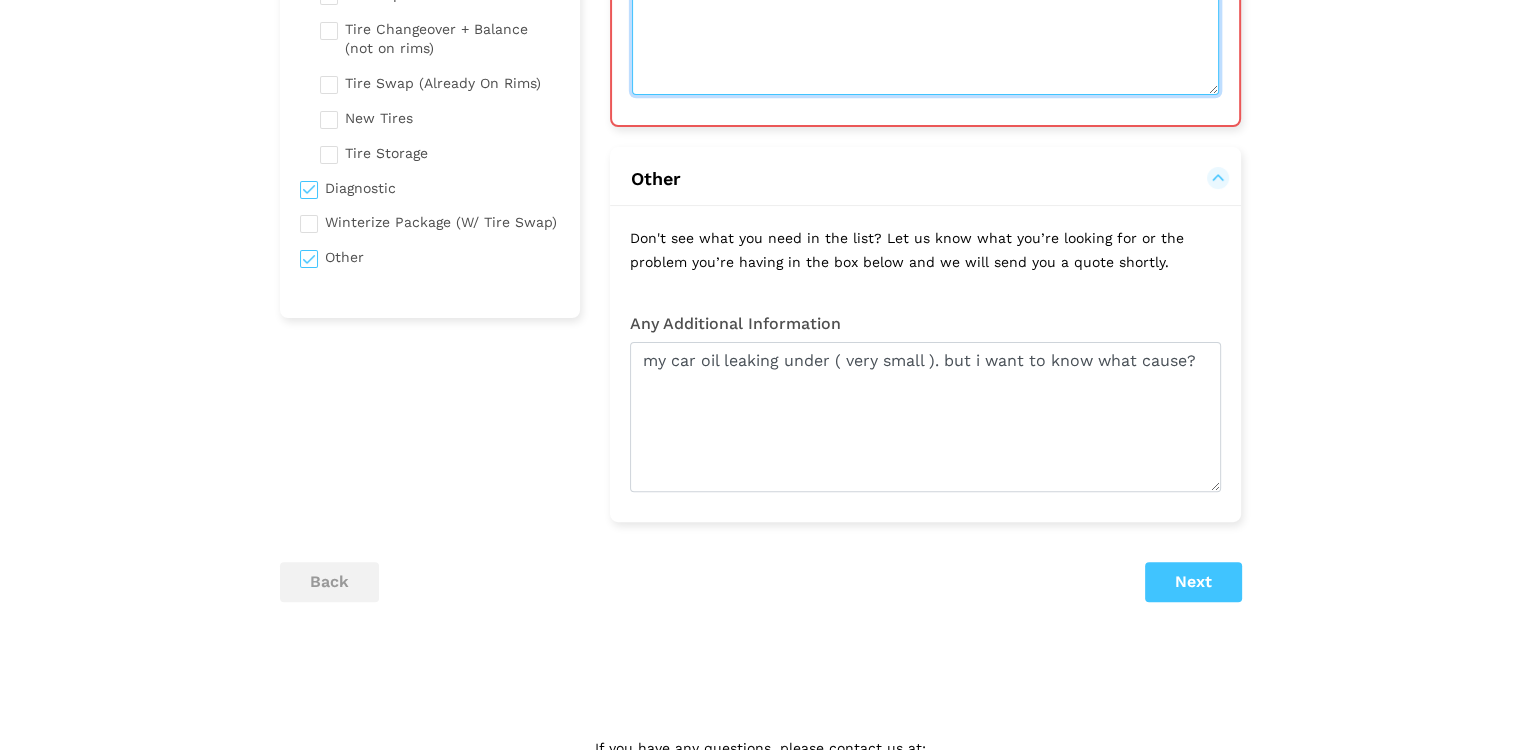 type on "my car is running ok.  only oil leaking under. I want to know what cause leaking?  thank" 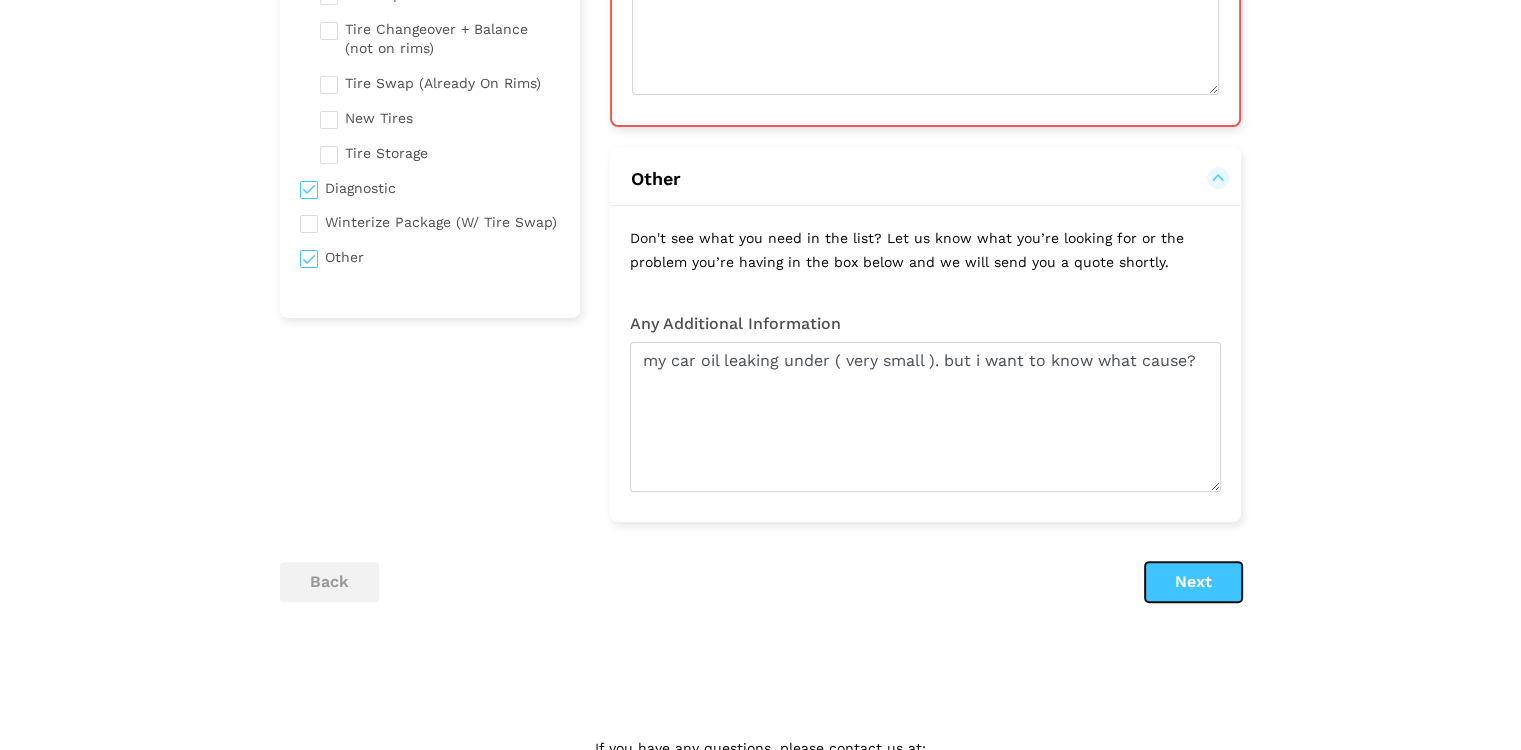 click on "Next" at bounding box center (1193, 582) 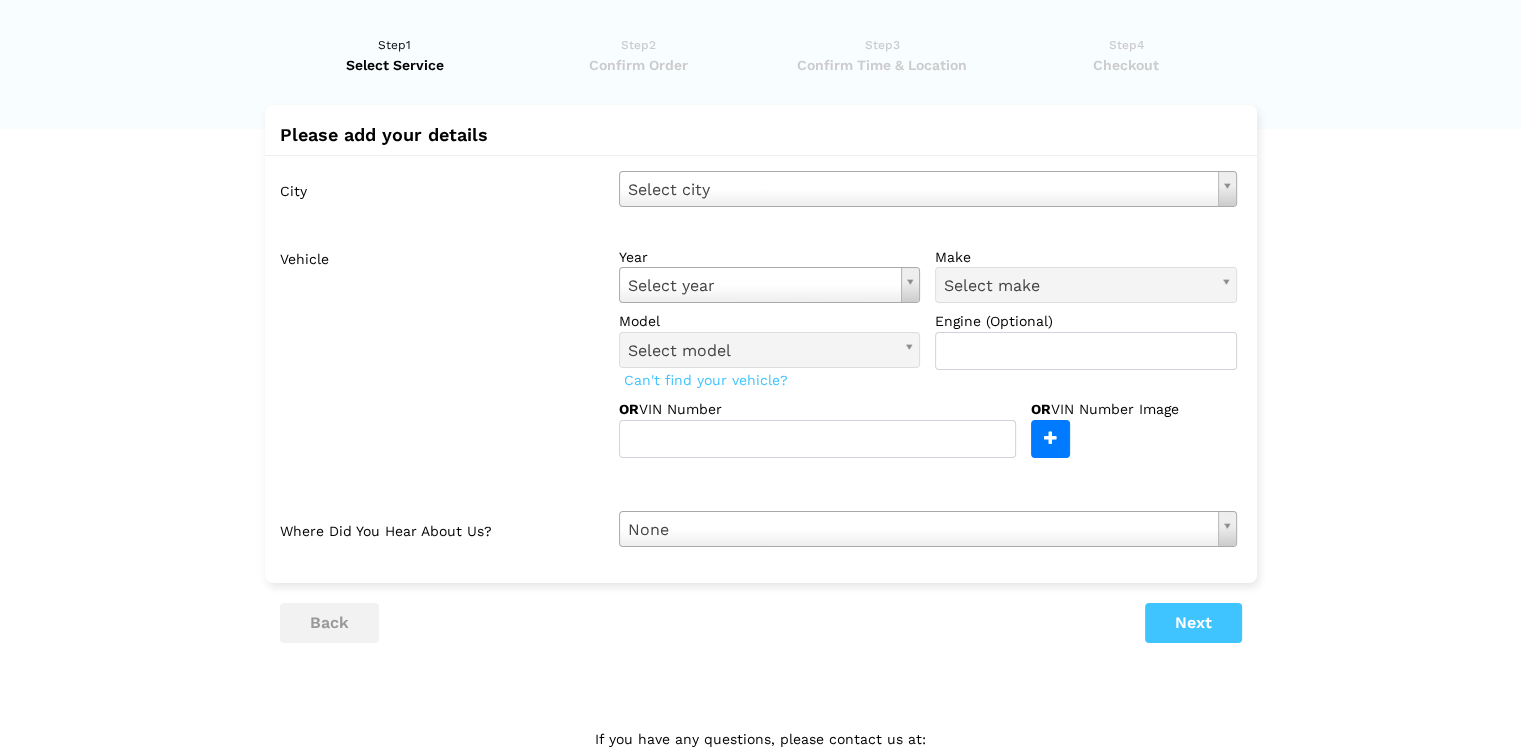 scroll, scrollTop: 0, scrollLeft: 0, axis: both 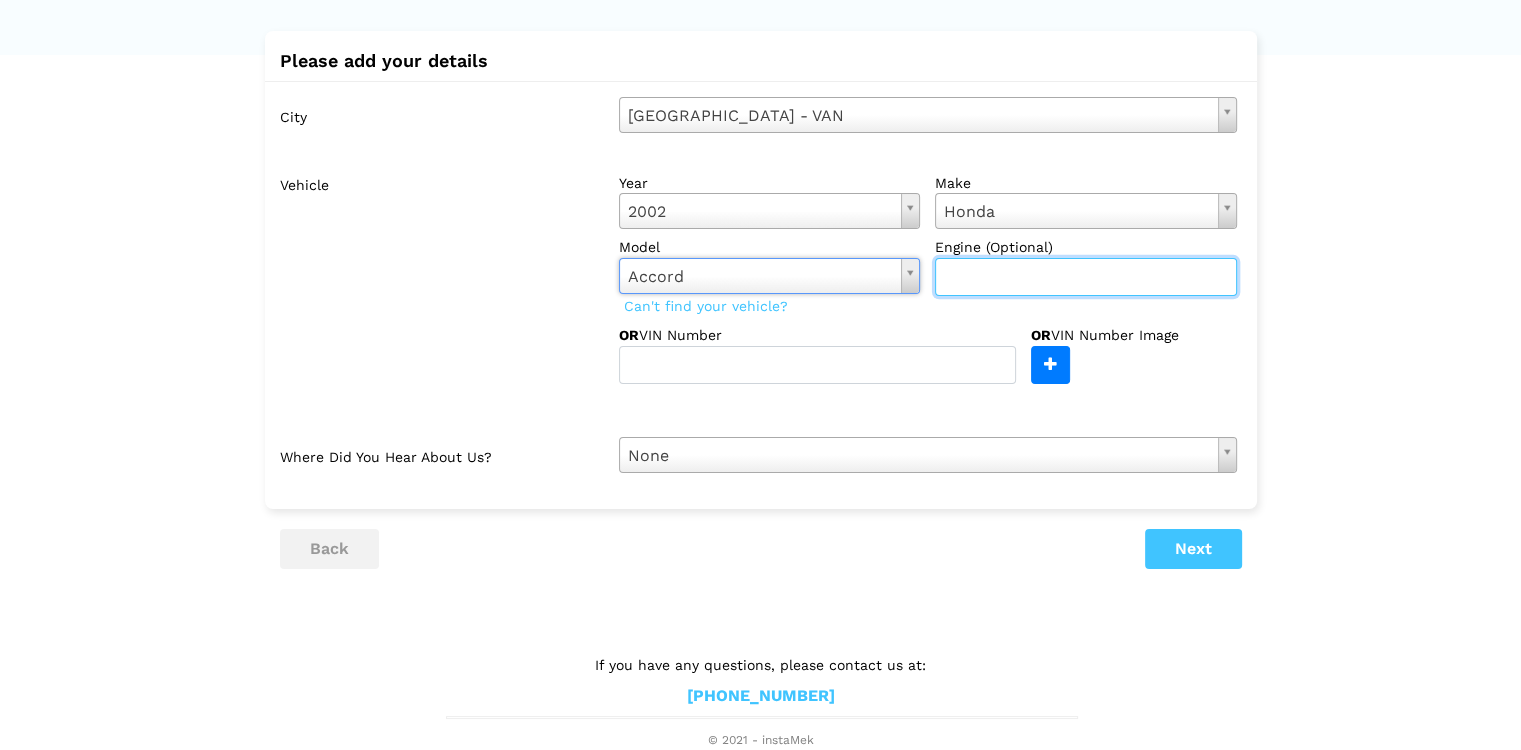 click at bounding box center [1086, 277] 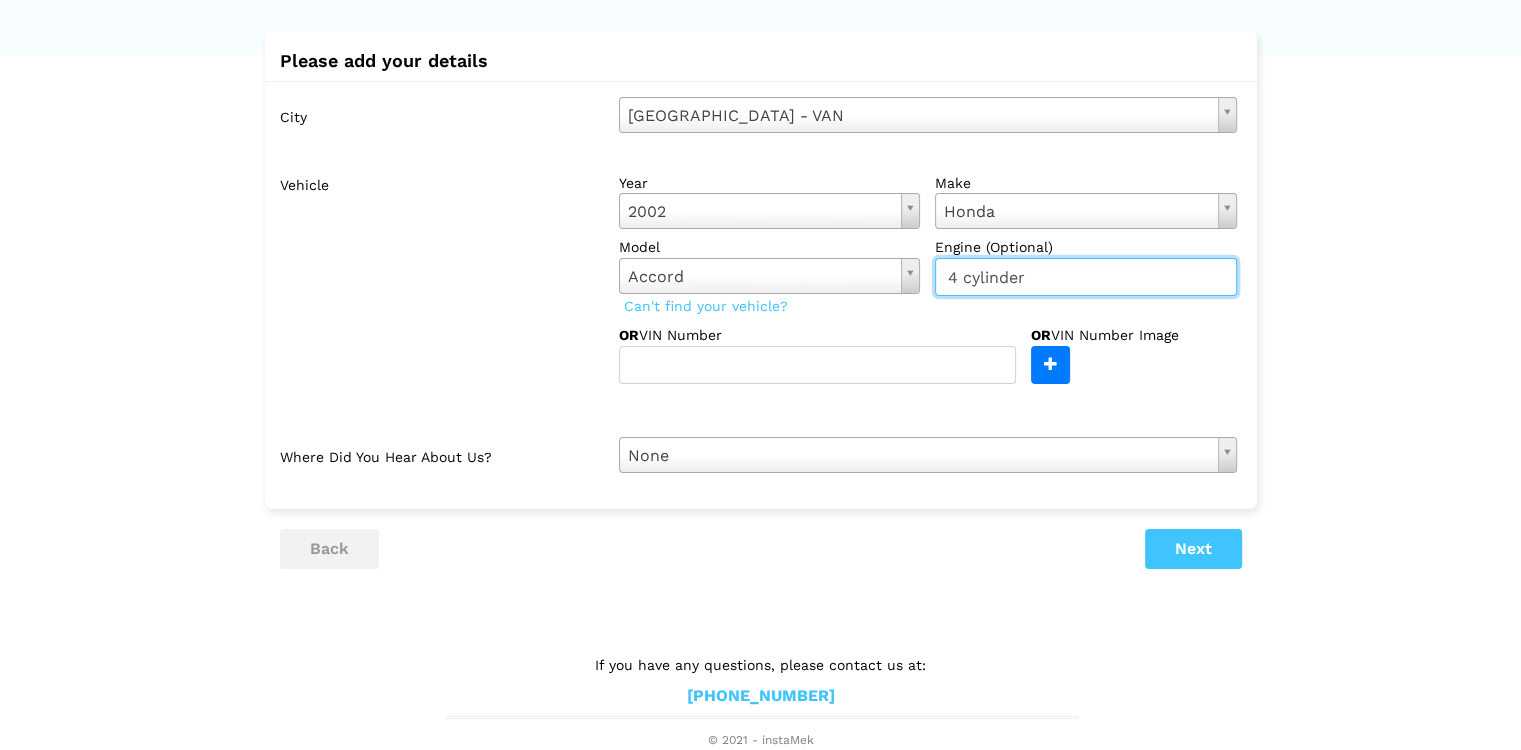 type on "4 cylinder" 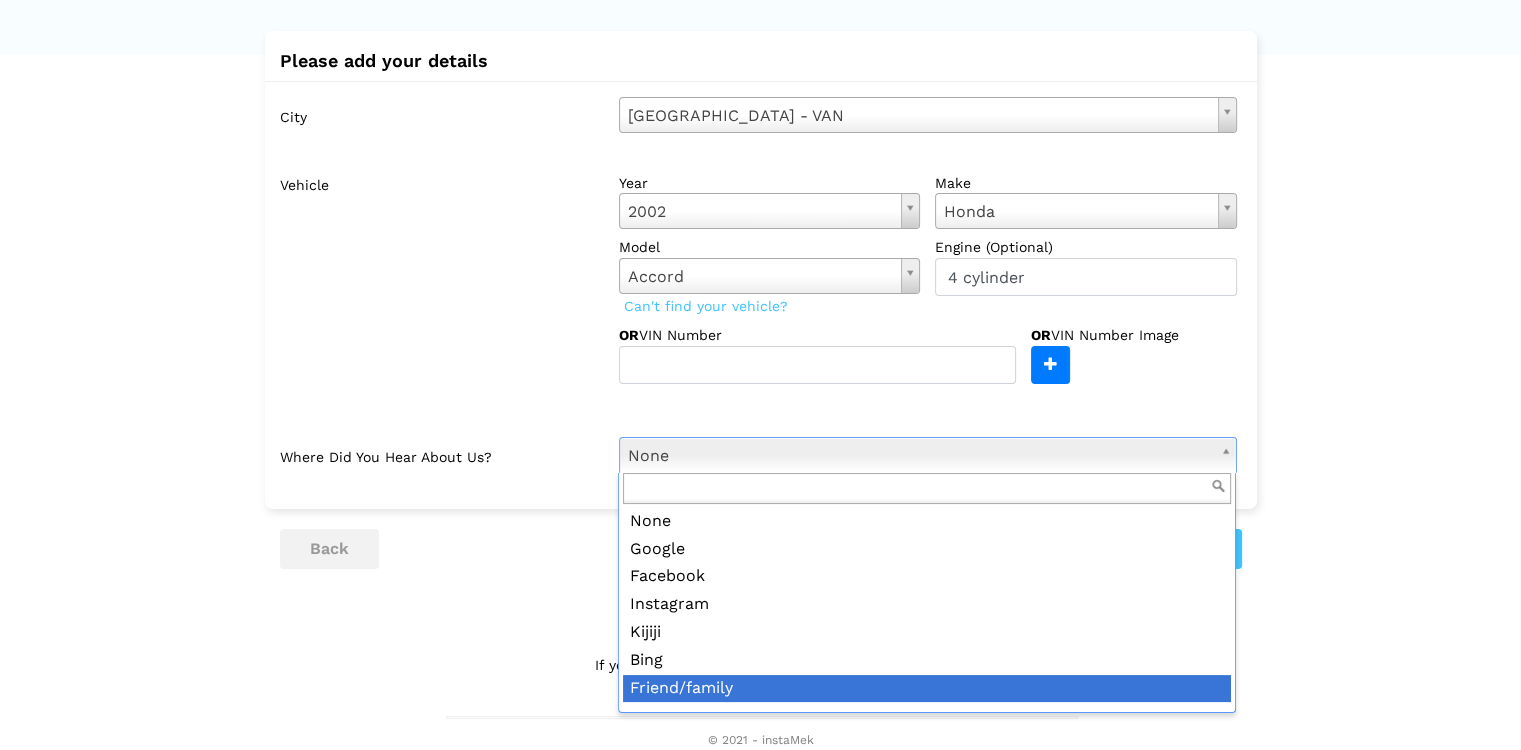 scroll, scrollTop: 22, scrollLeft: 0, axis: vertical 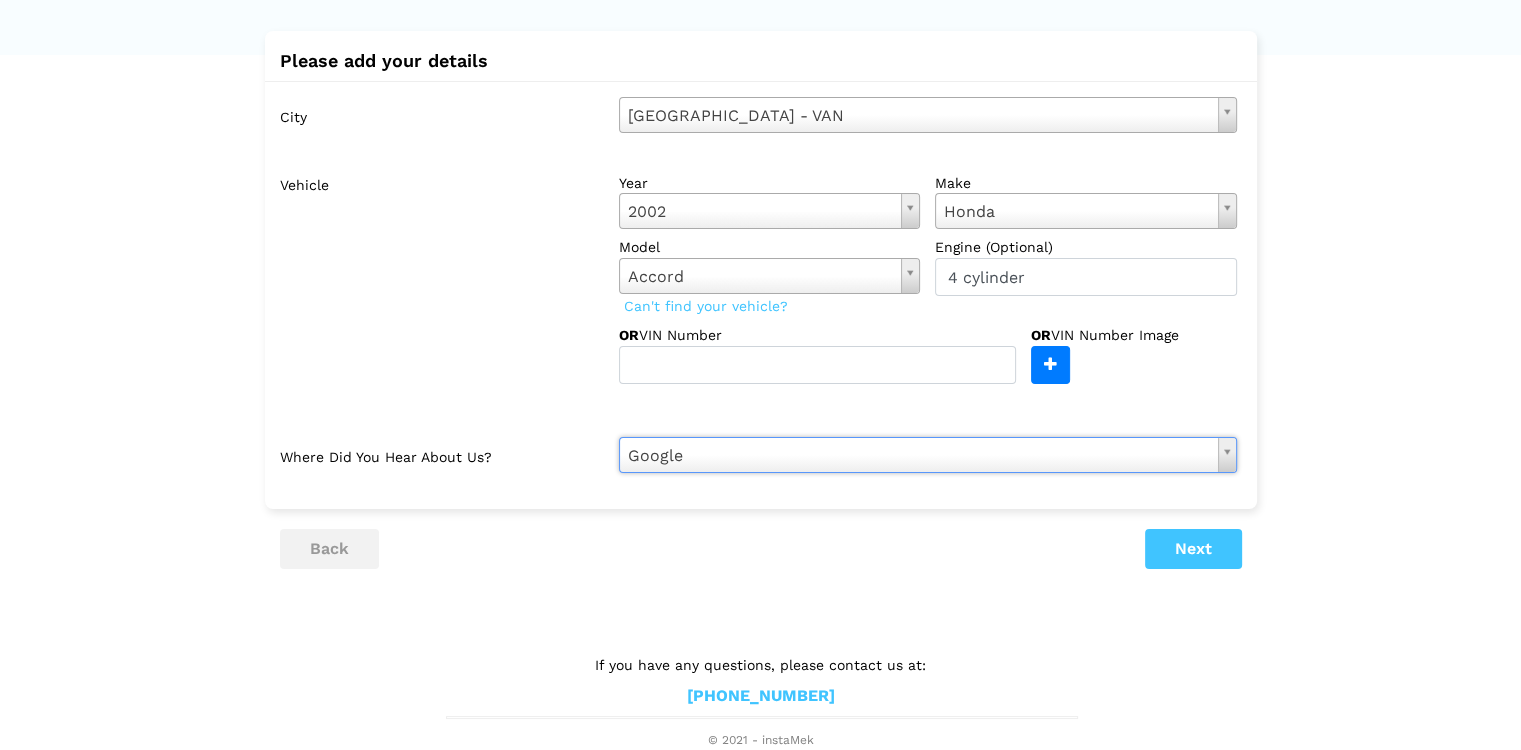 click on "back
Next" at bounding box center (761, 549) 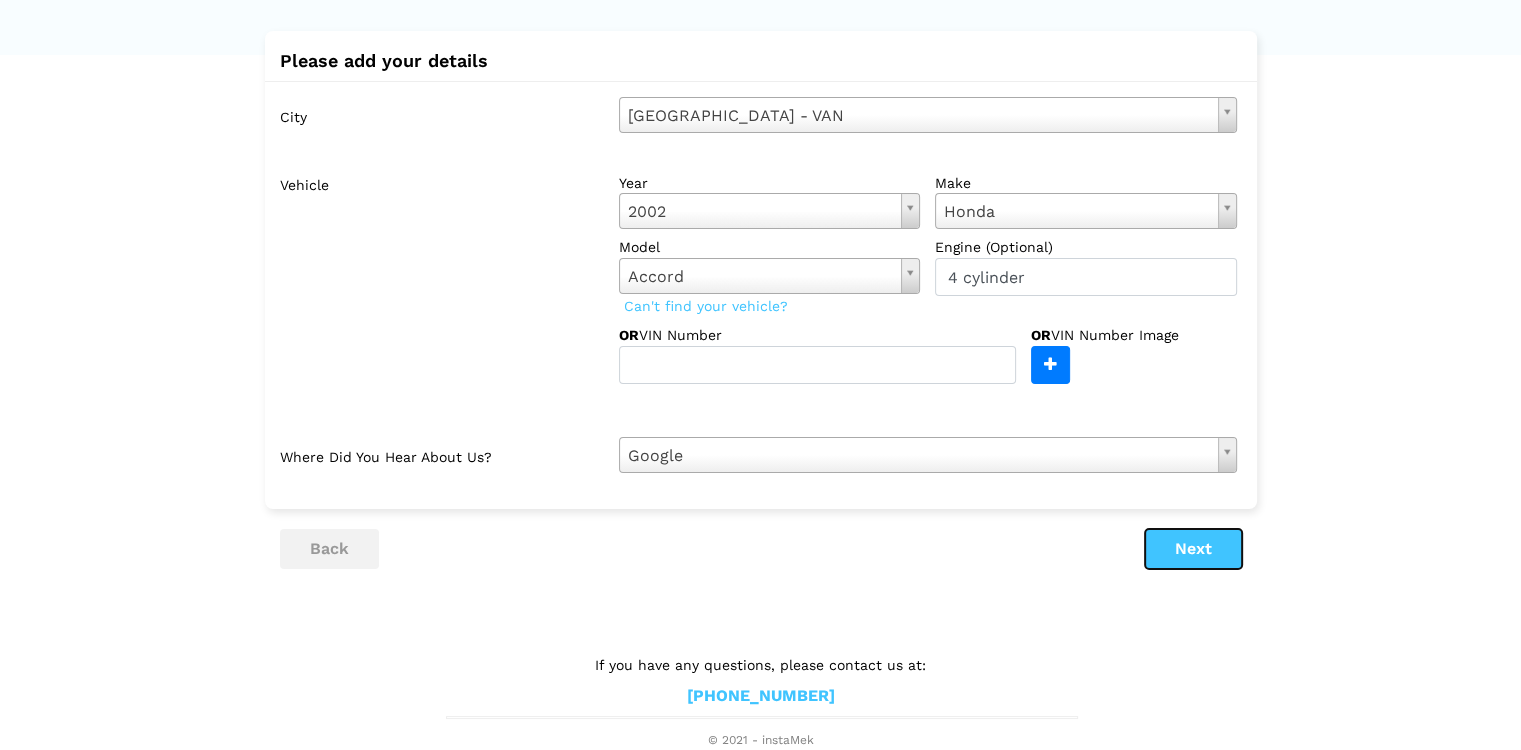 click on "Next" at bounding box center (1193, 549) 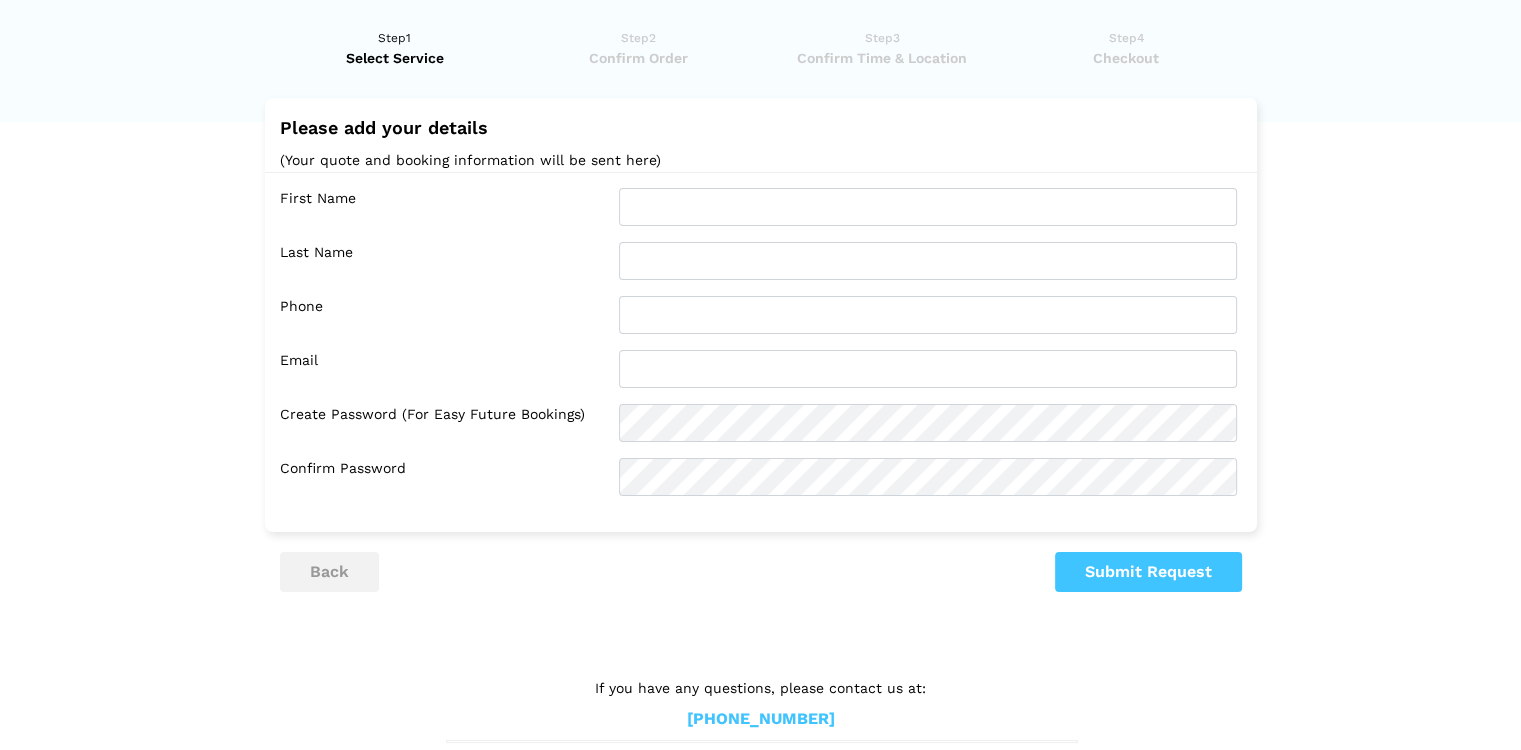 scroll, scrollTop: 65, scrollLeft: 0, axis: vertical 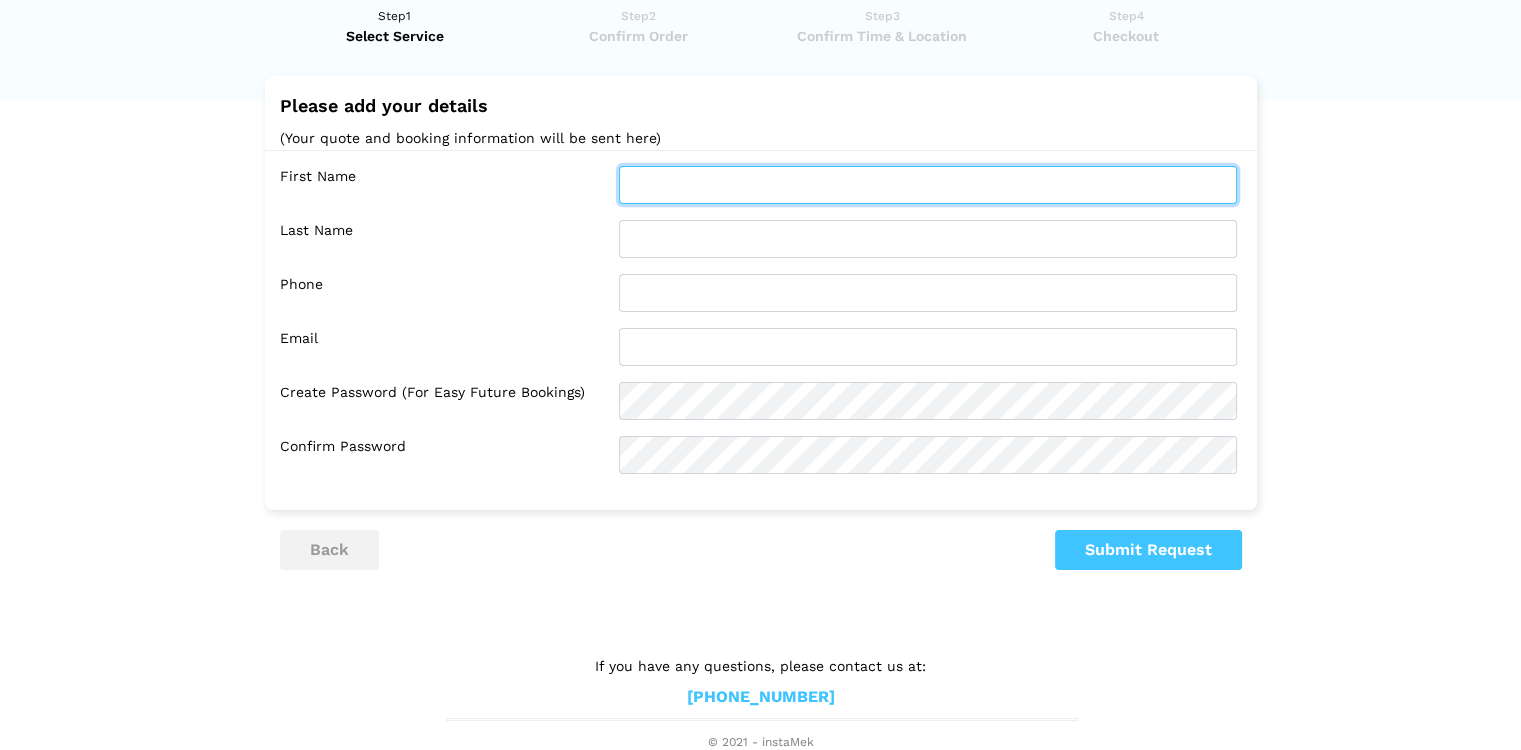 click at bounding box center [928, 185] 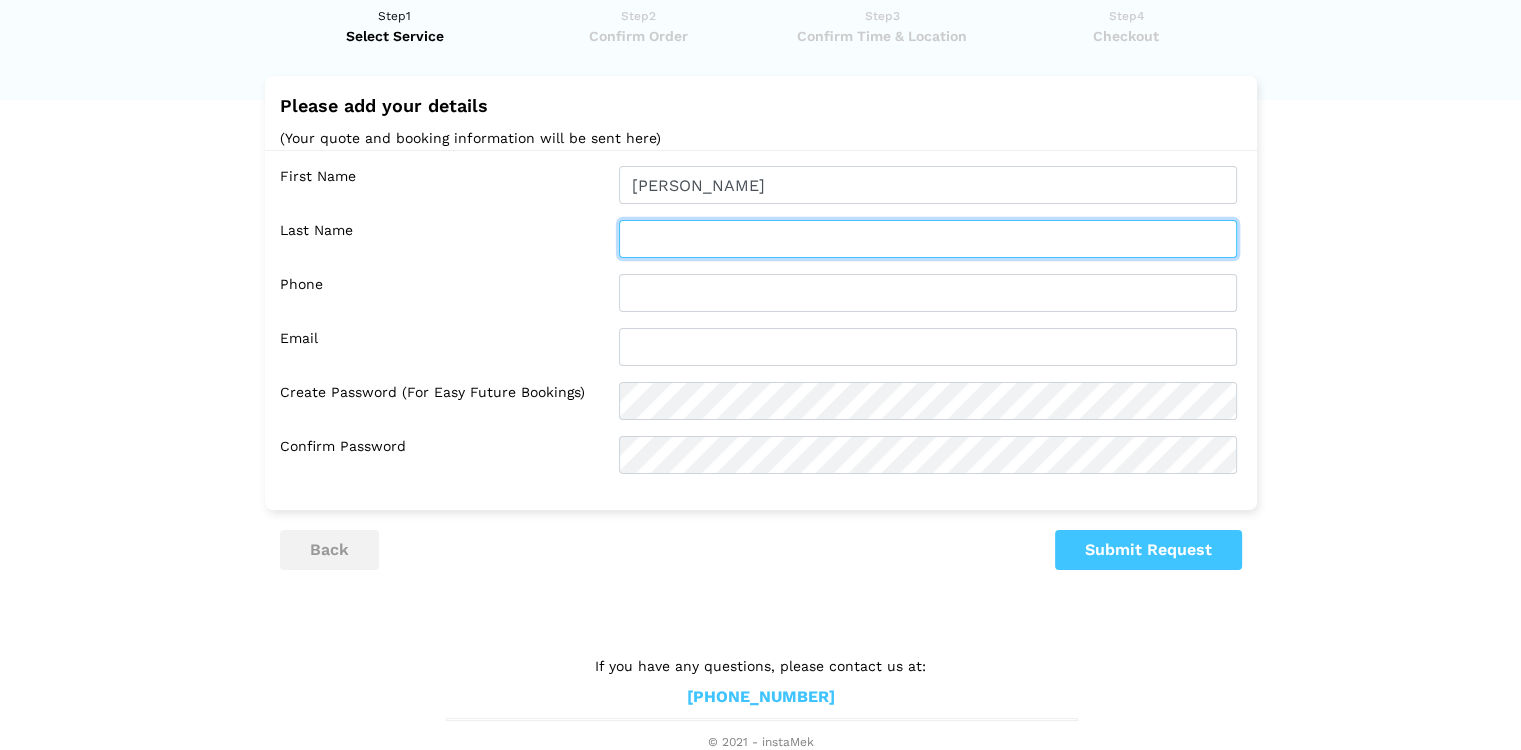 type on "ong" 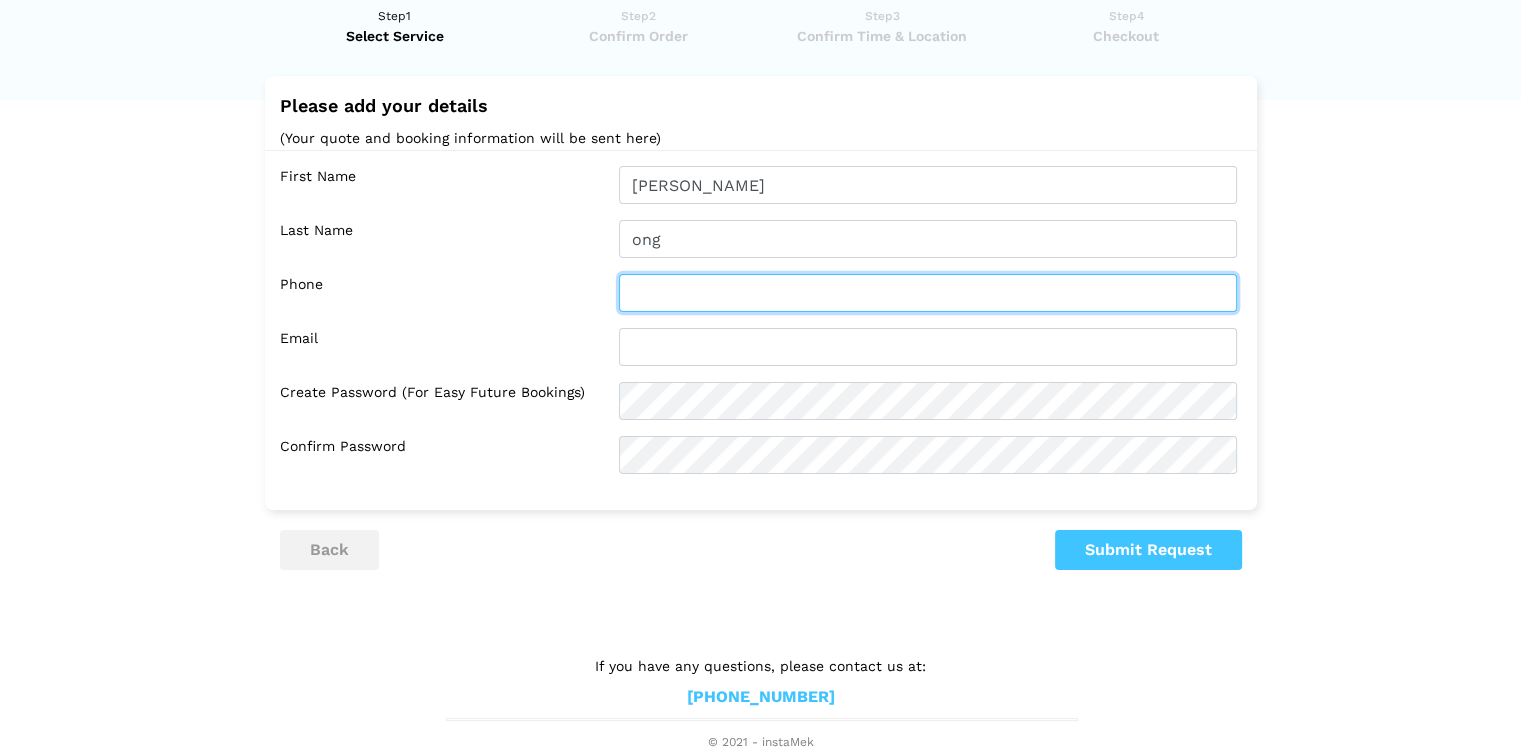 type on "6047298954" 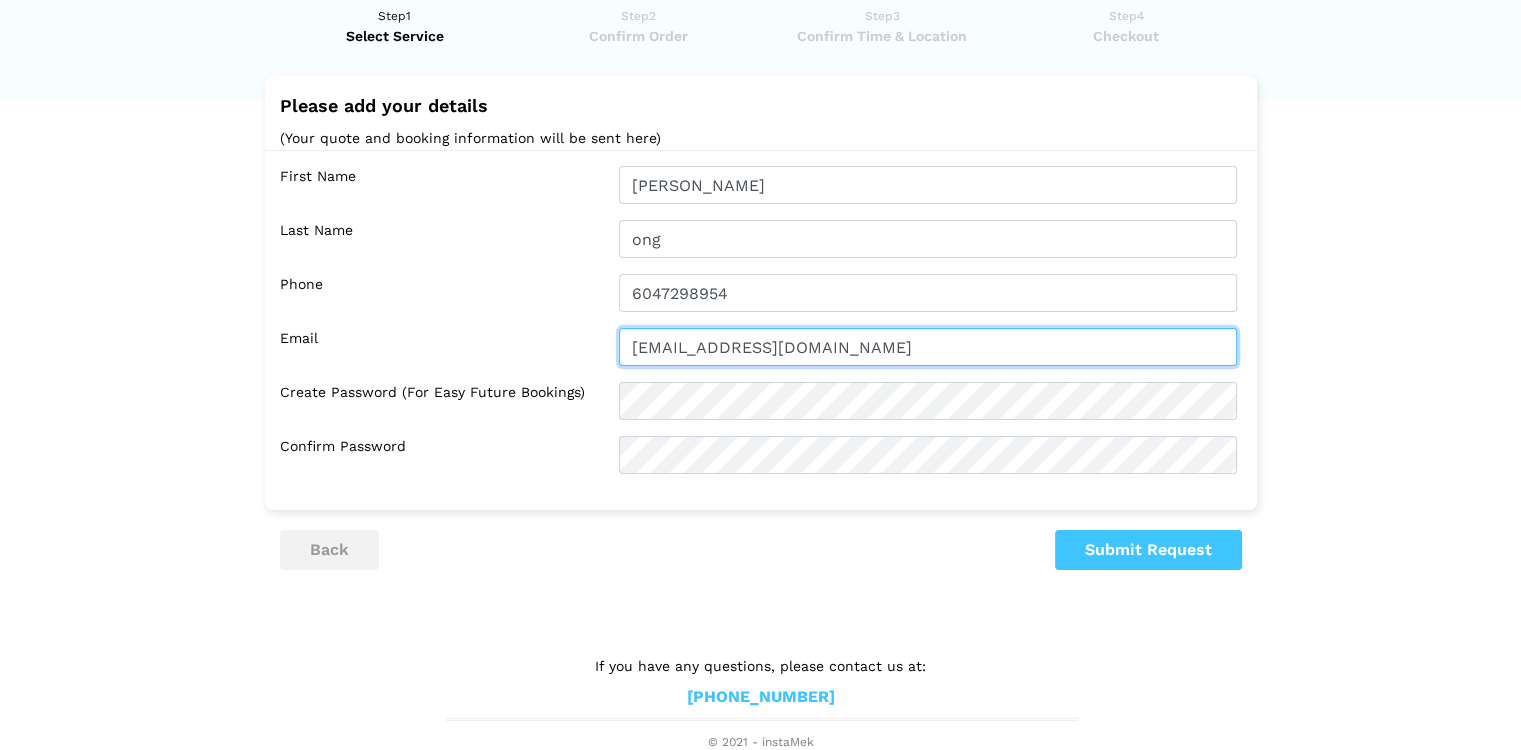 click on "[EMAIL_ADDRESS][DOMAIN_NAME]" at bounding box center (928, 347) 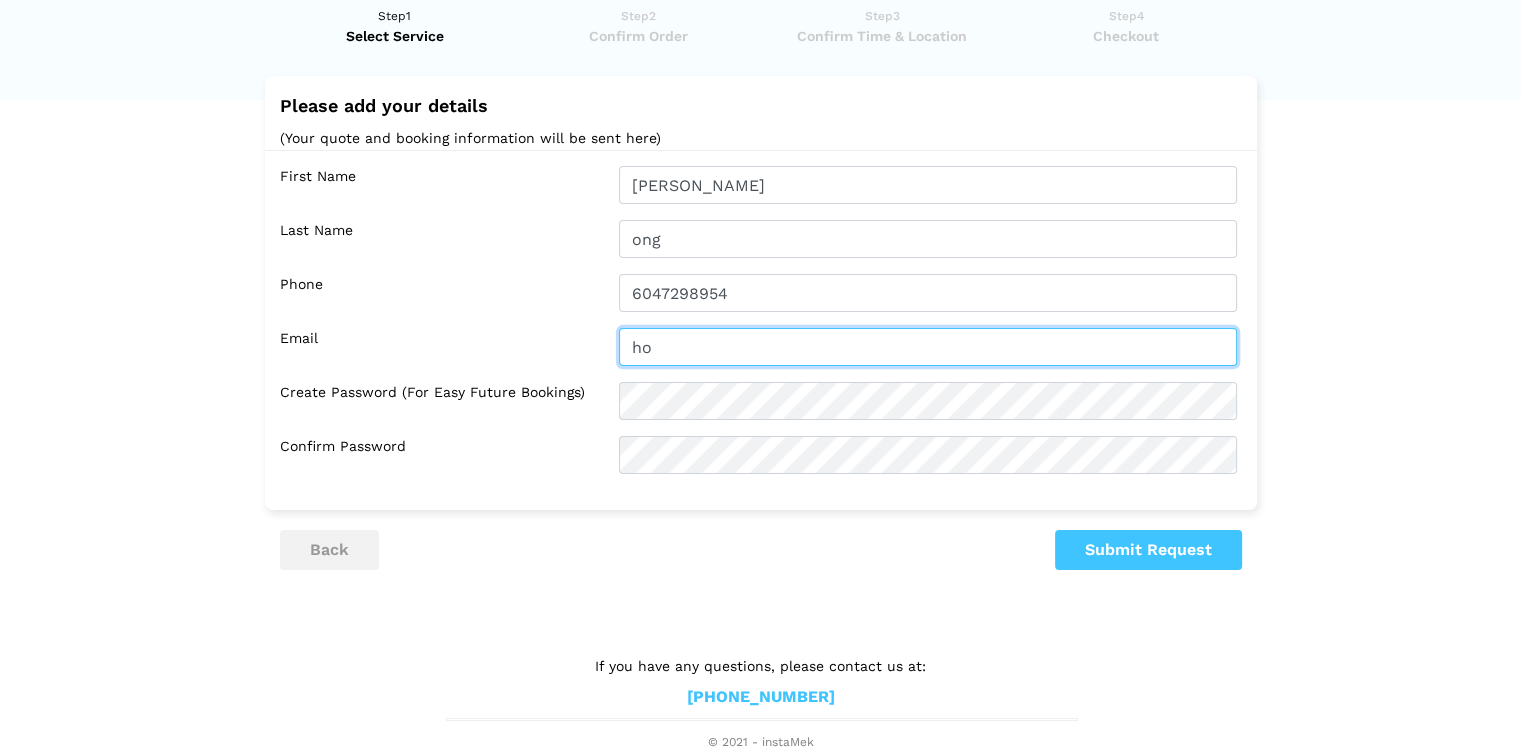 type on "h" 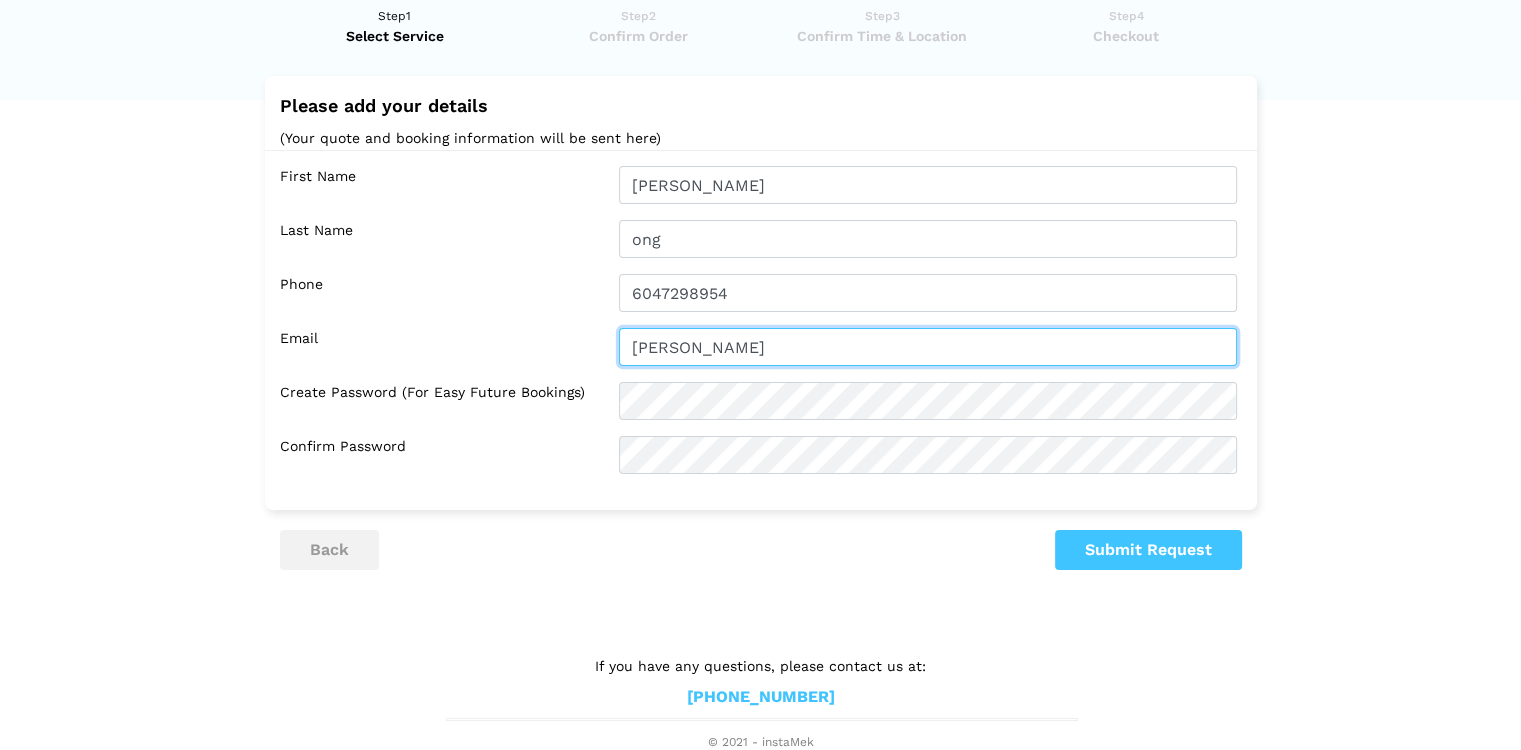type on "[EMAIL_ADDRESS][DOMAIN_NAME]" 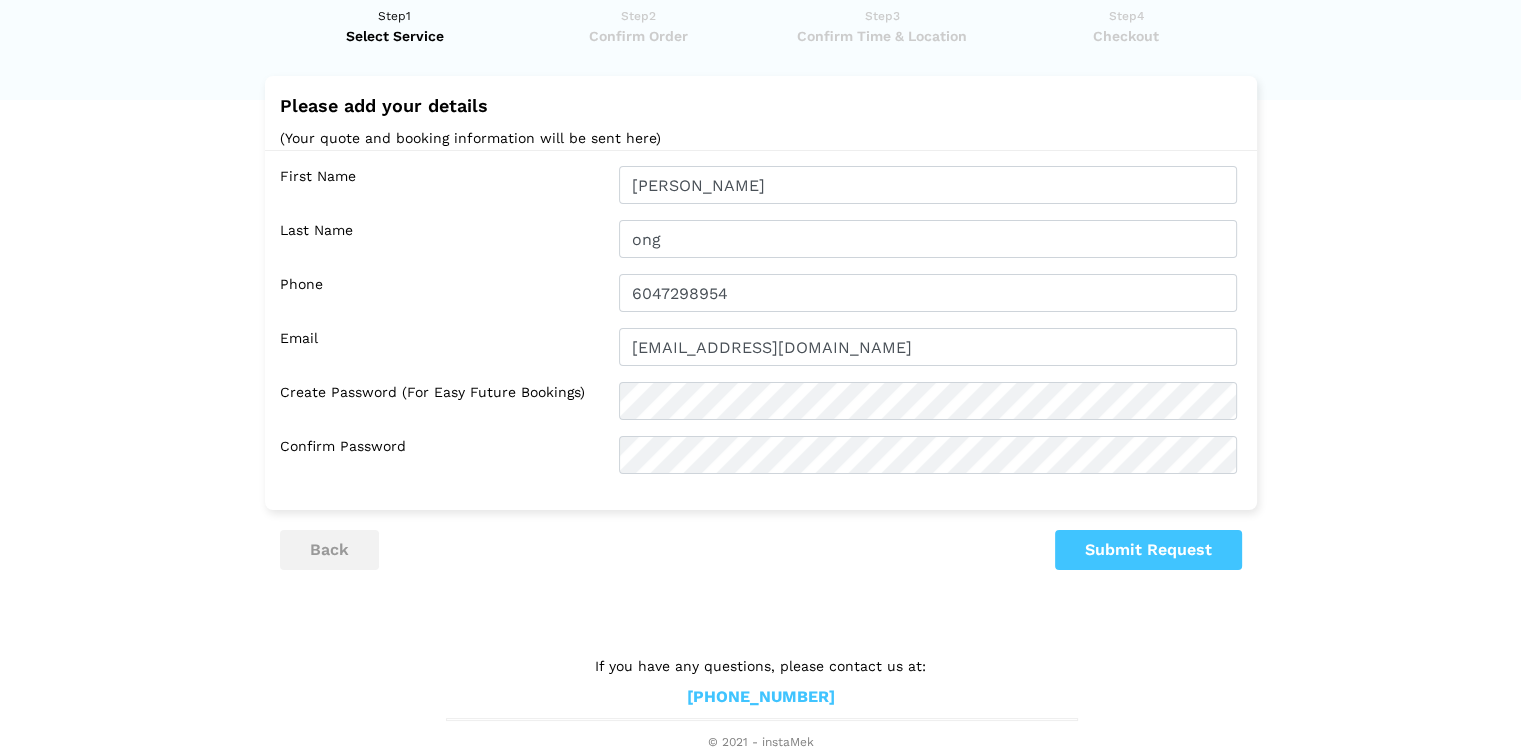 drag, startPoint x: 495, startPoint y: 453, endPoint x: 978, endPoint y: 541, distance: 490.9511 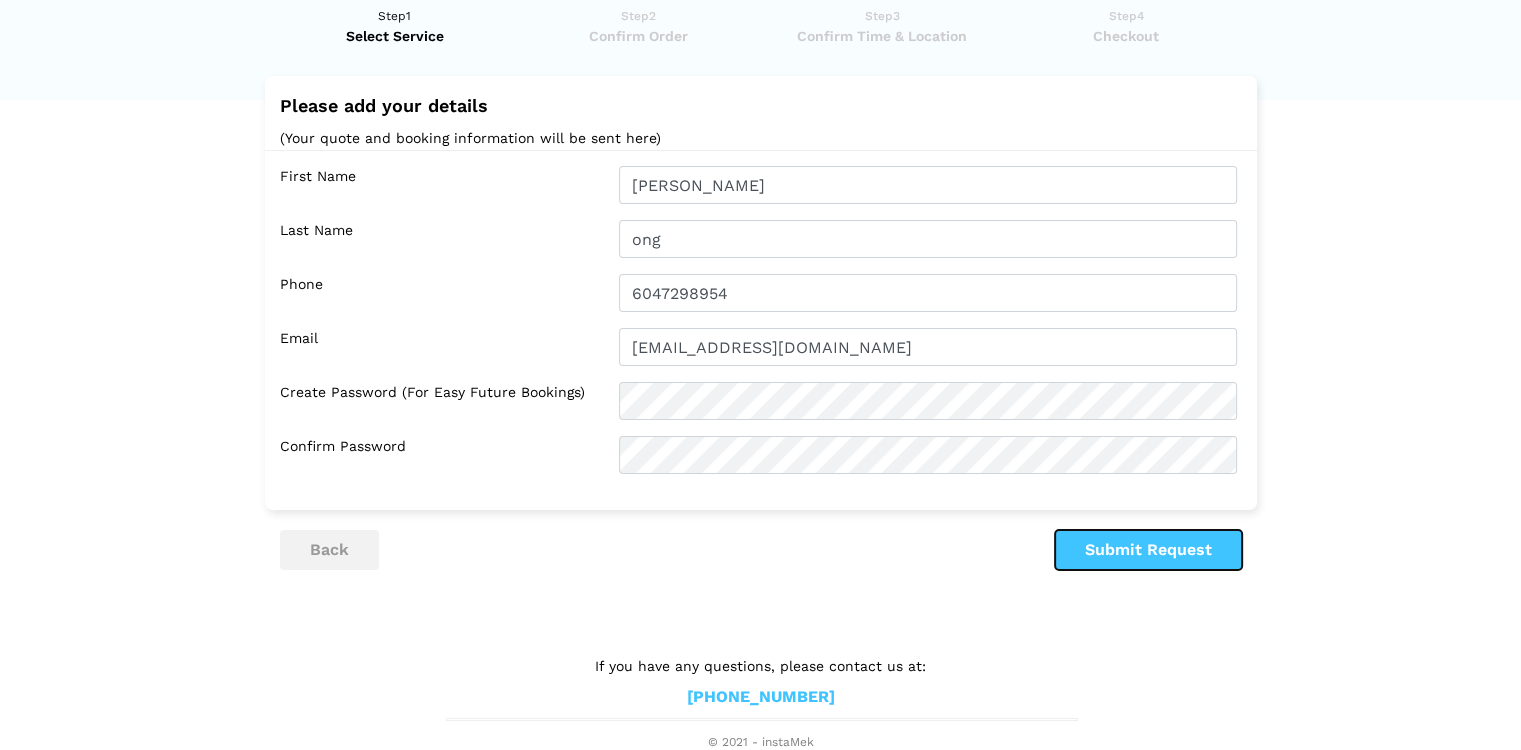 click on "Submit Request" at bounding box center [1148, 550] 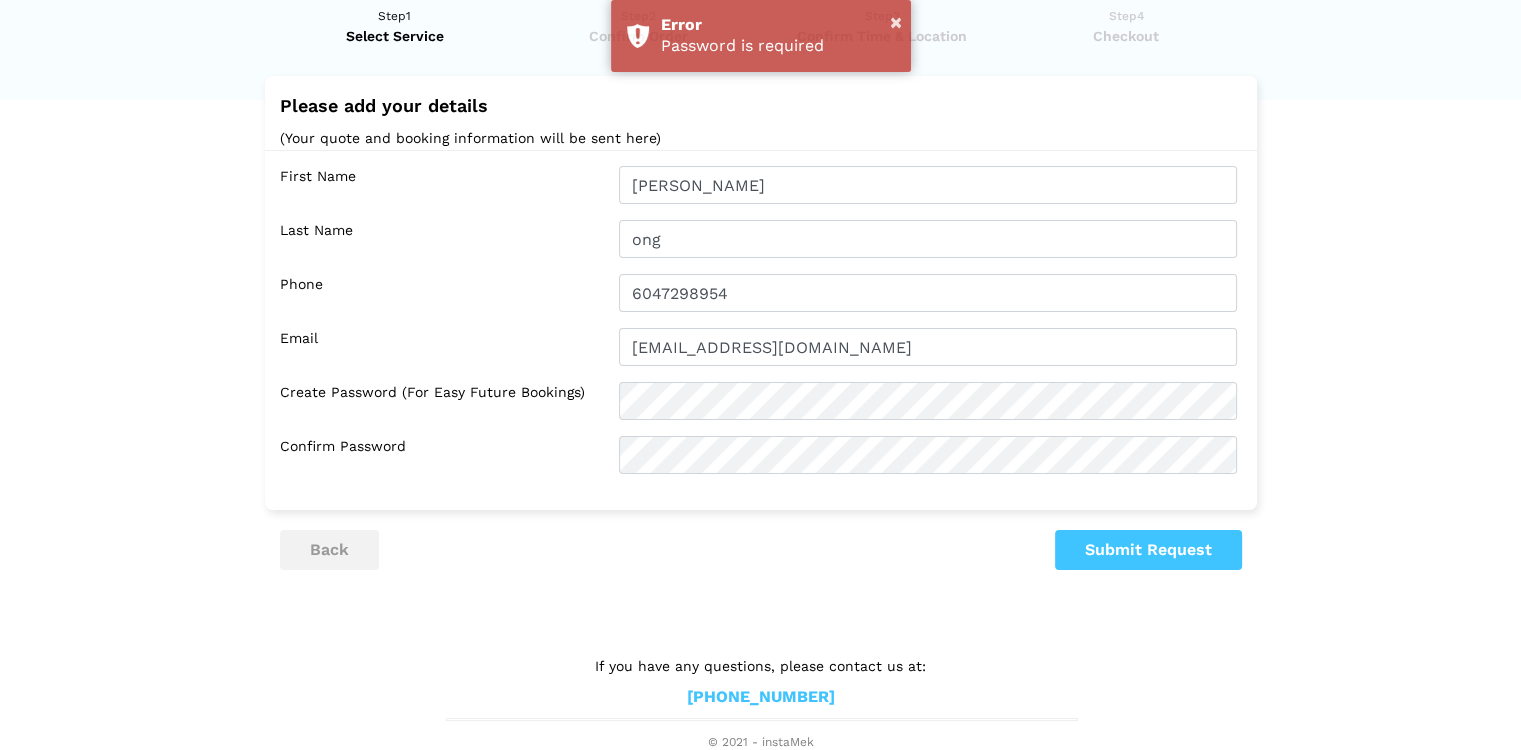 click on "First Name
[PERSON_NAME]
Last Name
ong
Phone
6047298954
Email
[EMAIL_ADDRESS][DOMAIN_NAME]
Confirm Password" at bounding box center [761, 320] 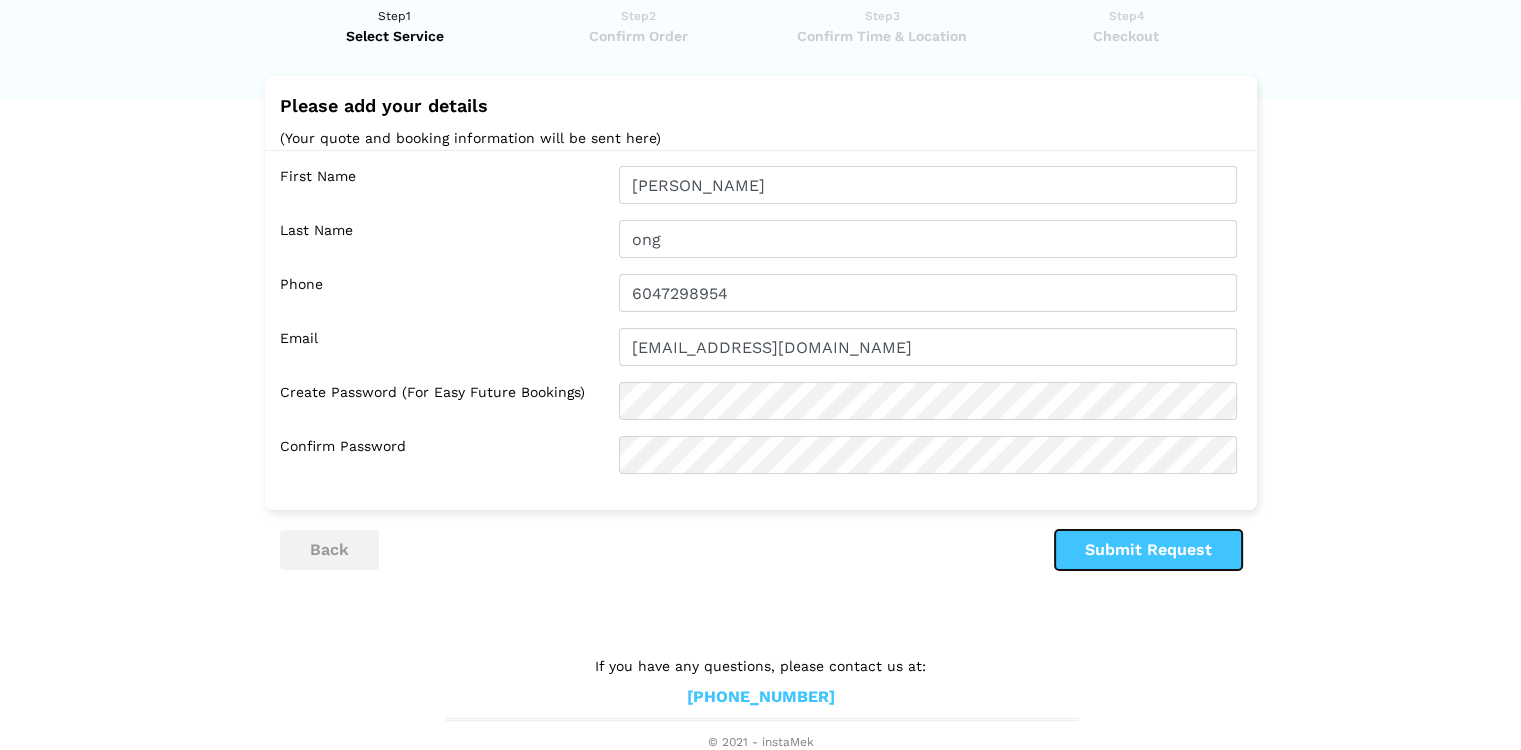 click on "Submit Request" at bounding box center [1148, 550] 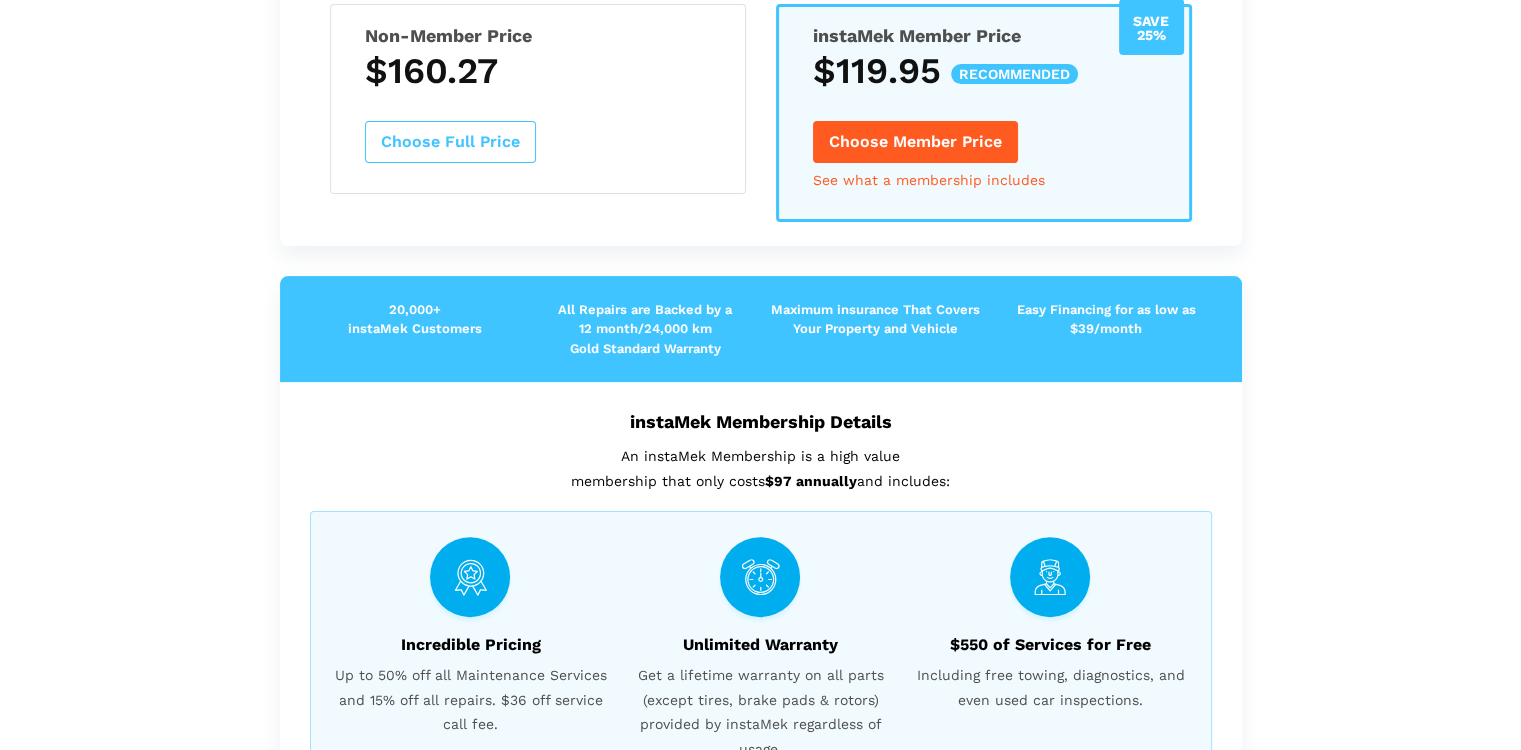 scroll, scrollTop: 54, scrollLeft: 0, axis: vertical 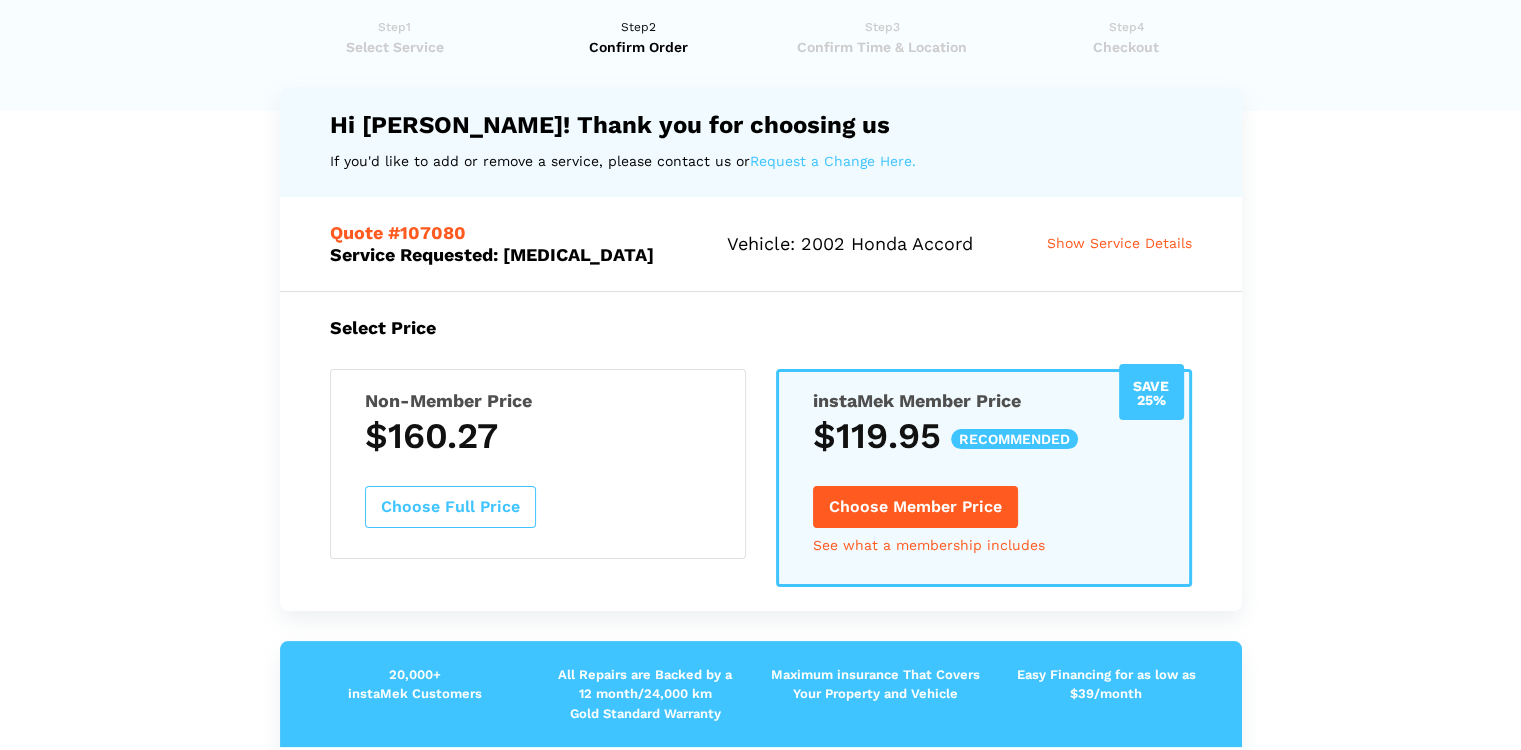 click on "Choose Full Price" at bounding box center [450, 507] 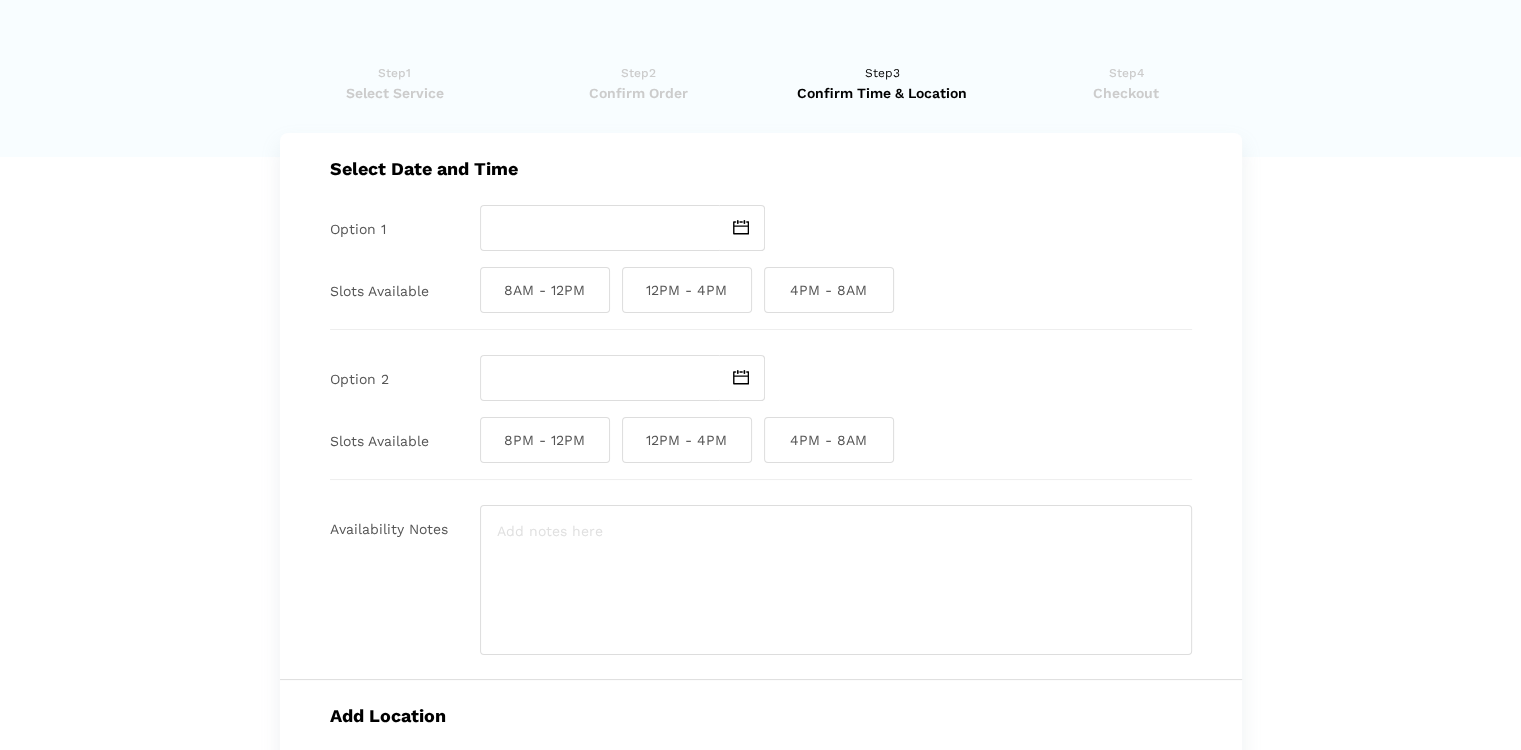 scroll, scrollTop: 0, scrollLeft: 0, axis: both 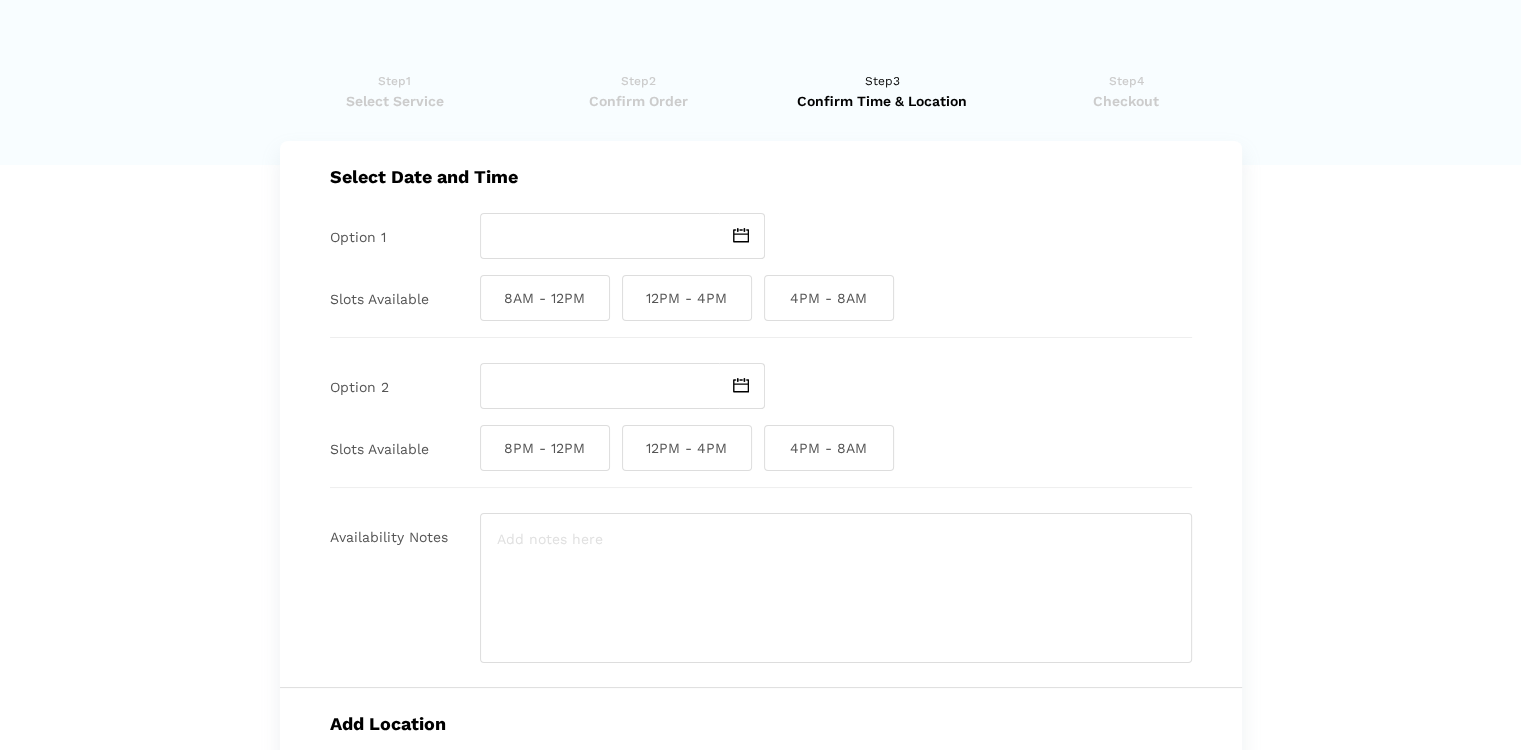 click at bounding box center [741, 235] 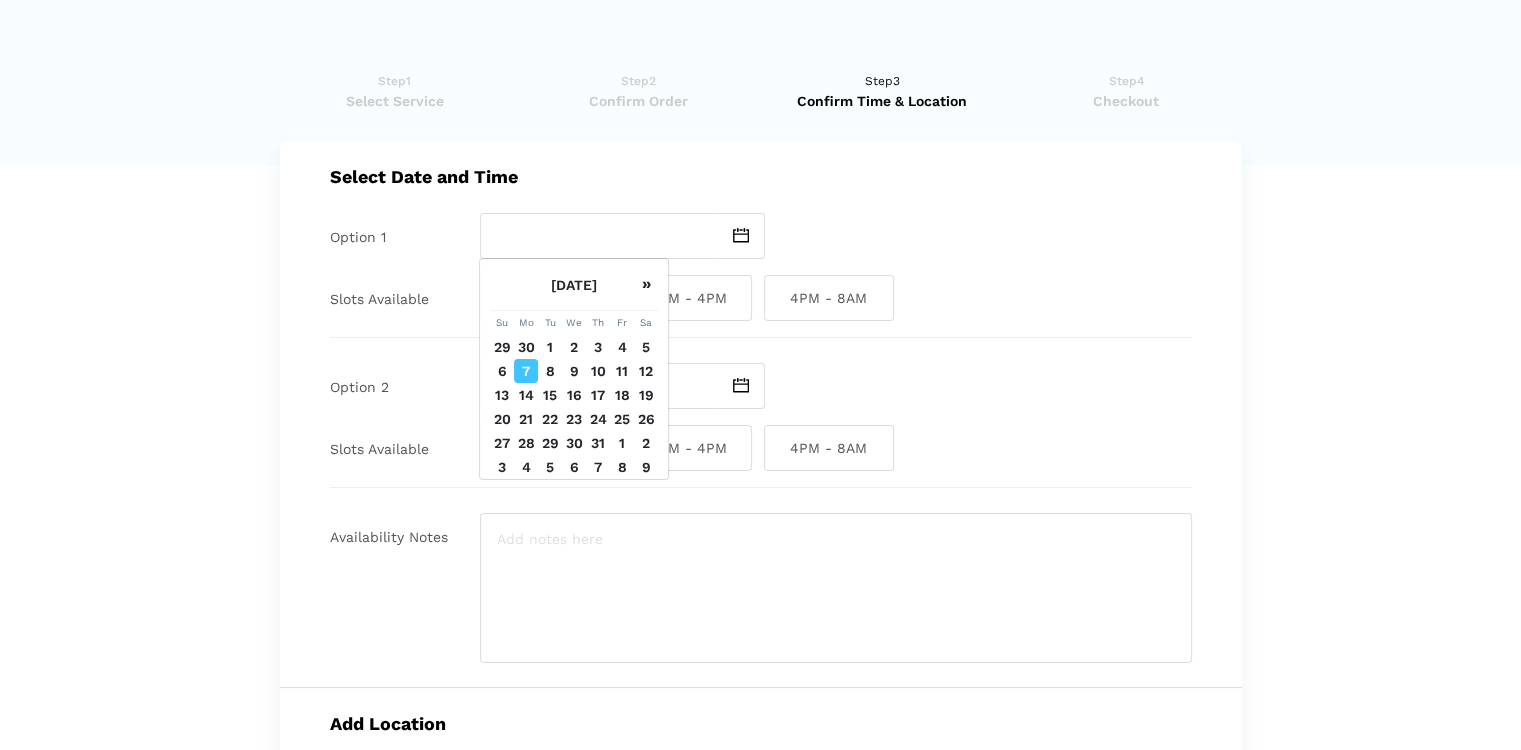 click on "12" at bounding box center [646, 371] 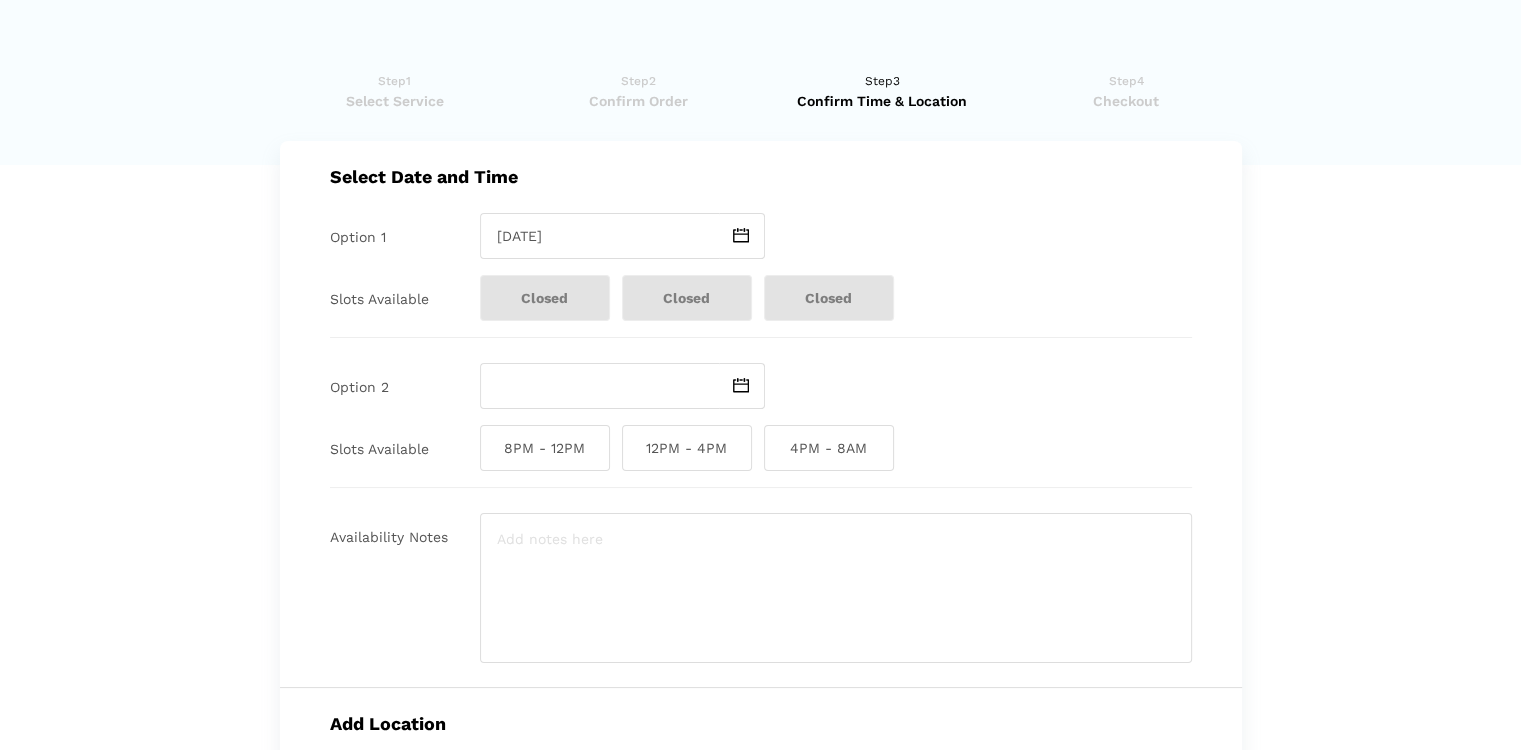 click at bounding box center [741, 235] 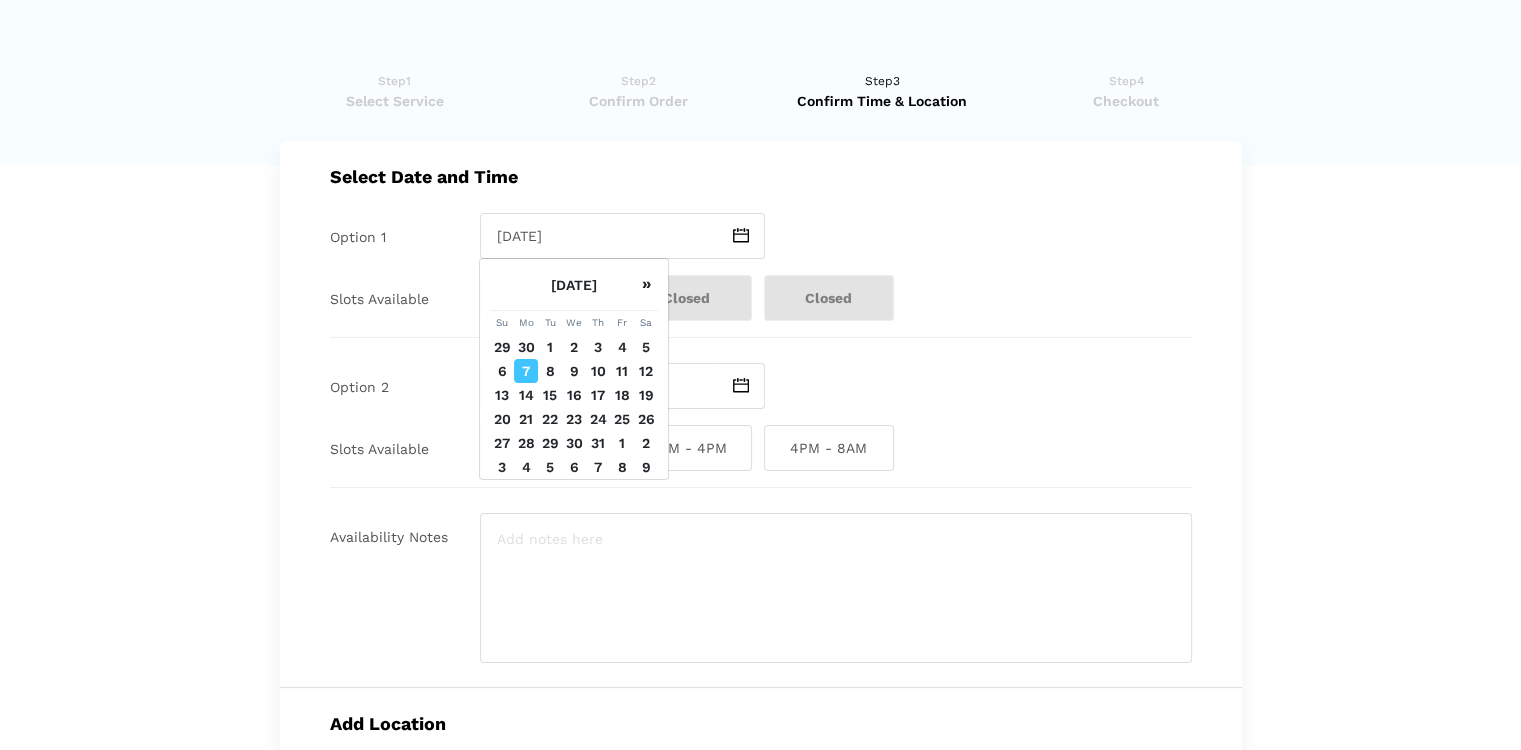 click on "14" at bounding box center [526, 395] 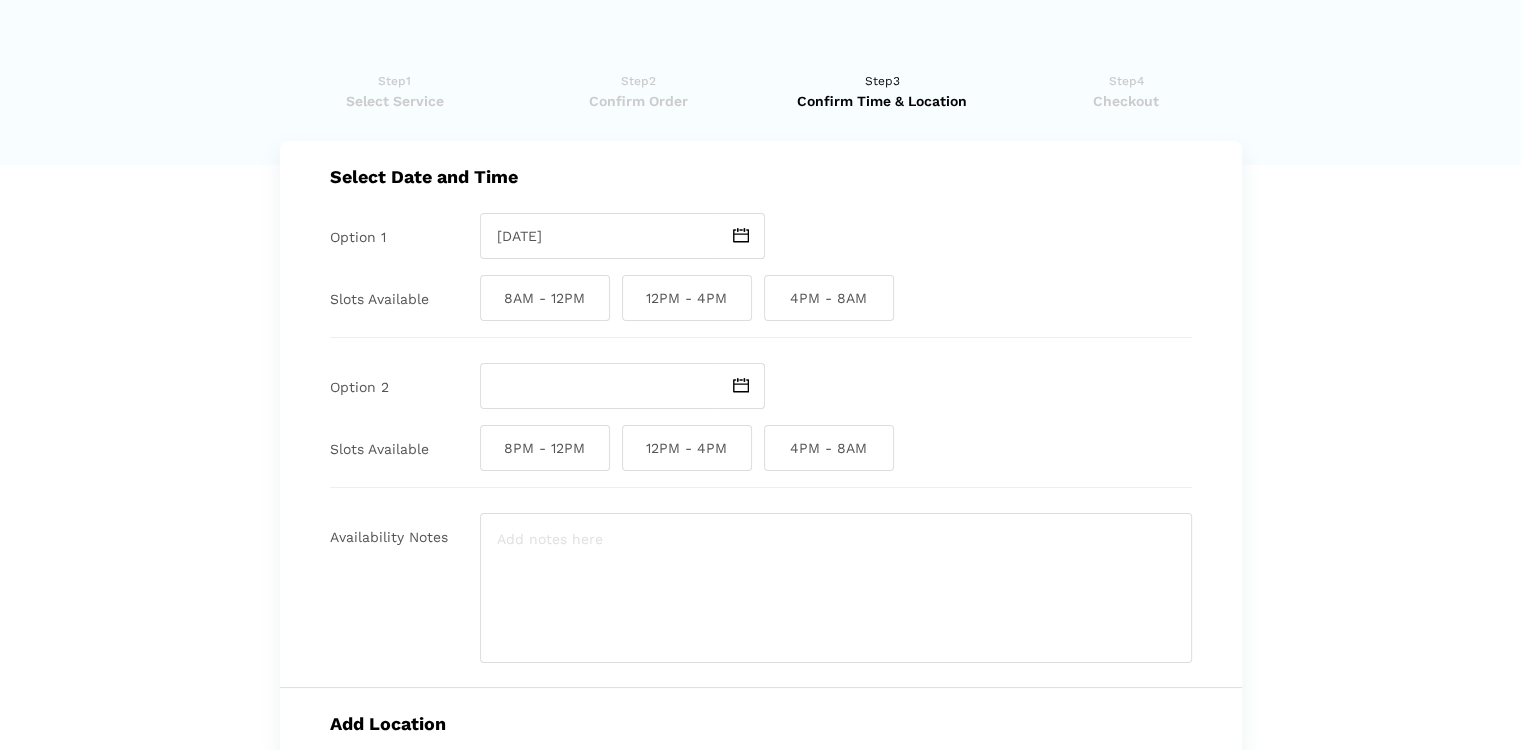 click at bounding box center (741, 235) 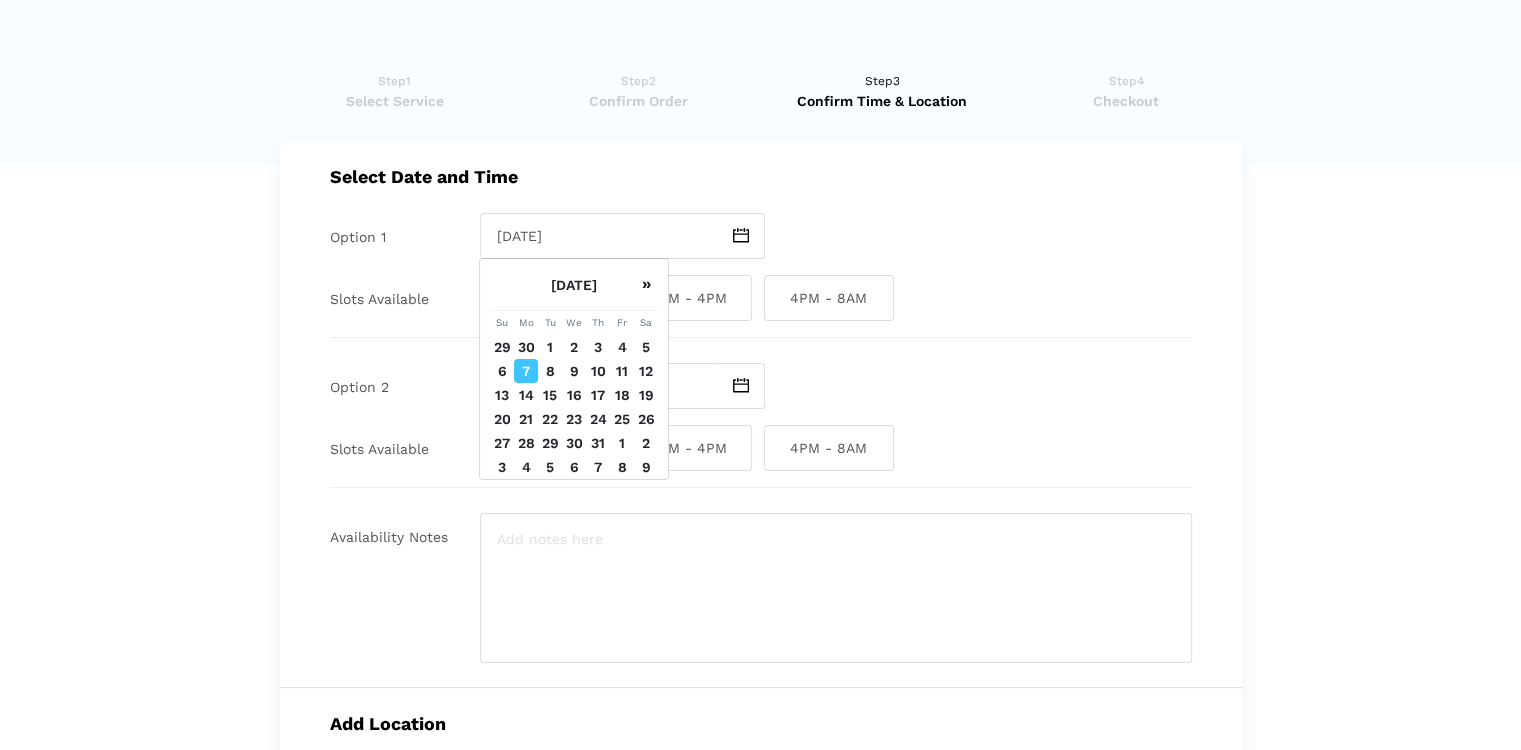click on "8" at bounding box center [550, 371] 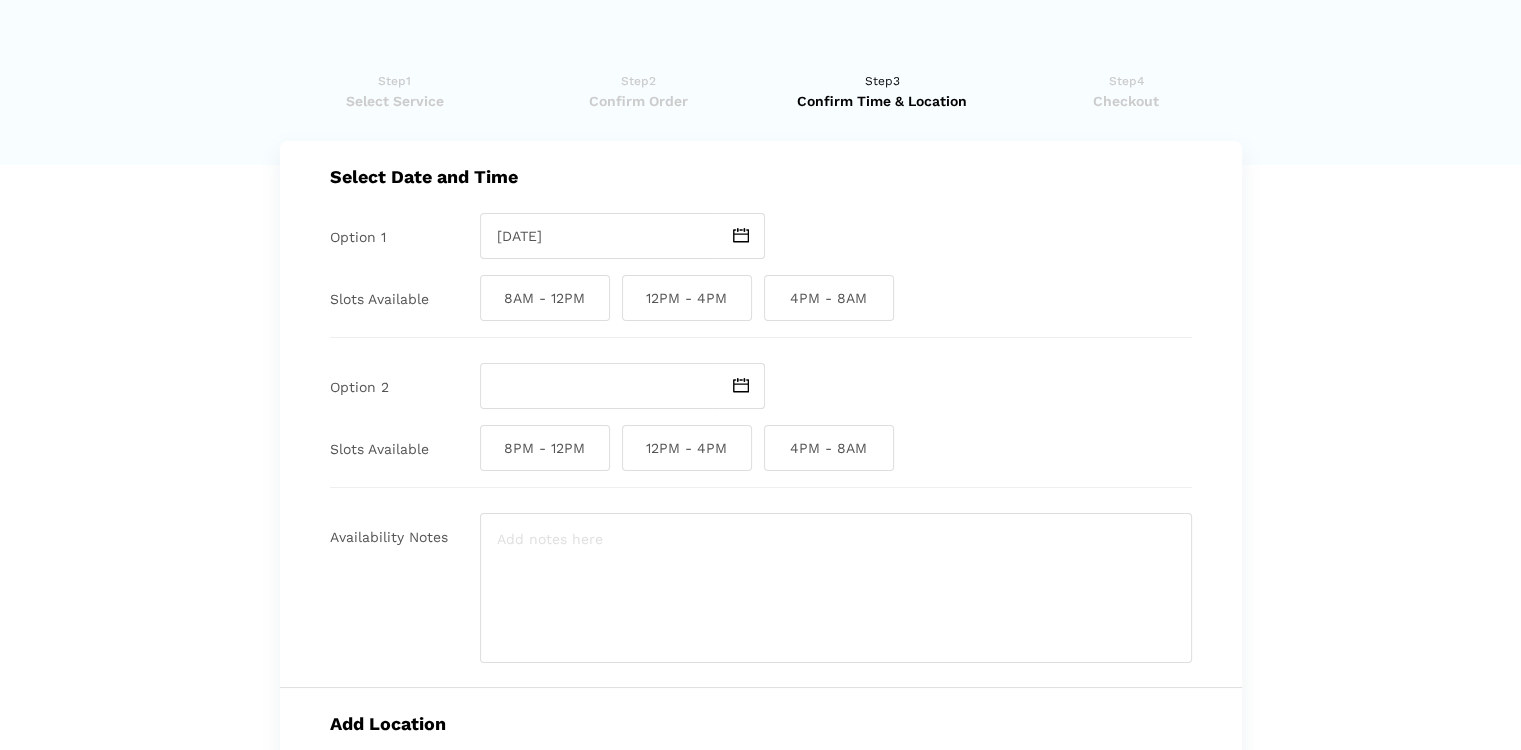 drag, startPoint x: 696, startPoint y: 301, endPoint x: 688, endPoint y: 321, distance: 21.540659 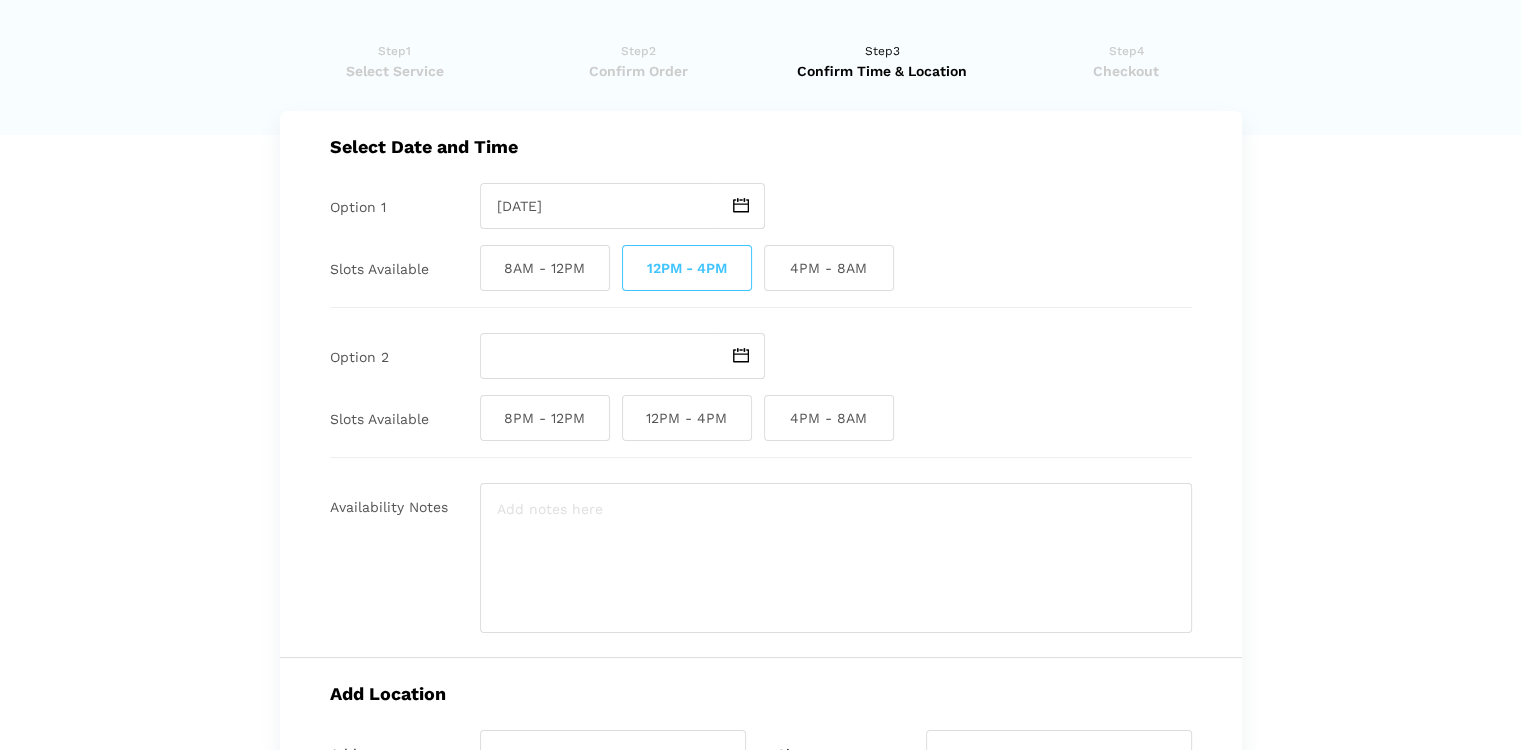 scroll, scrollTop: 0, scrollLeft: 0, axis: both 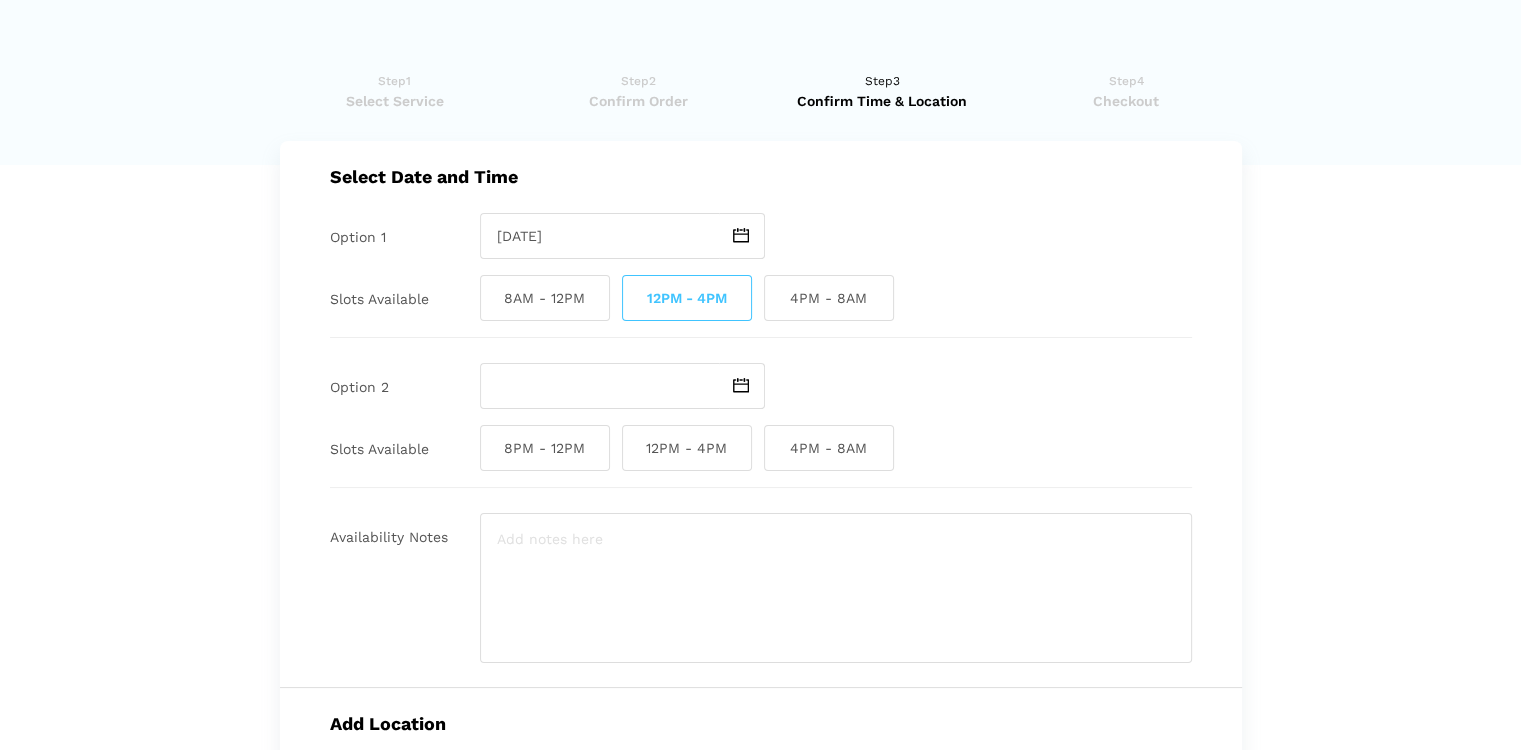 click at bounding box center (741, 385) 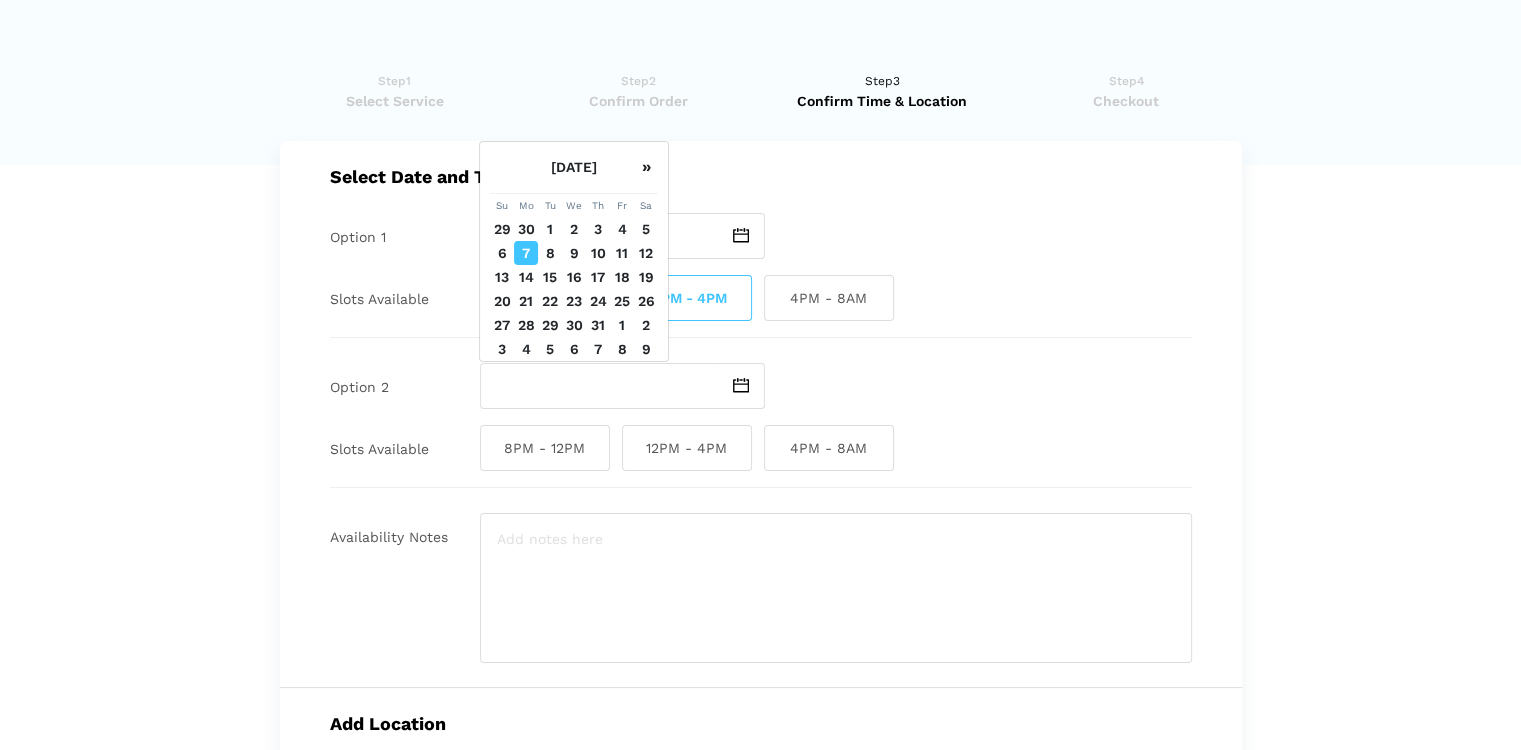 click on "Select Date and Time
Option 1
[DATE]
Slots Available
8AM - 12PM
12PM - 4PM
4PM - 8AM
[MEDICAL_DATA]
8PM - 12PM" at bounding box center [761, 414] 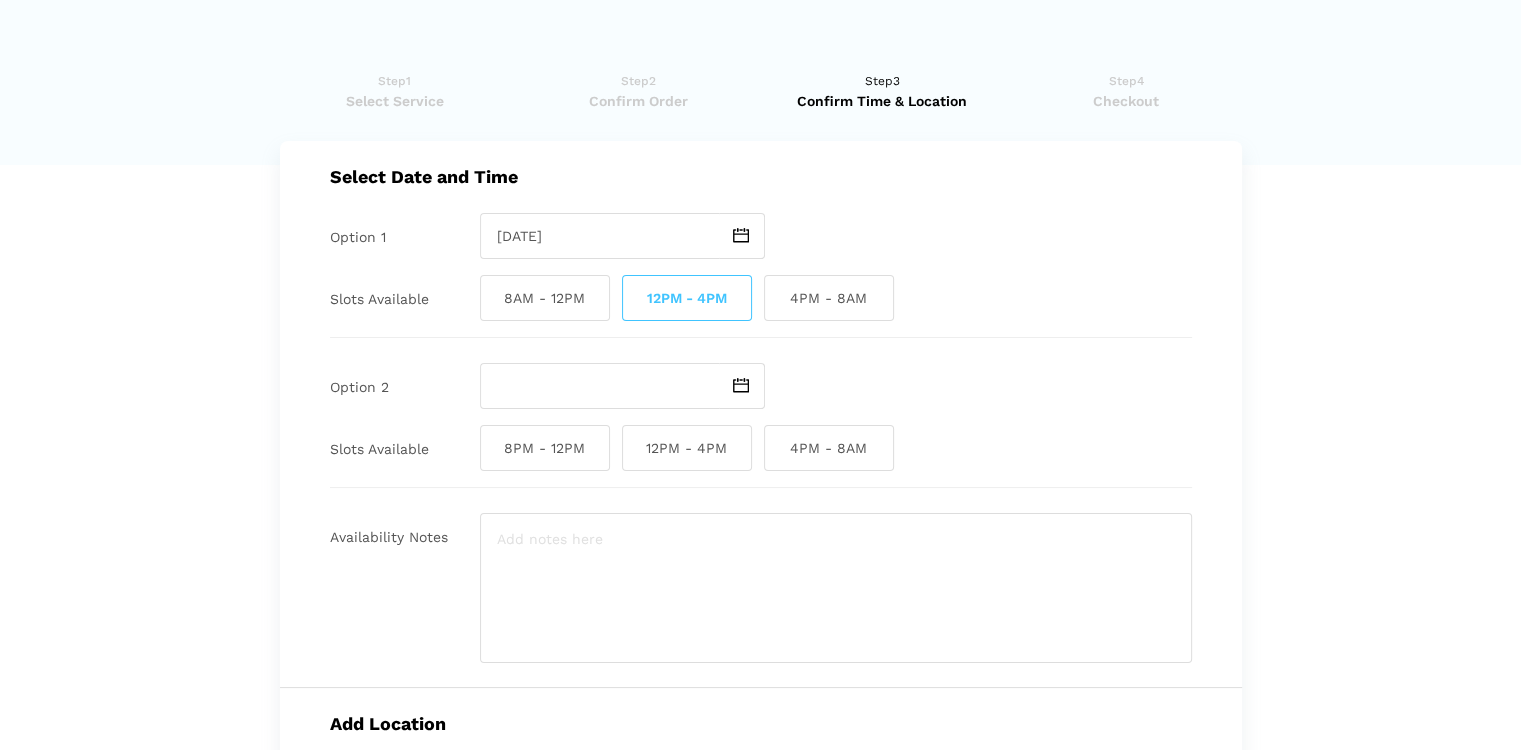 click at bounding box center [741, 385] 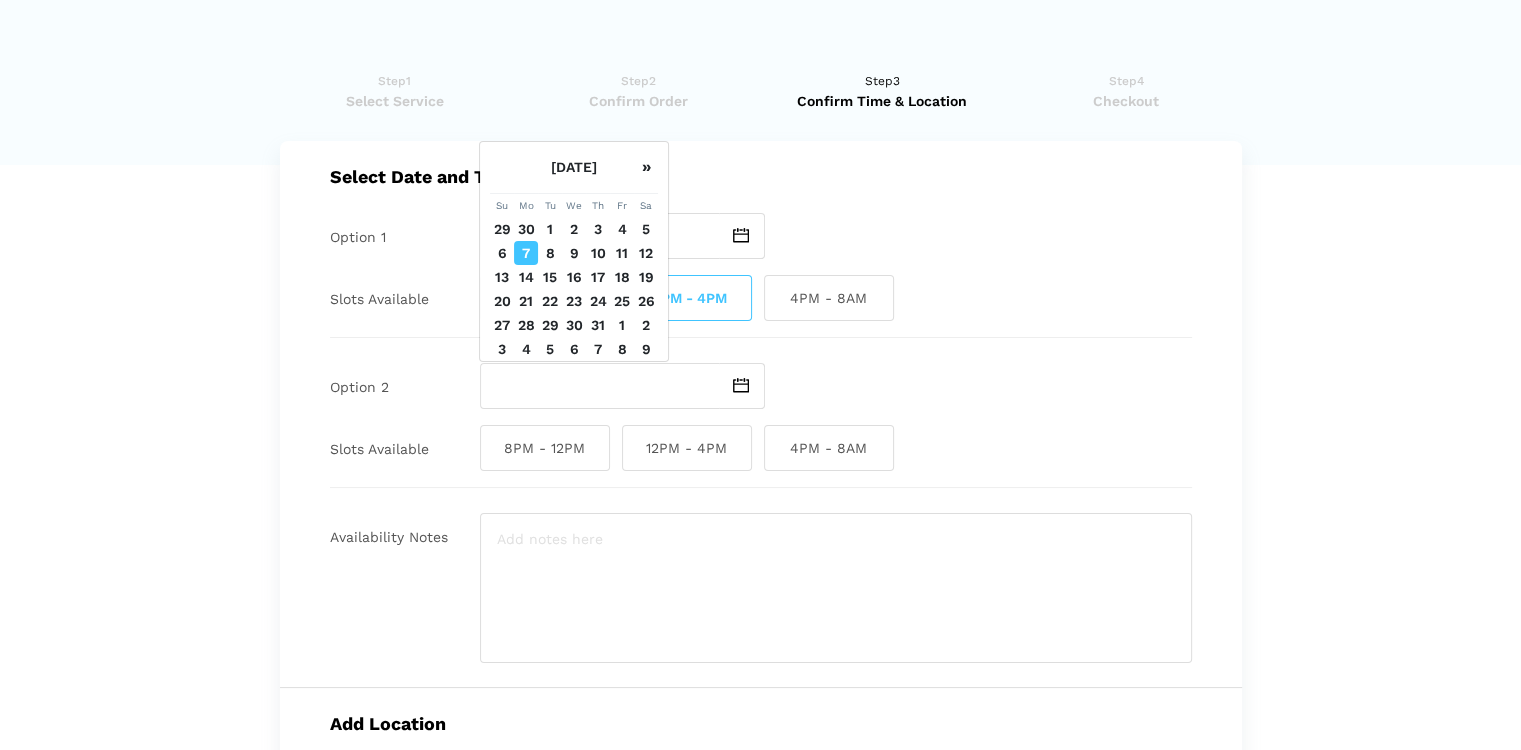 click on "15" at bounding box center (550, 277) 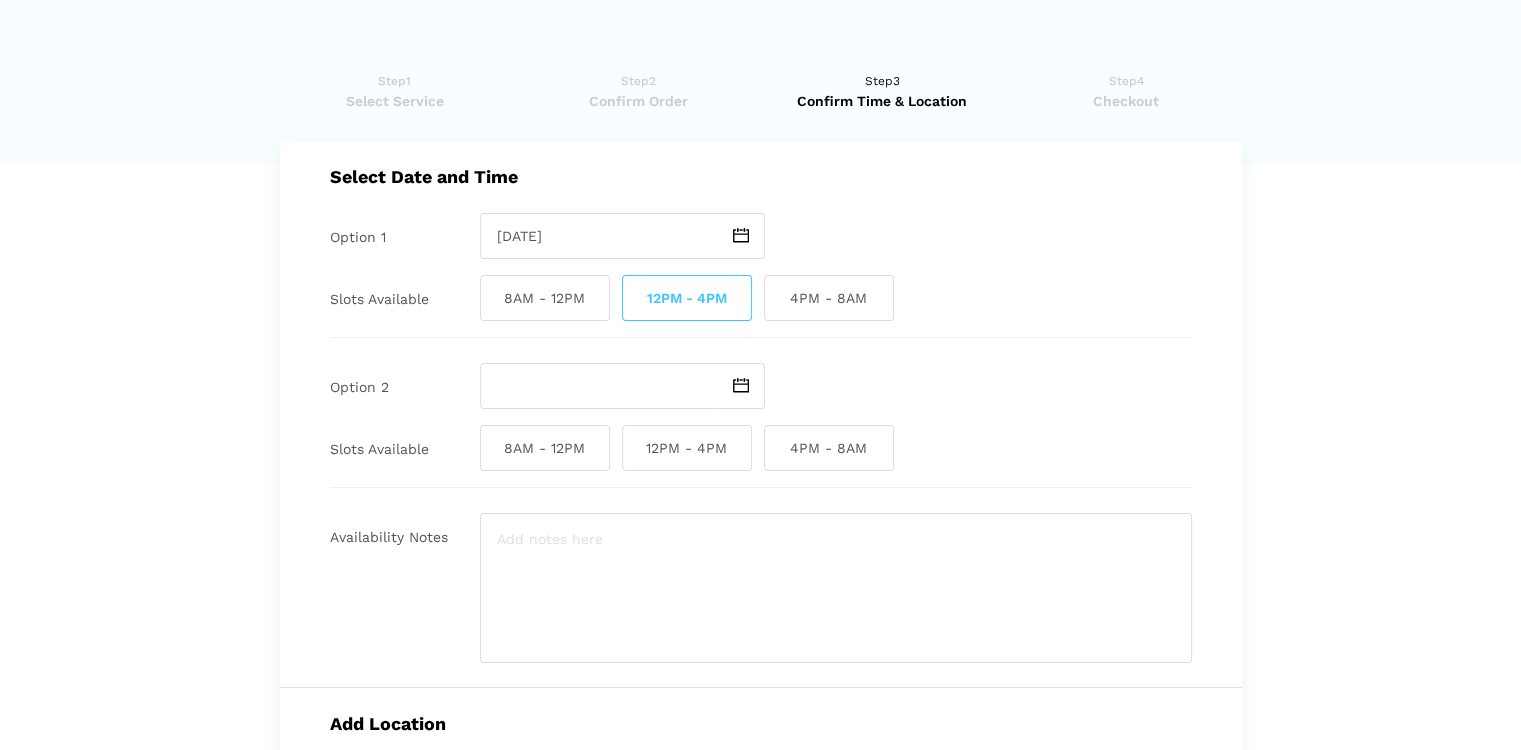 type on "[DATE]" 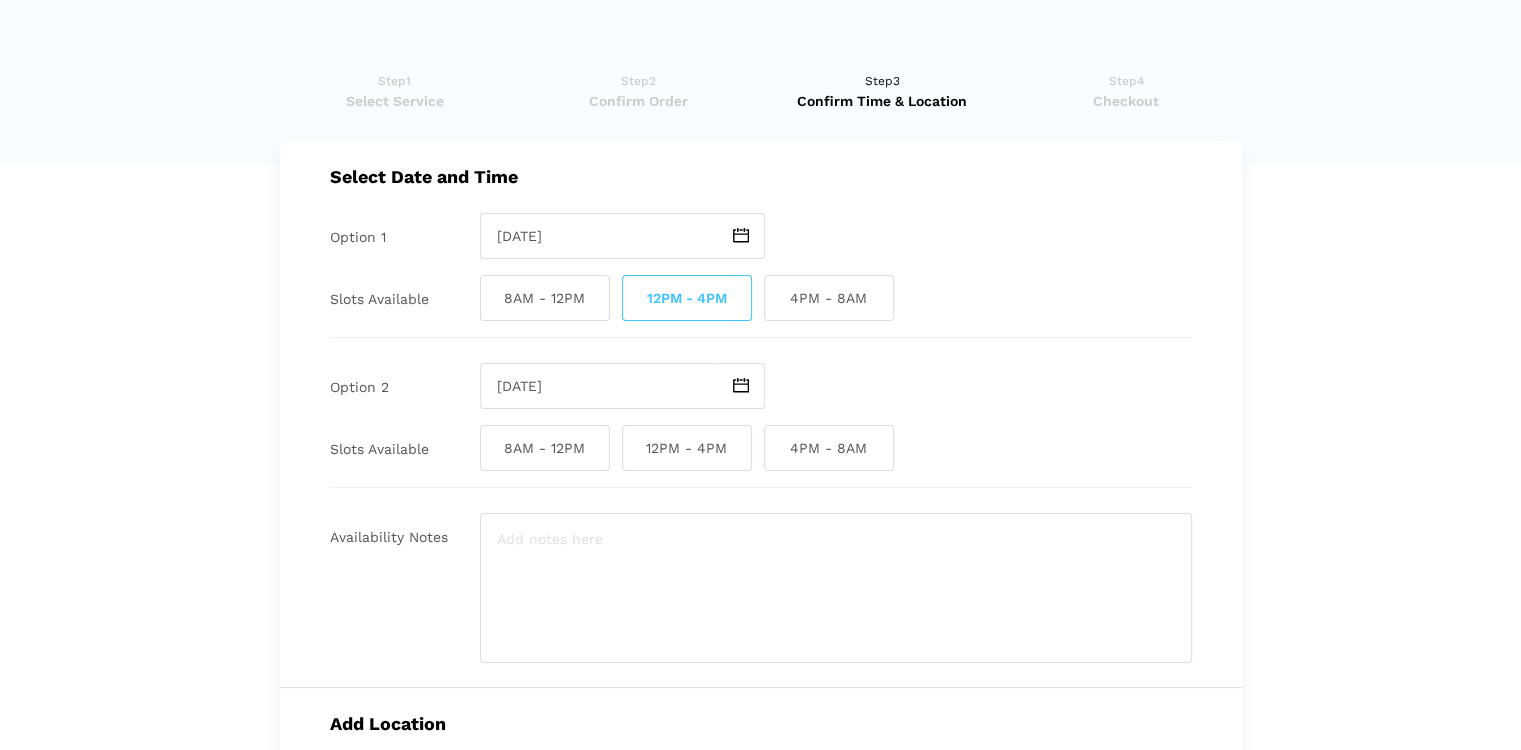 click on "12PM - 4PM" at bounding box center [687, 448] 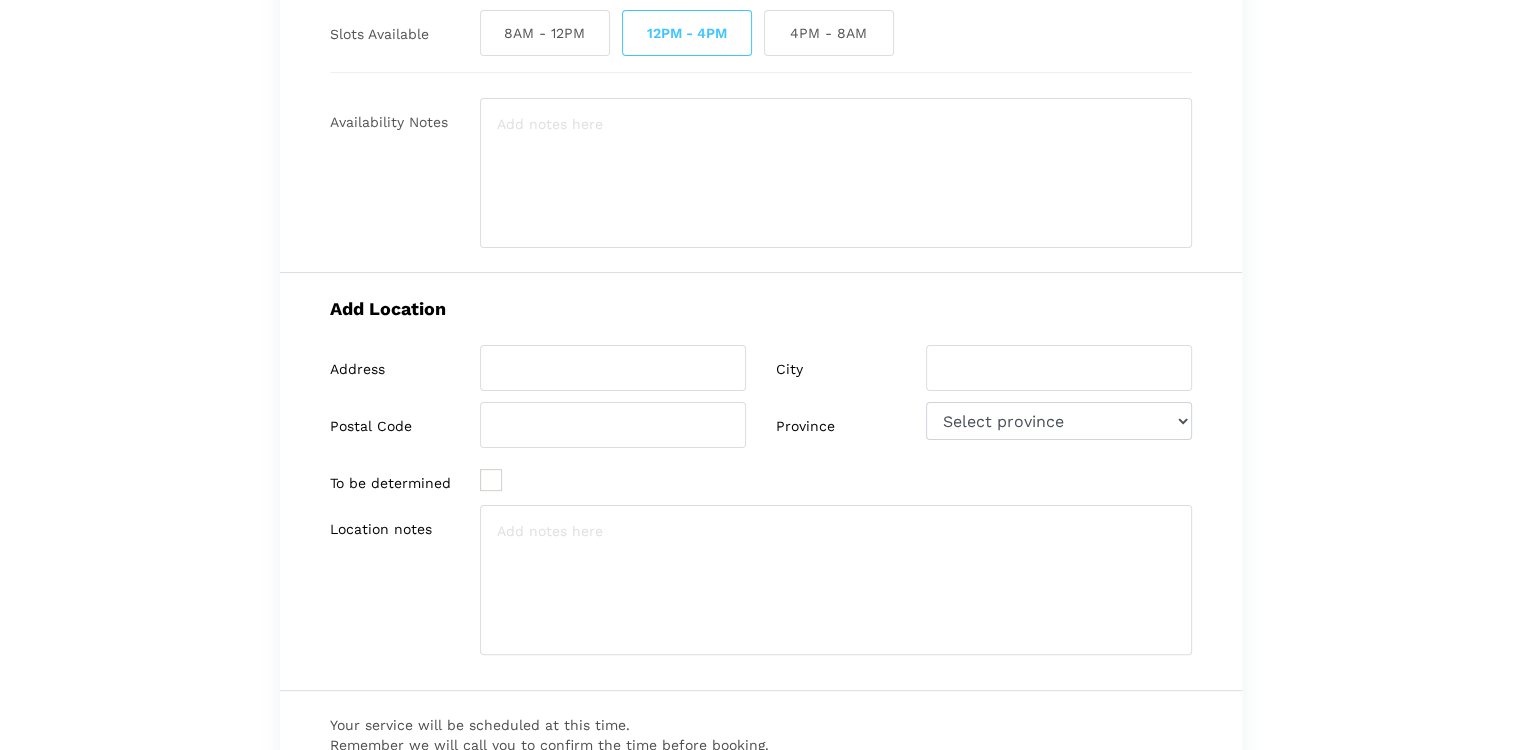 scroll, scrollTop: 466, scrollLeft: 0, axis: vertical 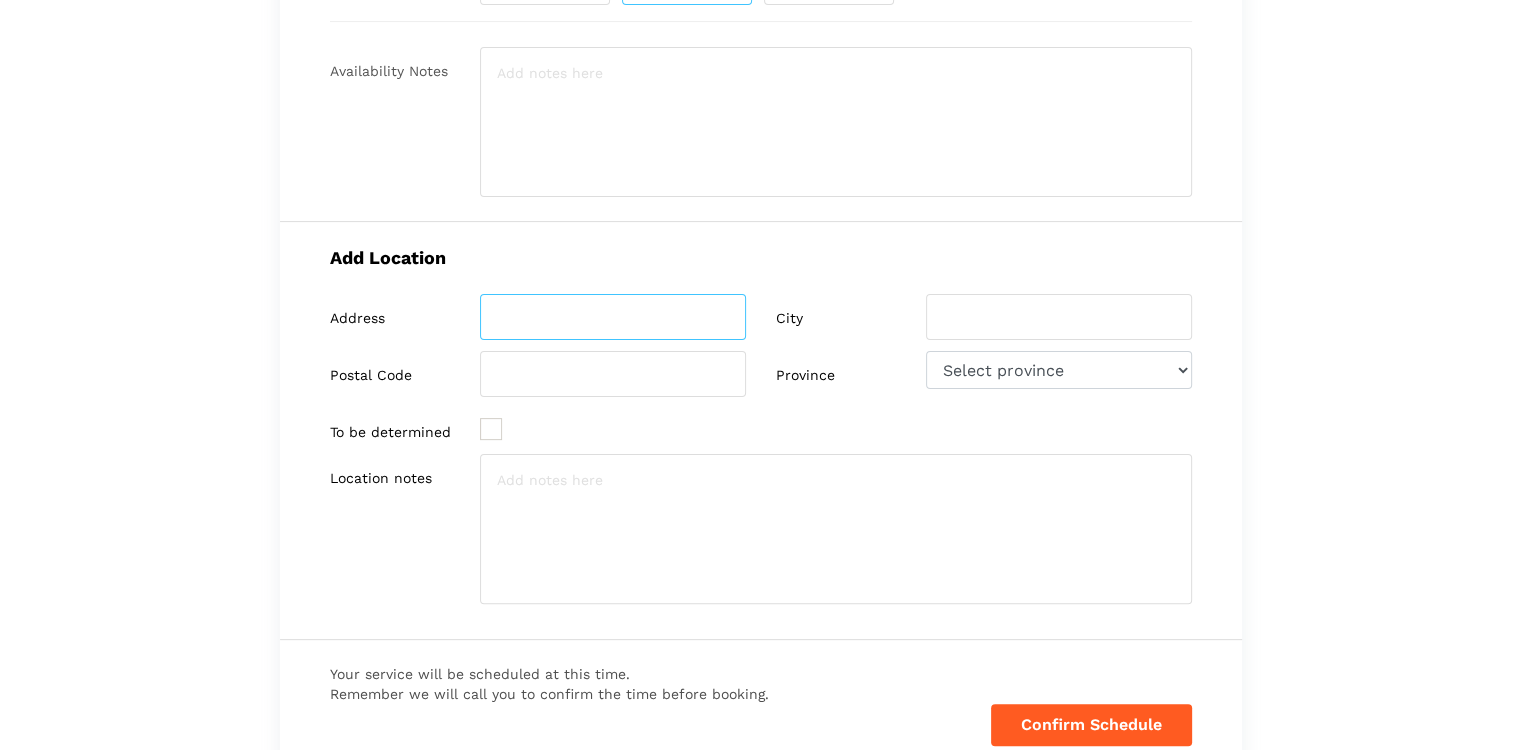 click at bounding box center (613, 317) 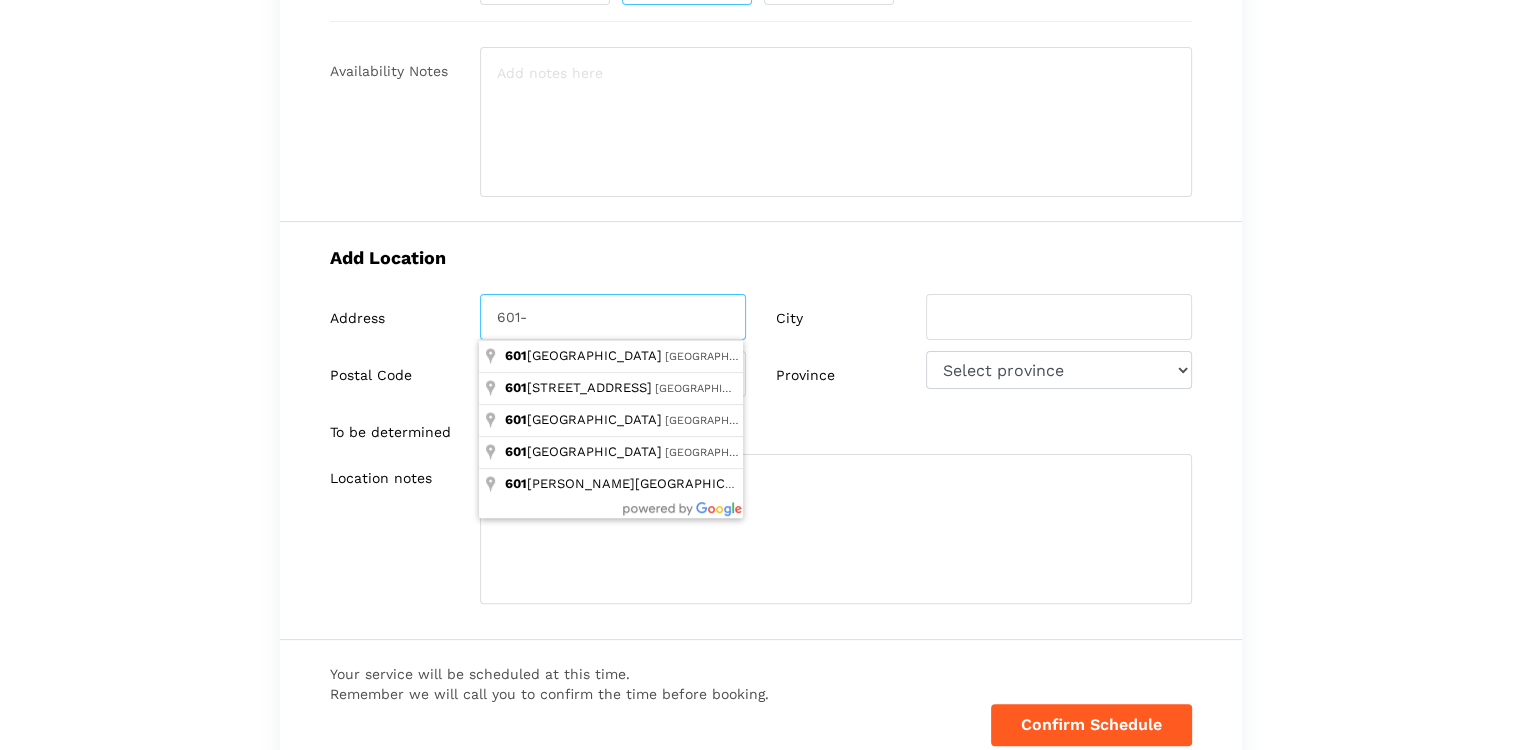 type on "[STREET_ADDRESS][PERSON_NAME]" 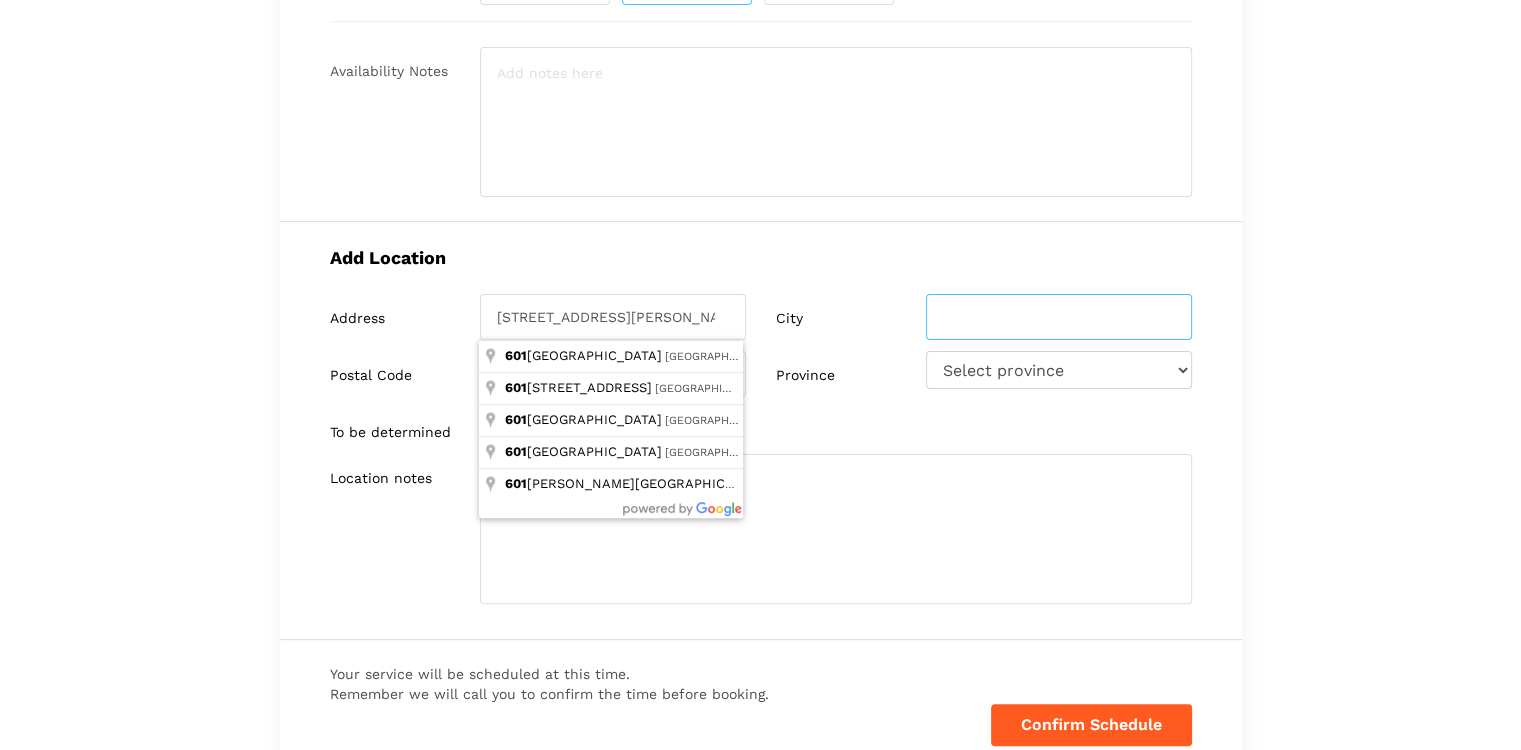 type on "[GEOGRAPHIC_DATA]" 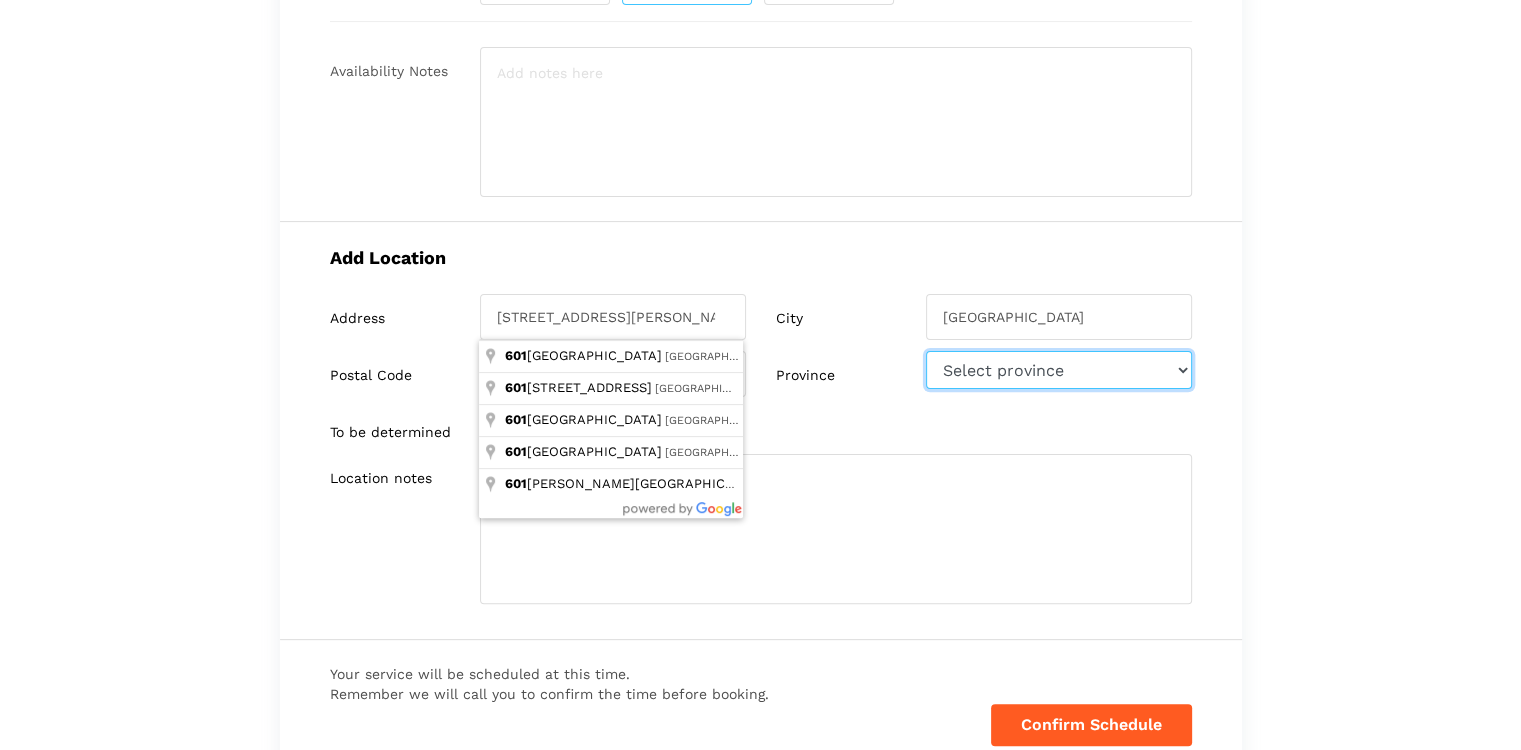 select on "BC" 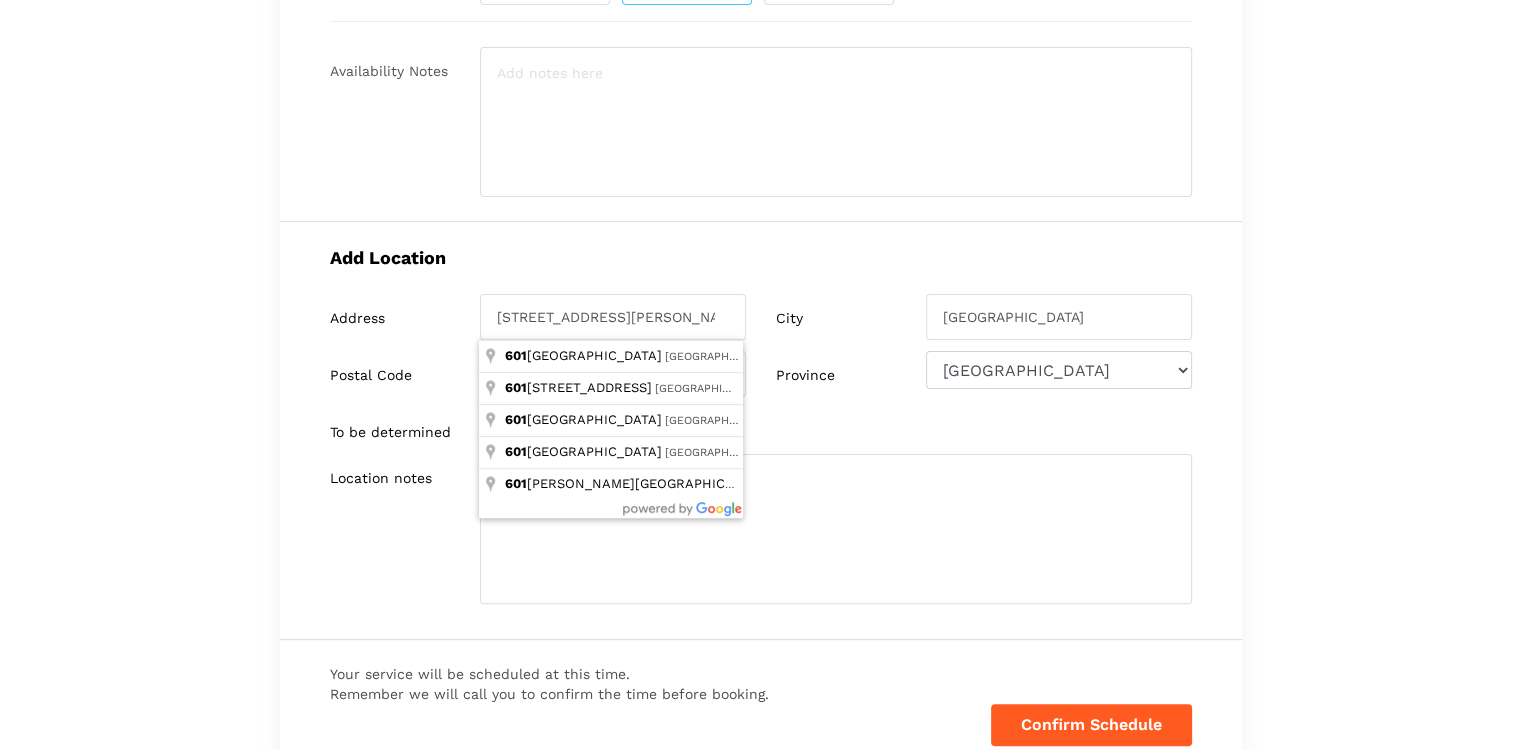 click on "Address
[STREET_ADDRESS][PERSON_NAME]
City
[GEOGRAPHIC_DATA]
Postal Code
Province
Select province
[GEOGRAPHIC_DATA]
[GEOGRAPHIC_DATA]
[US_STATE]" at bounding box center (761, 374) 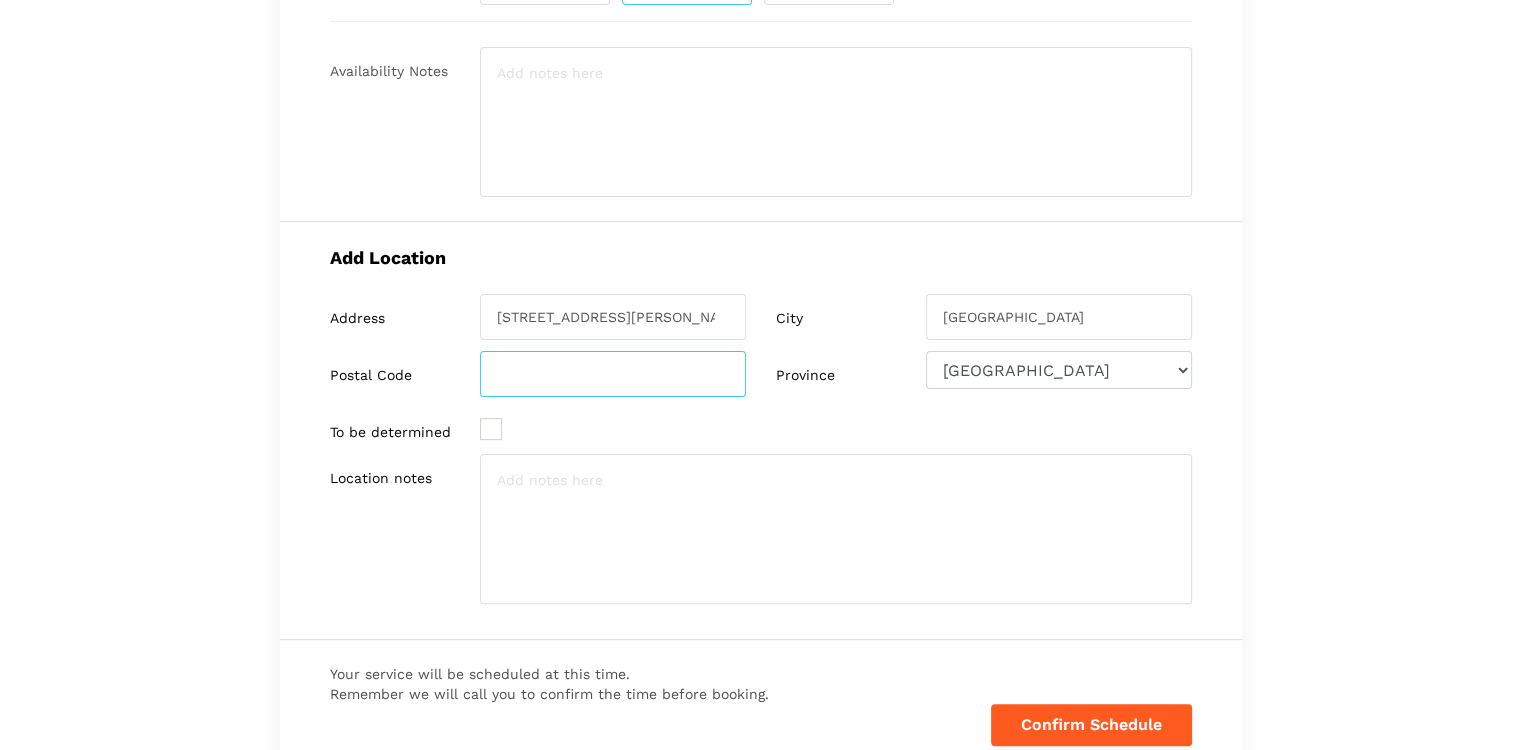 click at bounding box center (613, 374) 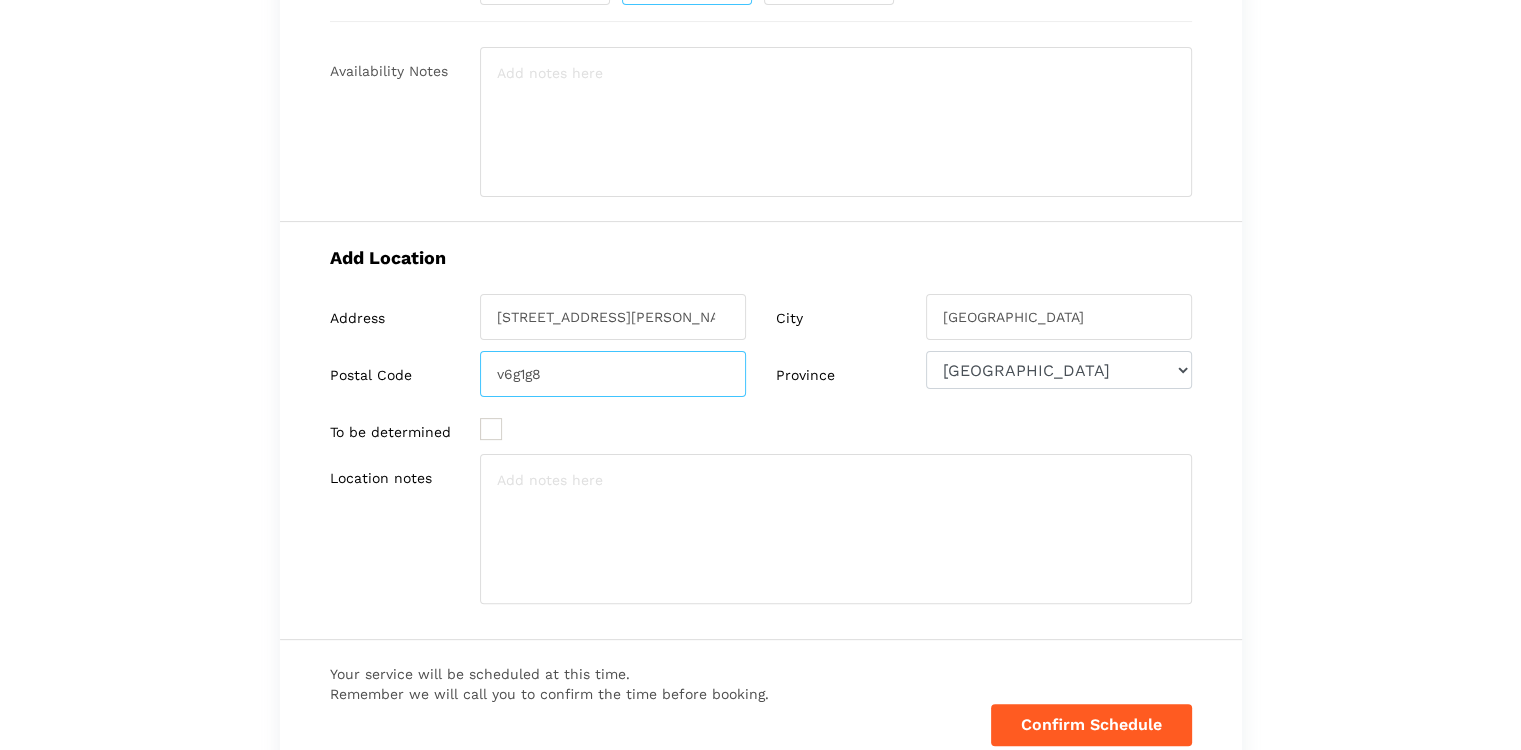 type on "v6g1g8" 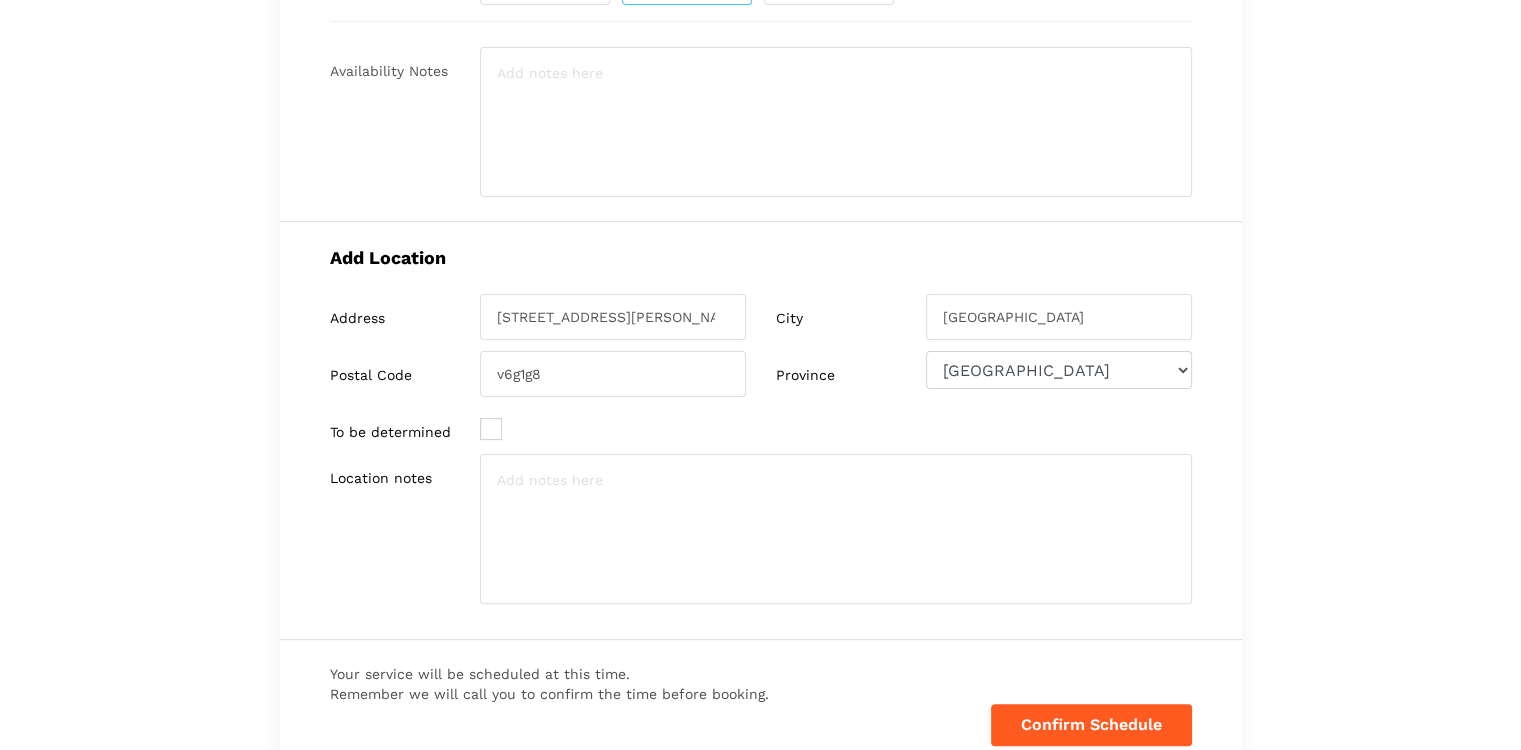 click on "Have you used instaMek service before?
No, I am a new customer
Yes, I am a returning customer
Returning Customer
Email" at bounding box center [760, 274] 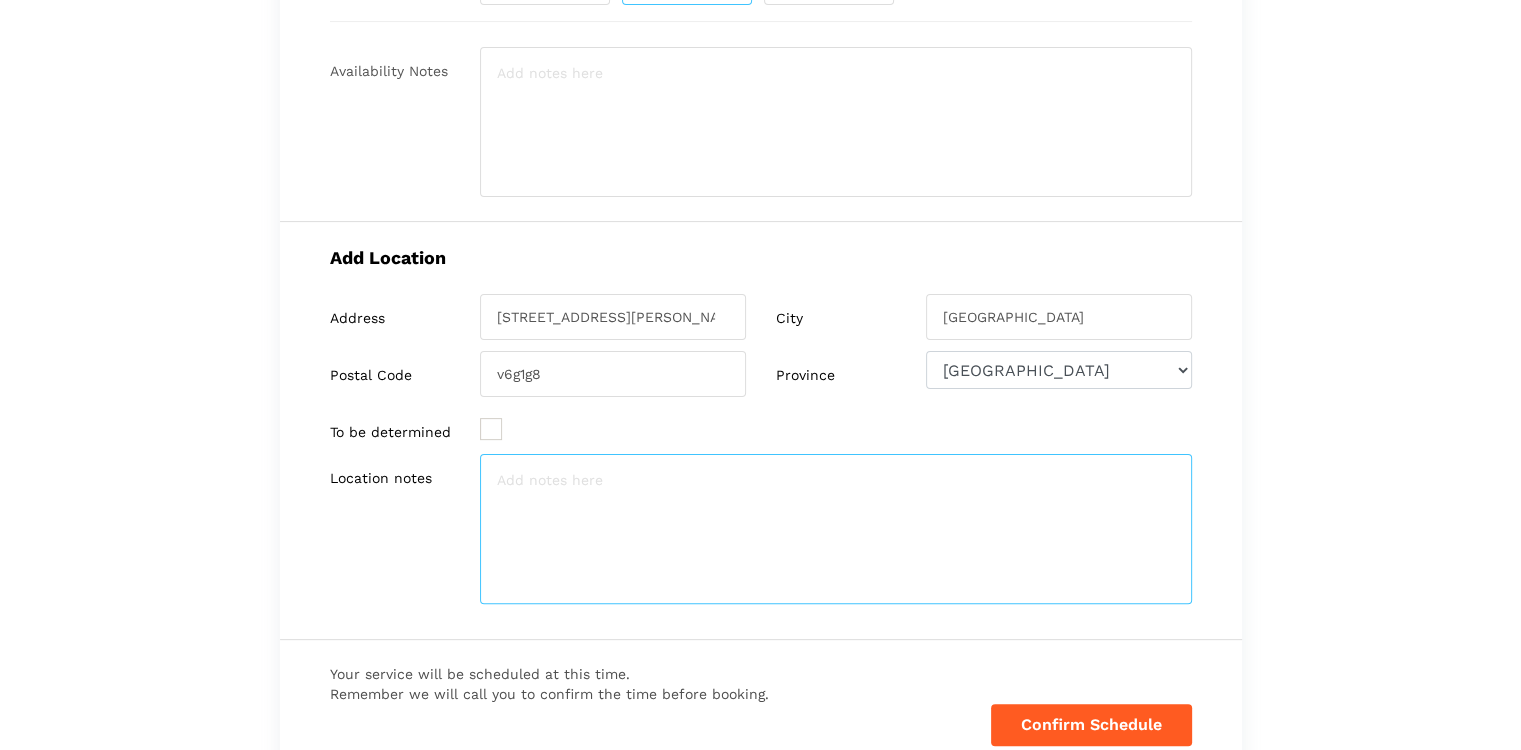 click at bounding box center (836, 529) 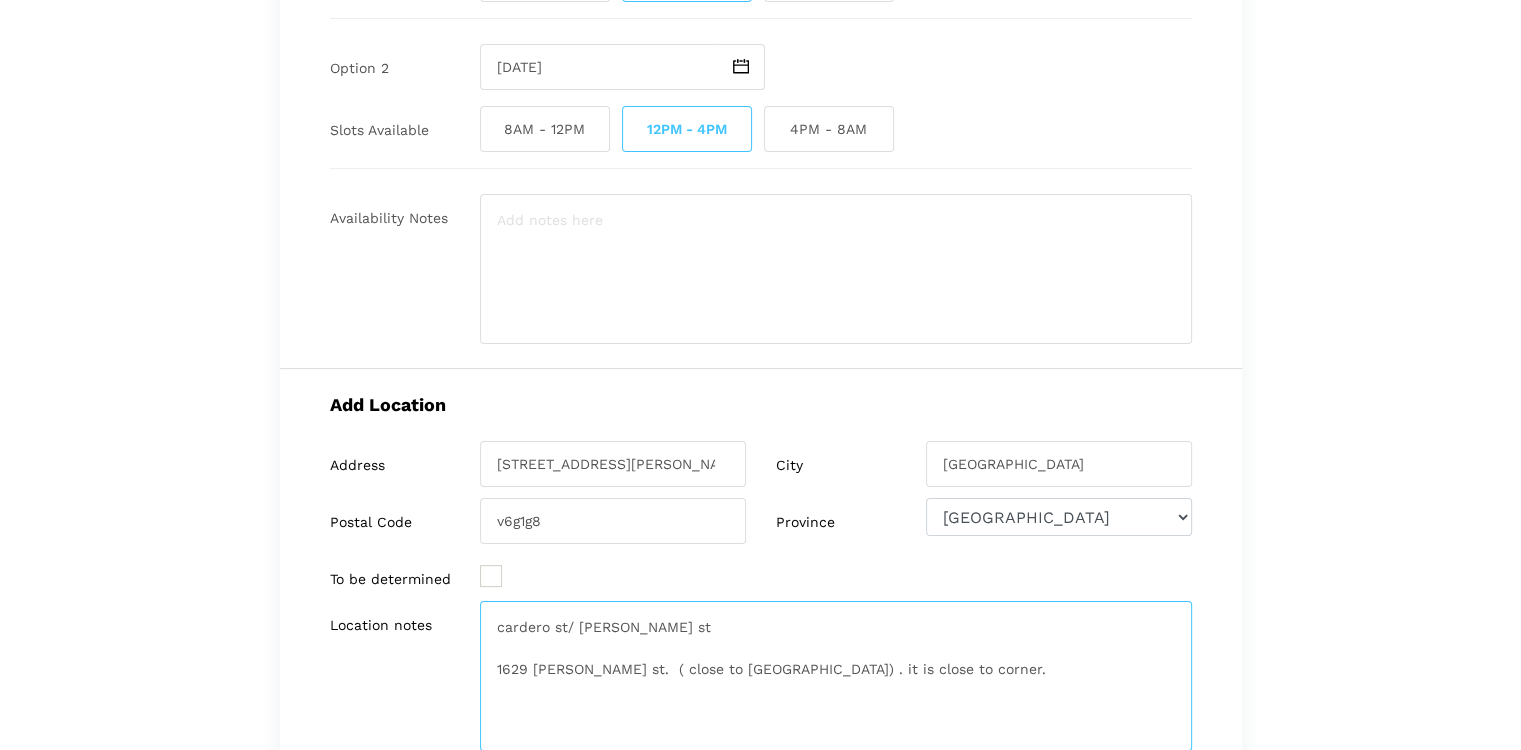 scroll, scrollTop: 466, scrollLeft: 0, axis: vertical 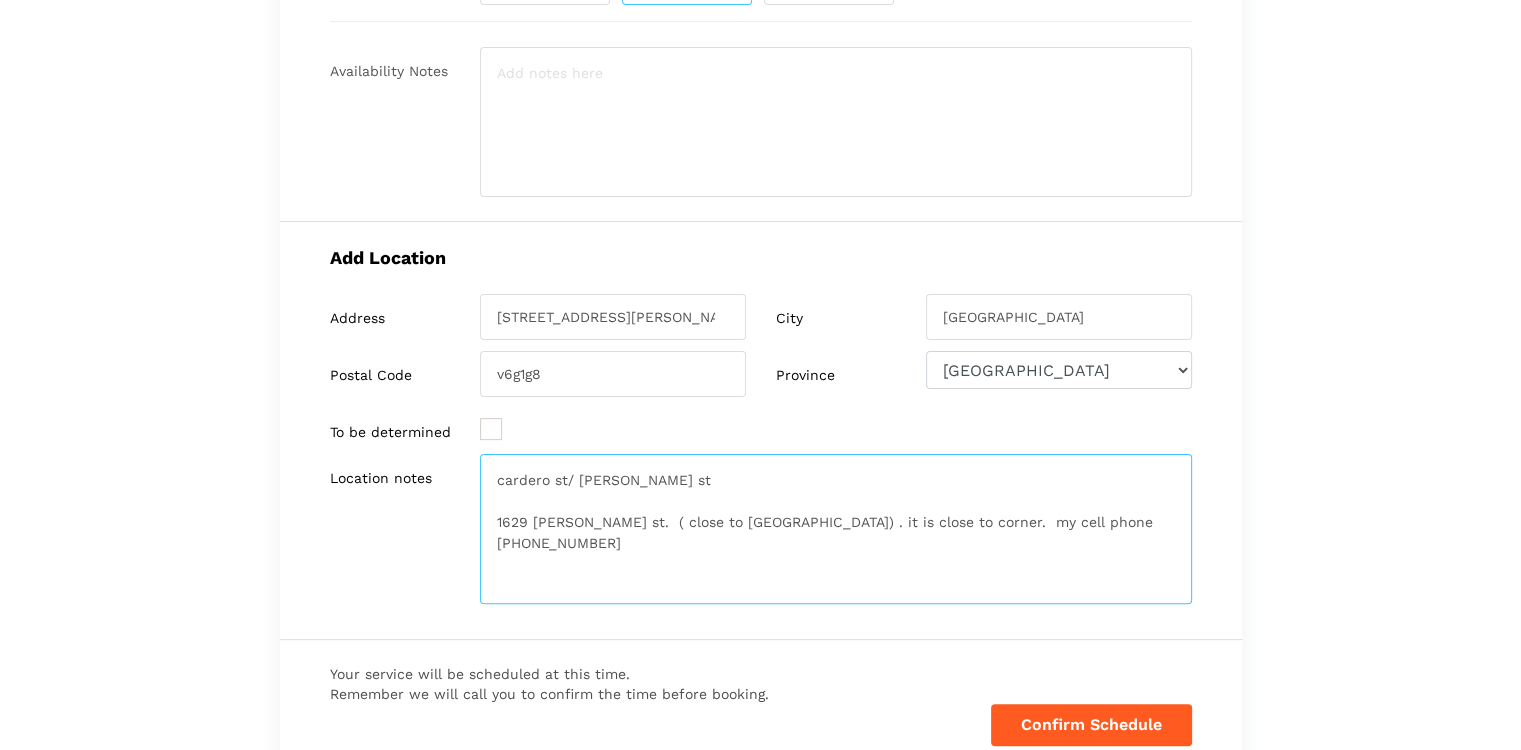 click on "cardero st/ [PERSON_NAME] st
1629 [PERSON_NAME] st.  ( close to [GEOGRAPHIC_DATA]) . it is close to corner.  my cell phone [PHONE_NUMBER]" at bounding box center [836, 529] 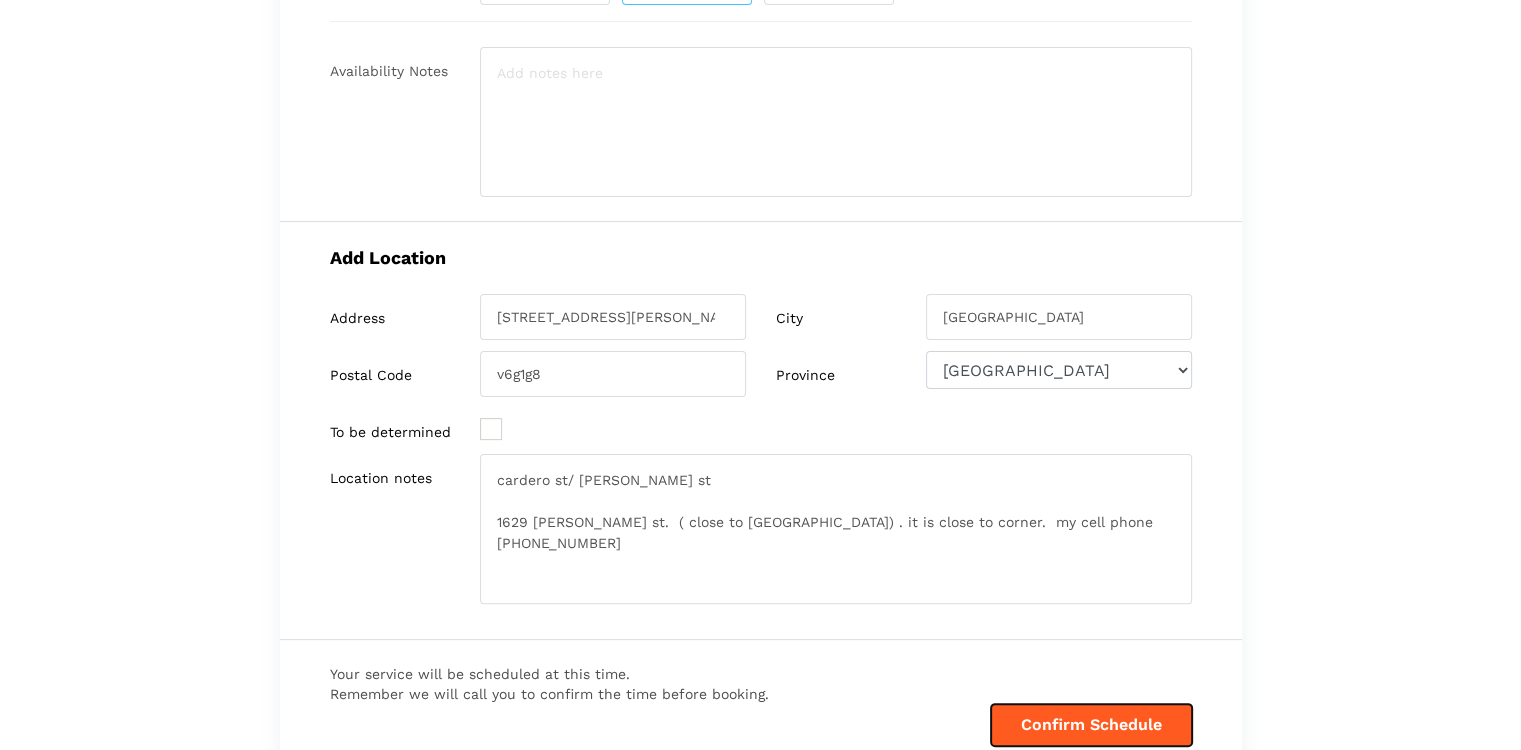 click on "Confirm Schedule" at bounding box center (1091, 725) 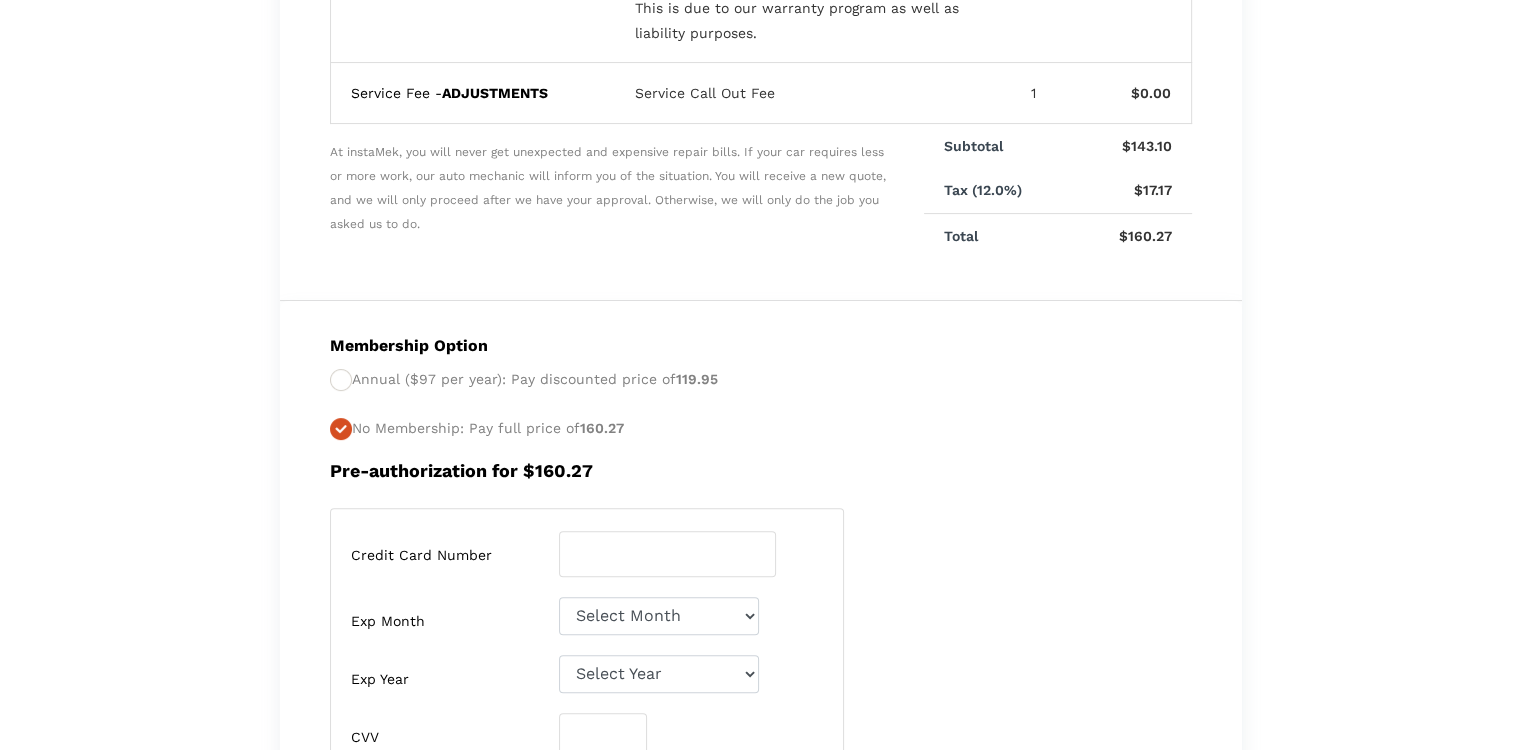 scroll, scrollTop: 700, scrollLeft: 0, axis: vertical 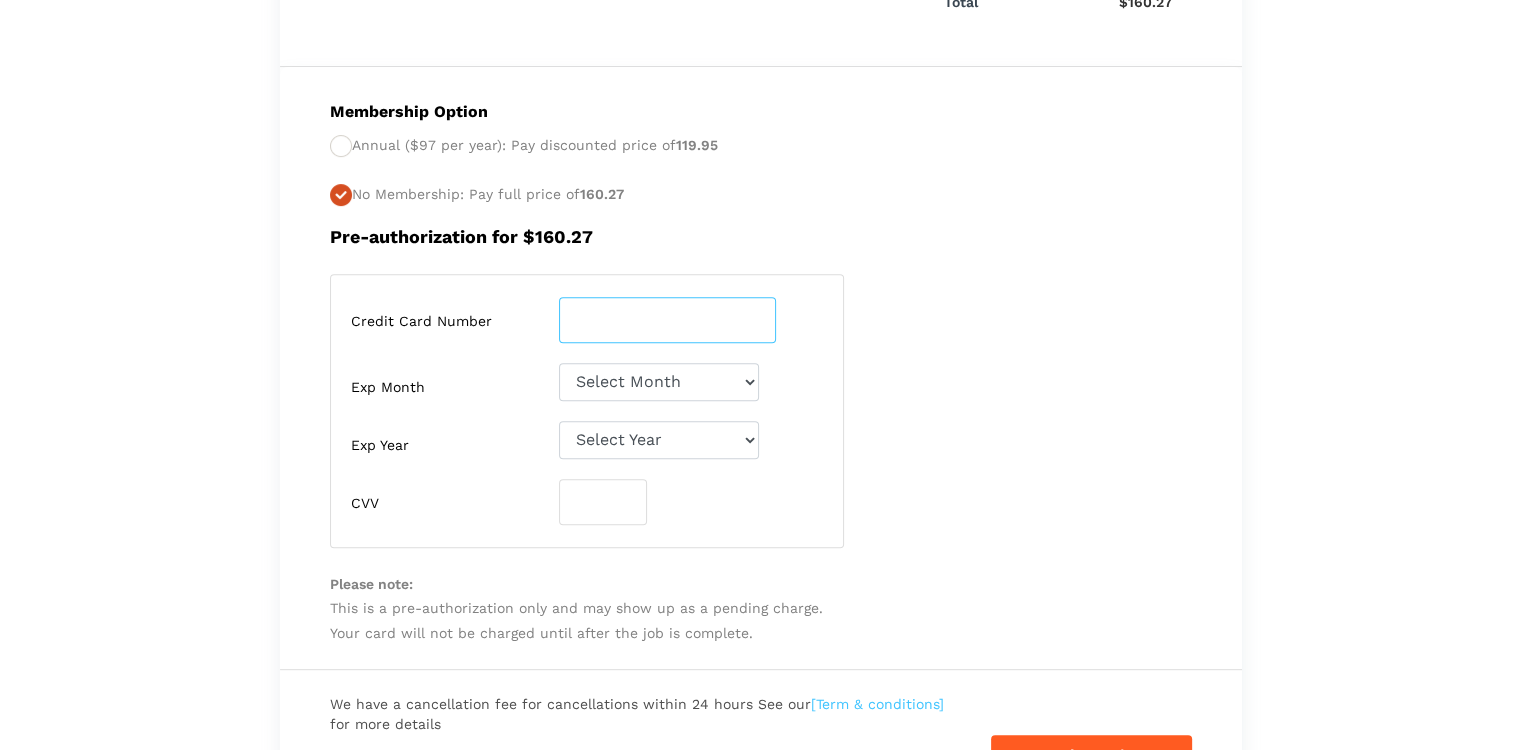 click at bounding box center (667, 320) 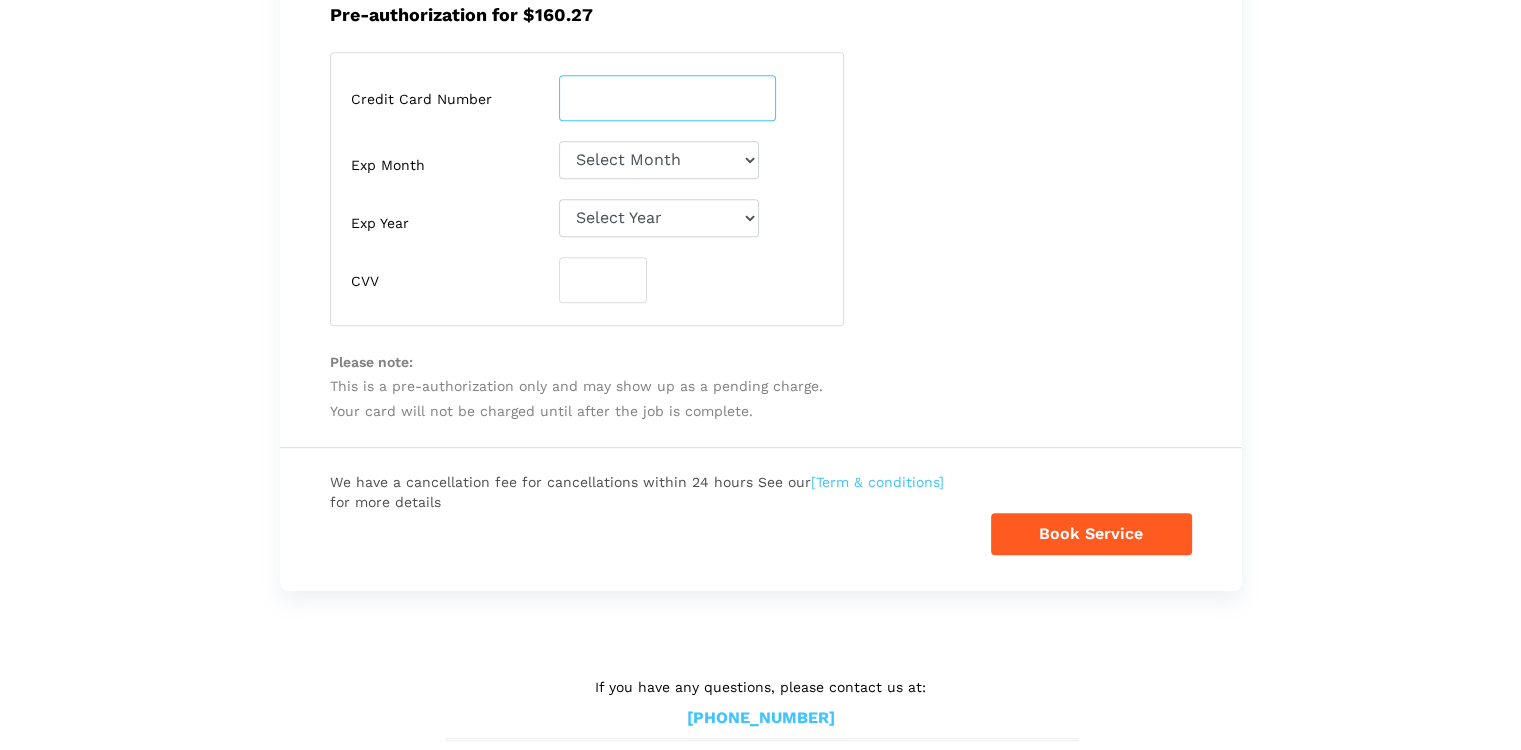 scroll, scrollTop: 933, scrollLeft: 0, axis: vertical 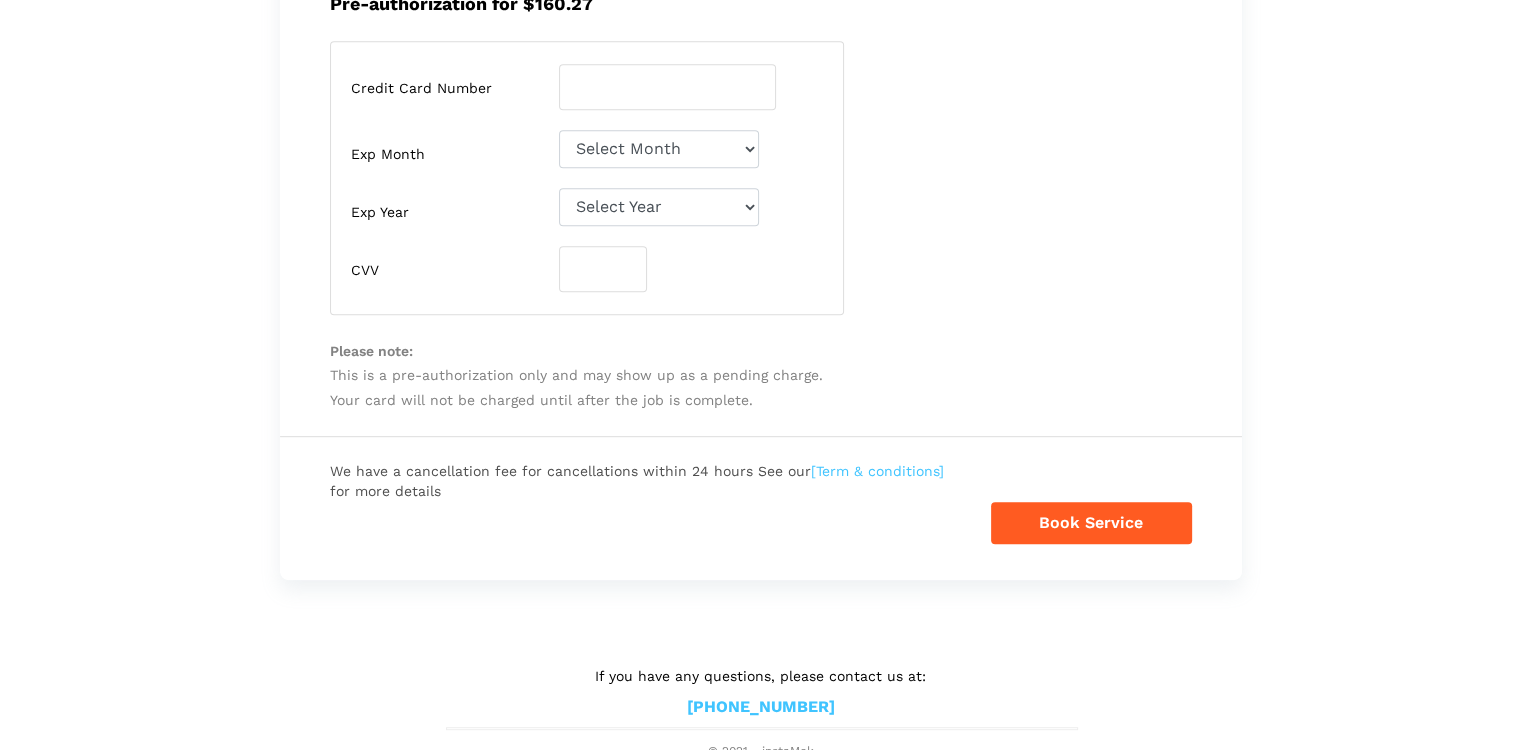 click on "[Term & conditions]" at bounding box center (877, 471) 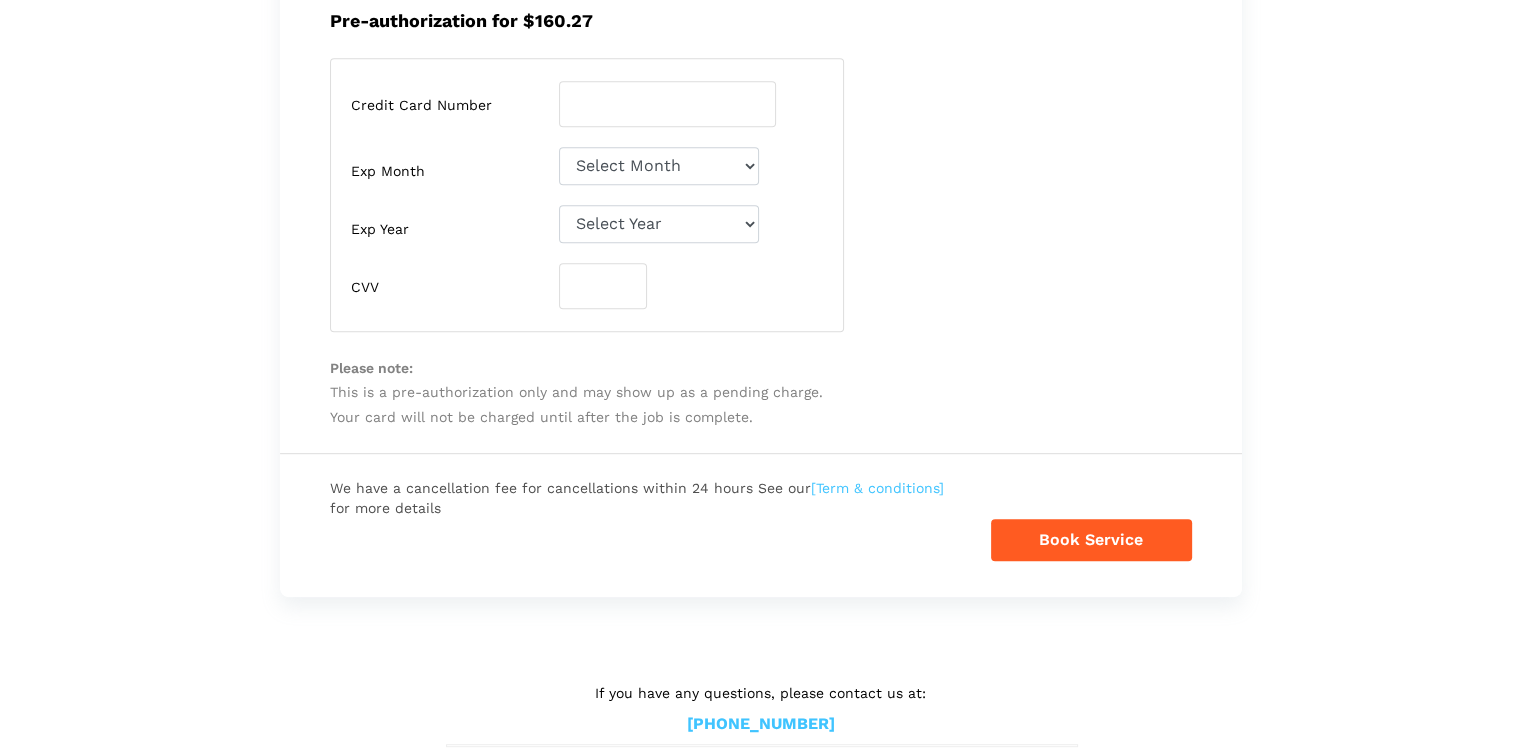 scroll, scrollTop: 941, scrollLeft: 0, axis: vertical 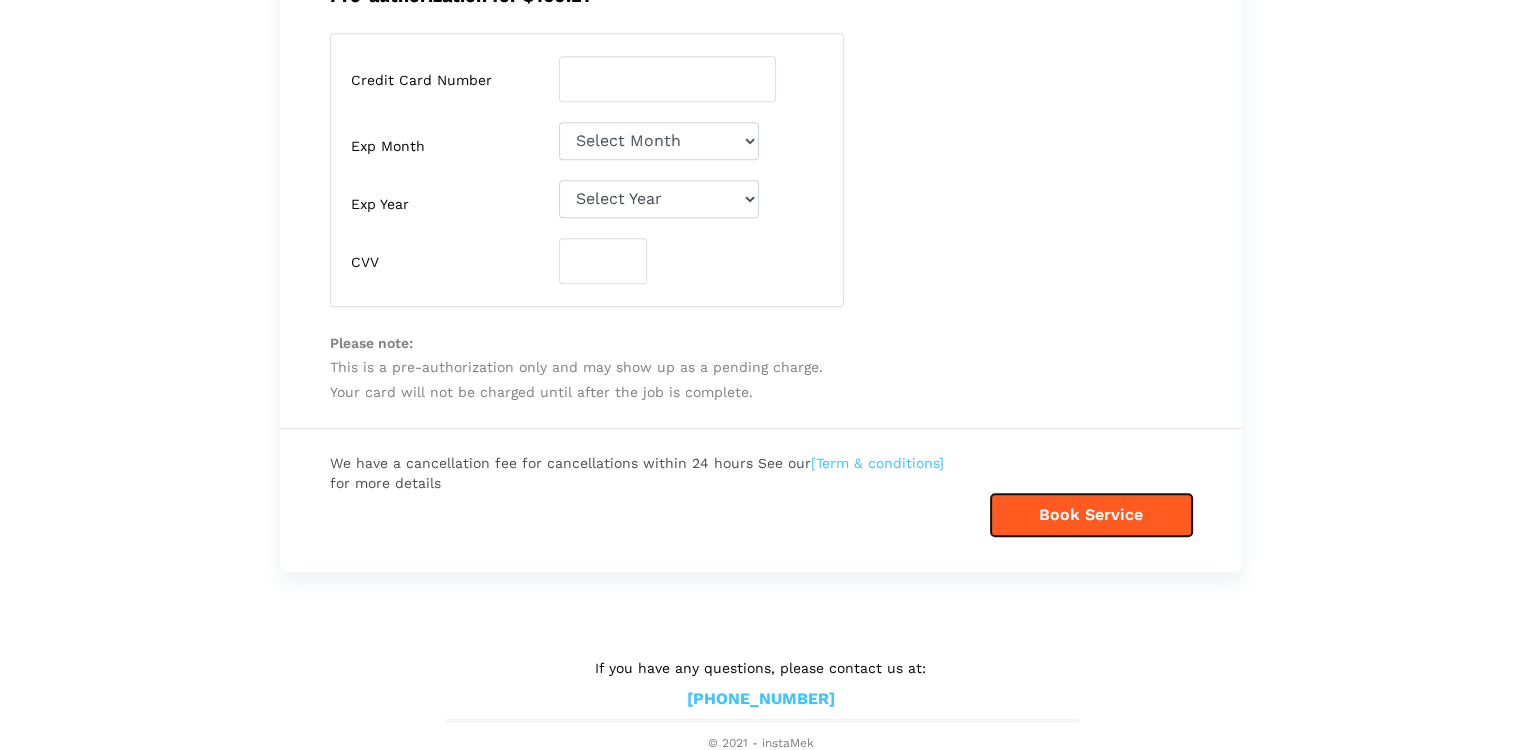 click on "Book Service" at bounding box center [1091, 515] 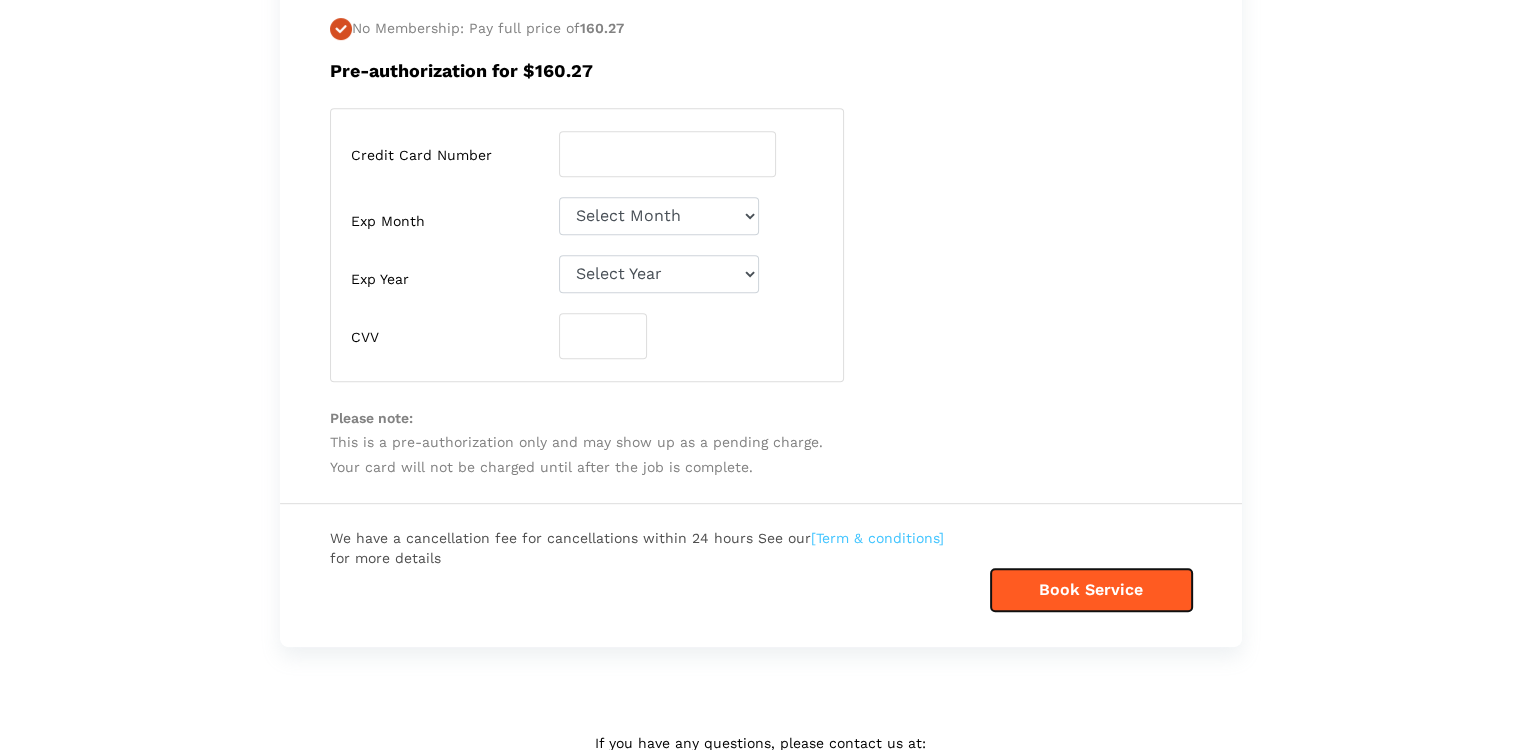 scroll, scrollTop: 941, scrollLeft: 0, axis: vertical 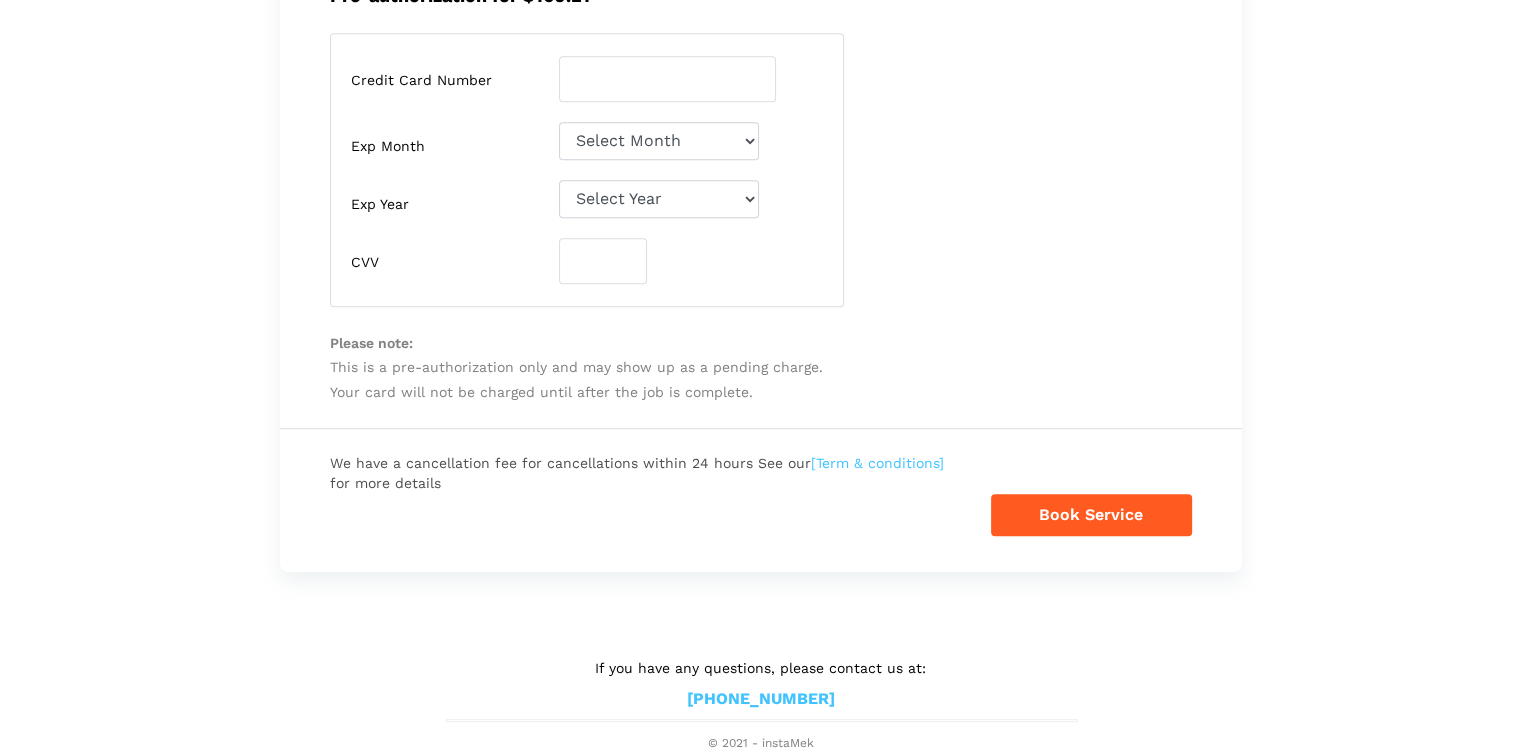 click on "[Term & conditions]" at bounding box center [877, 463] 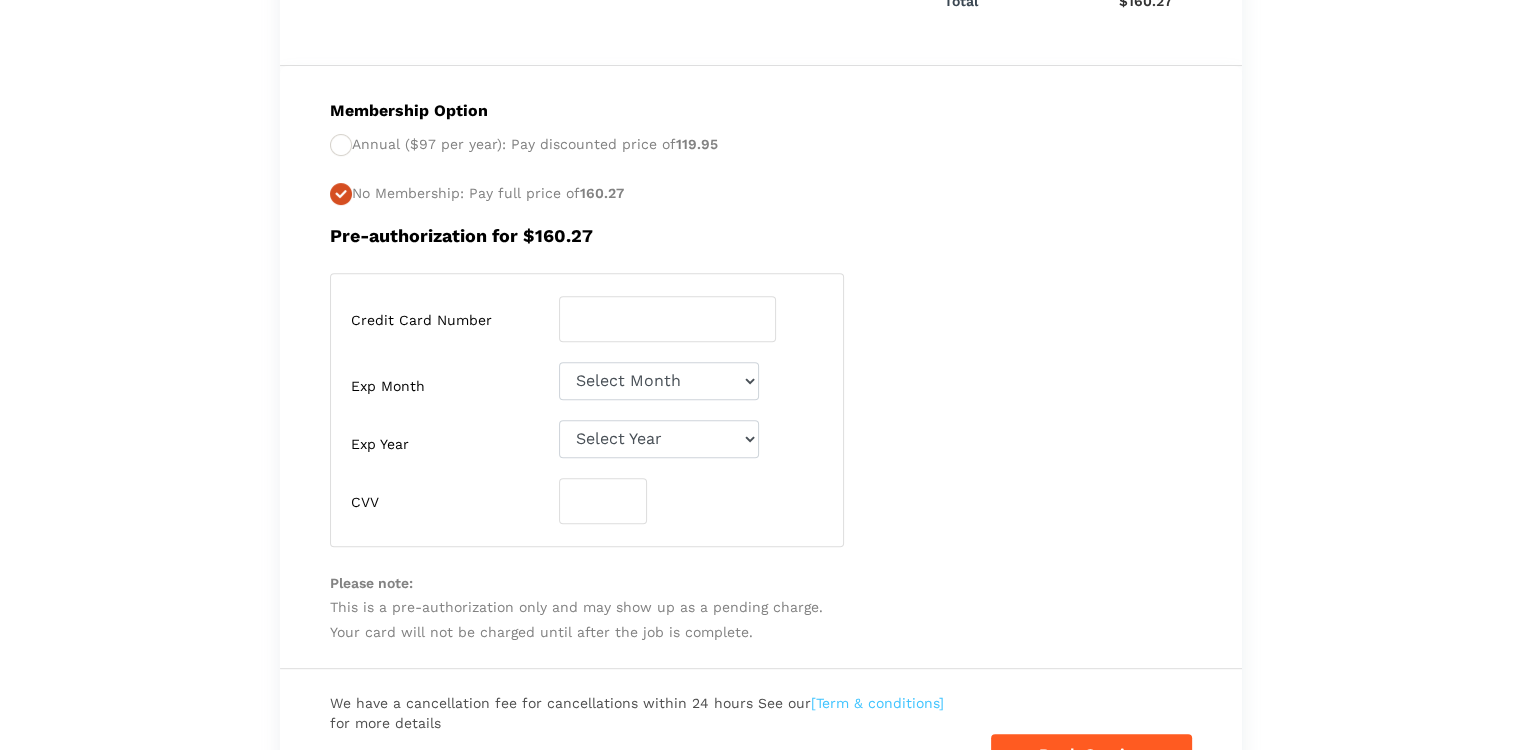 scroll, scrollTop: 700, scrollLeft: 0, axis: vertical 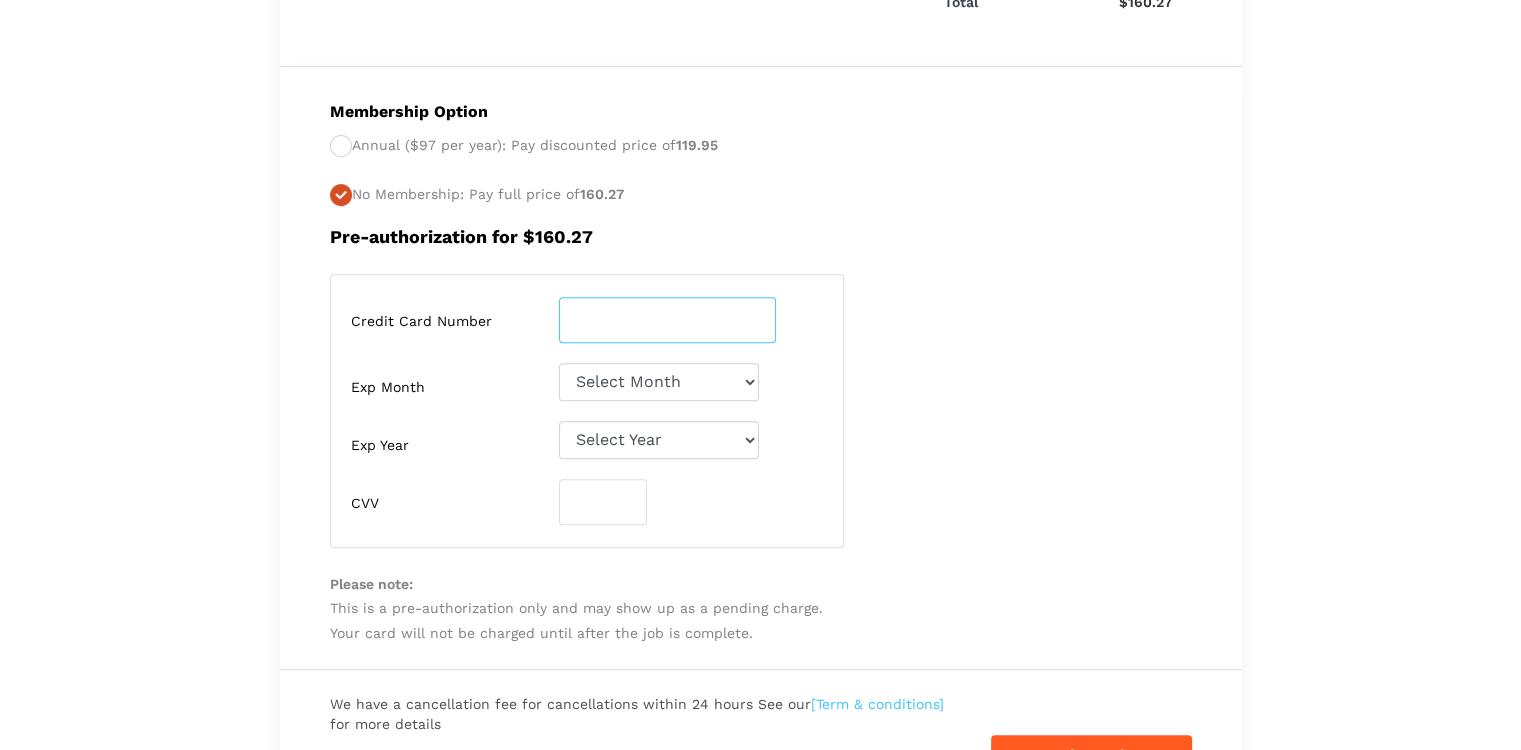 click at bounding box center (667, 320) 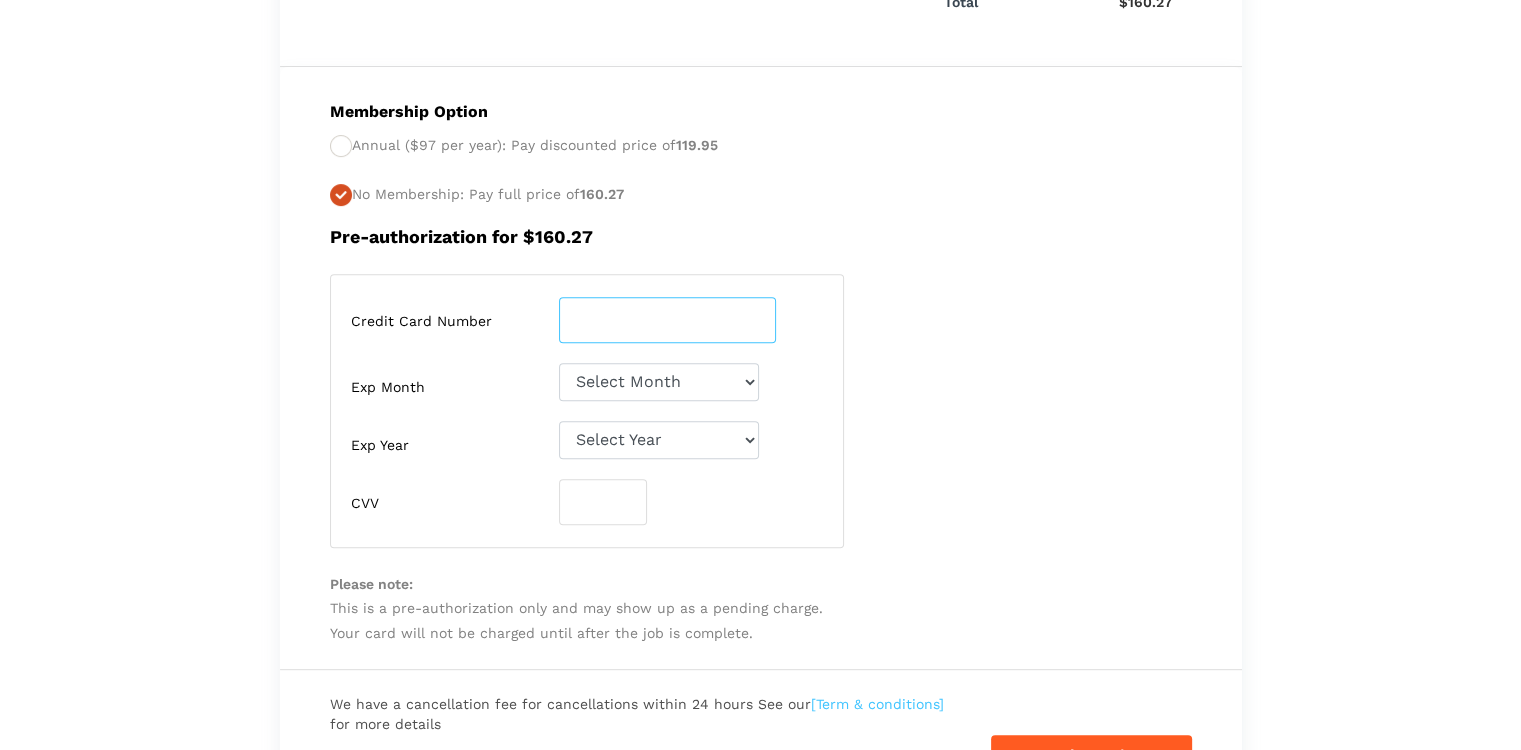 type on "[CREDIT_CARD_NUMBER]" 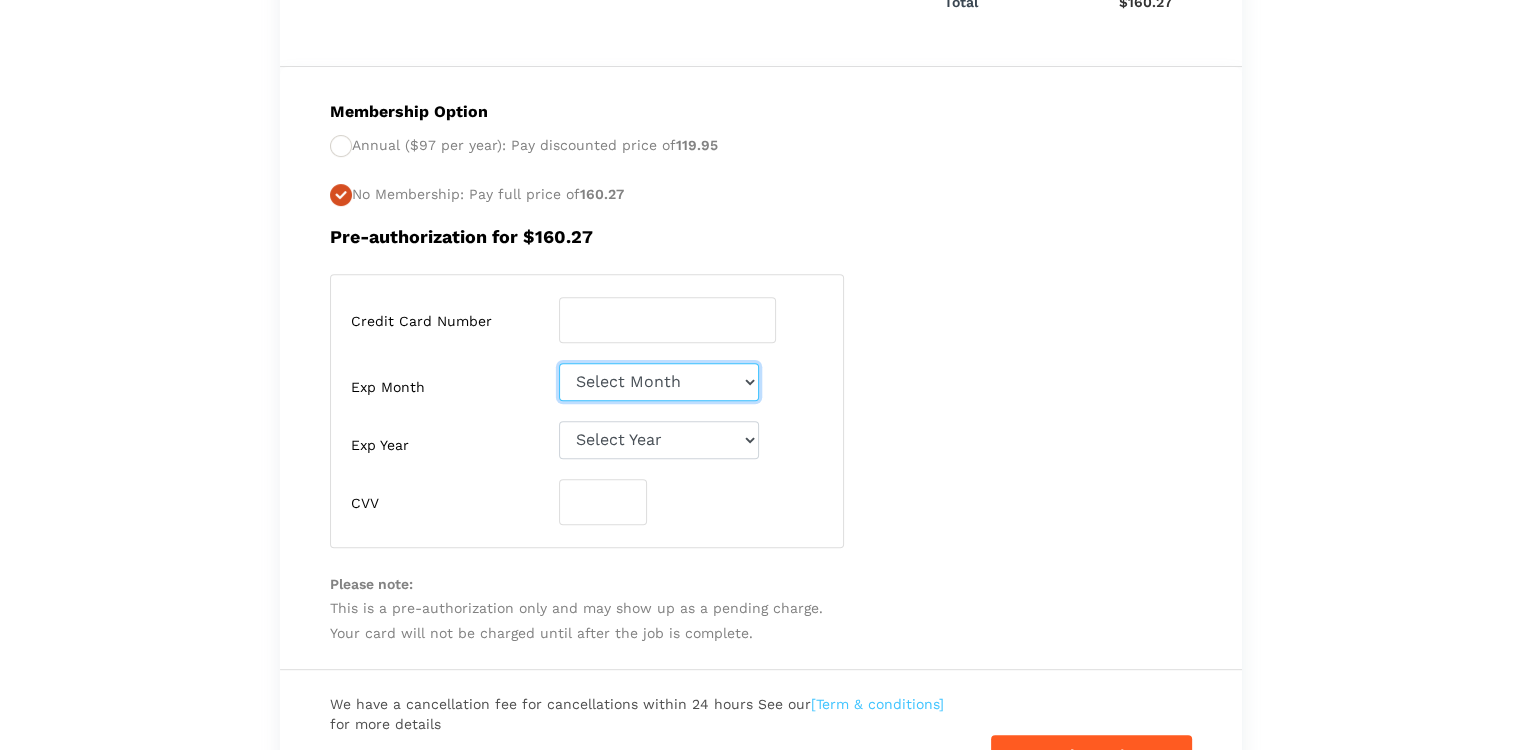 click on "Select Month
[DATE]-[DATE]-[DATE]-[DATE]-[DATE]-[DATE]-[DATE]-[DATE]-[DATE]-[DATE]-[DATE]-December" at bounding box center [659, 382] 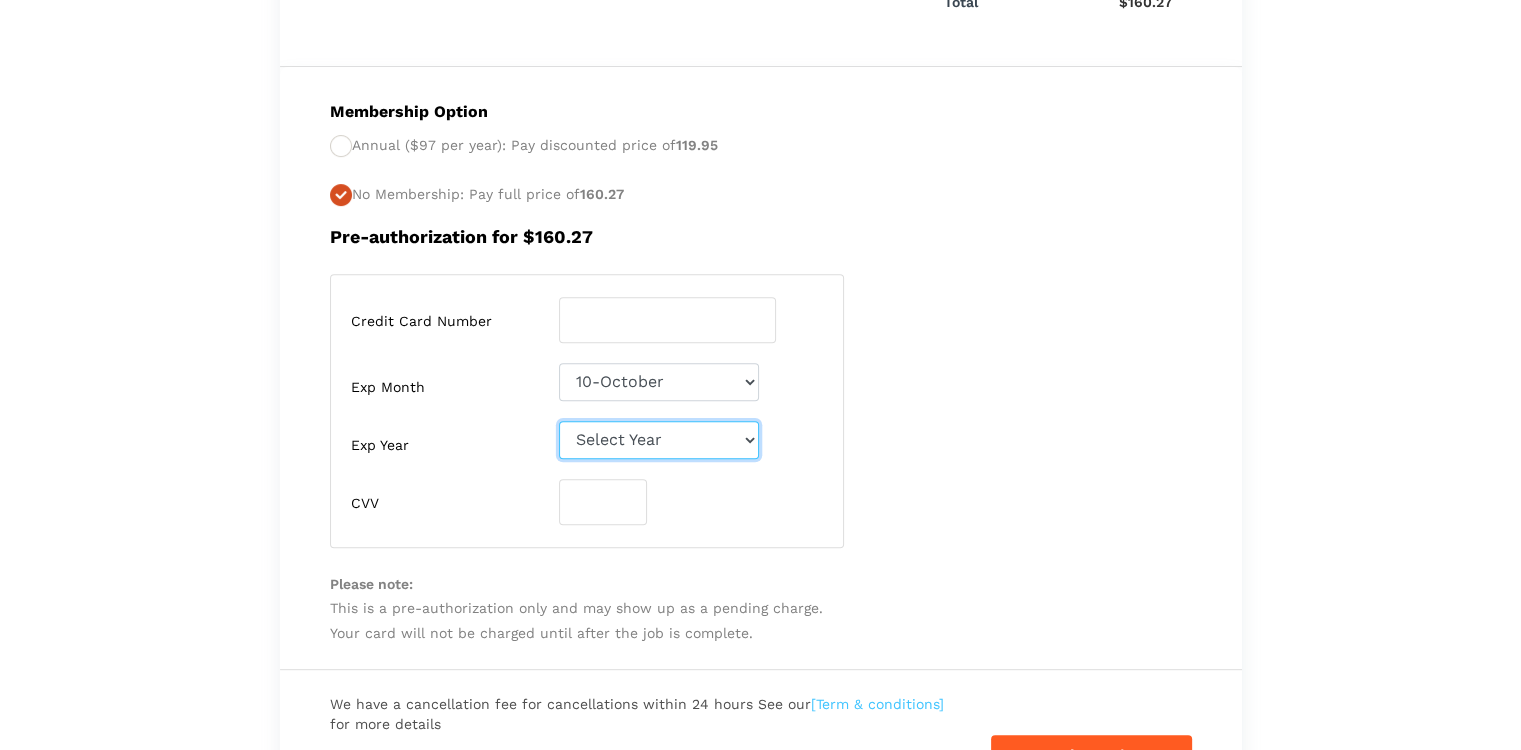 click on "Select Year
[DATE]
2026
2027
2028
2029
2030
2031
2032
2033
2034
2035
2036
2037
2038
2039
2040
2041
2042
2043
2044
2045" at bounding box center (659, 440) 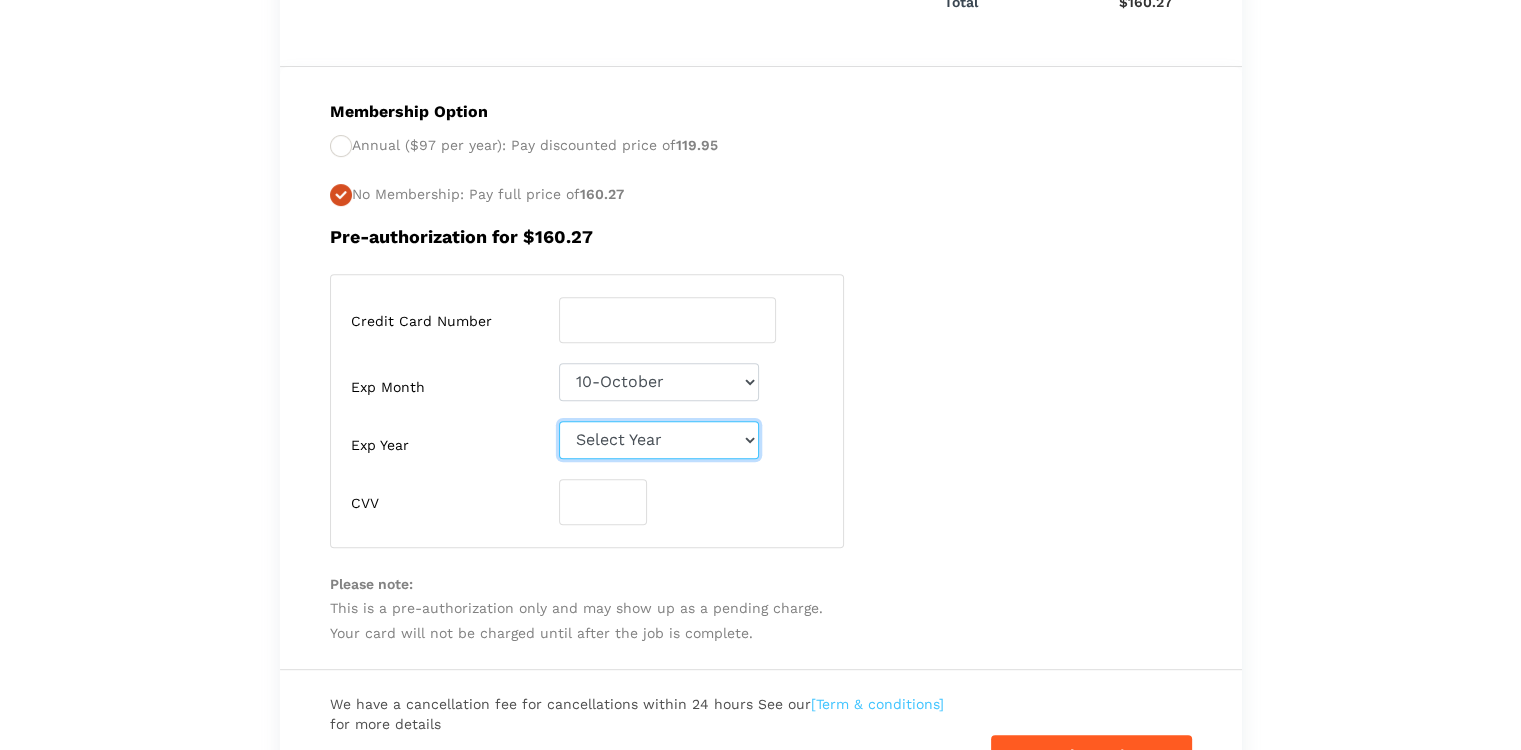 select on "2025" 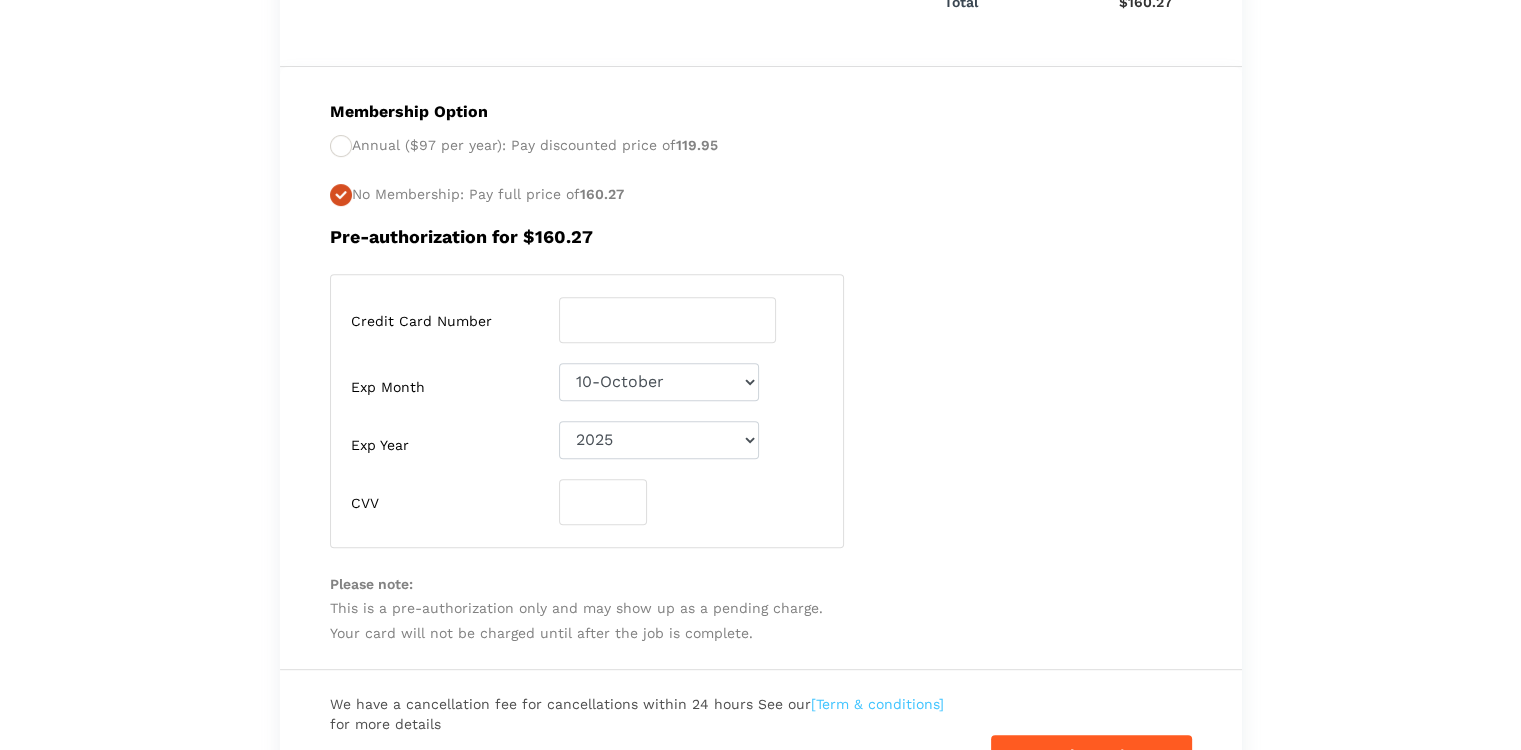 click on "Have you used instaMek service before?
No, I am a new customer
Yes, I am a returning customer
Returning Customer
Email" at bounding box center (760, 172) 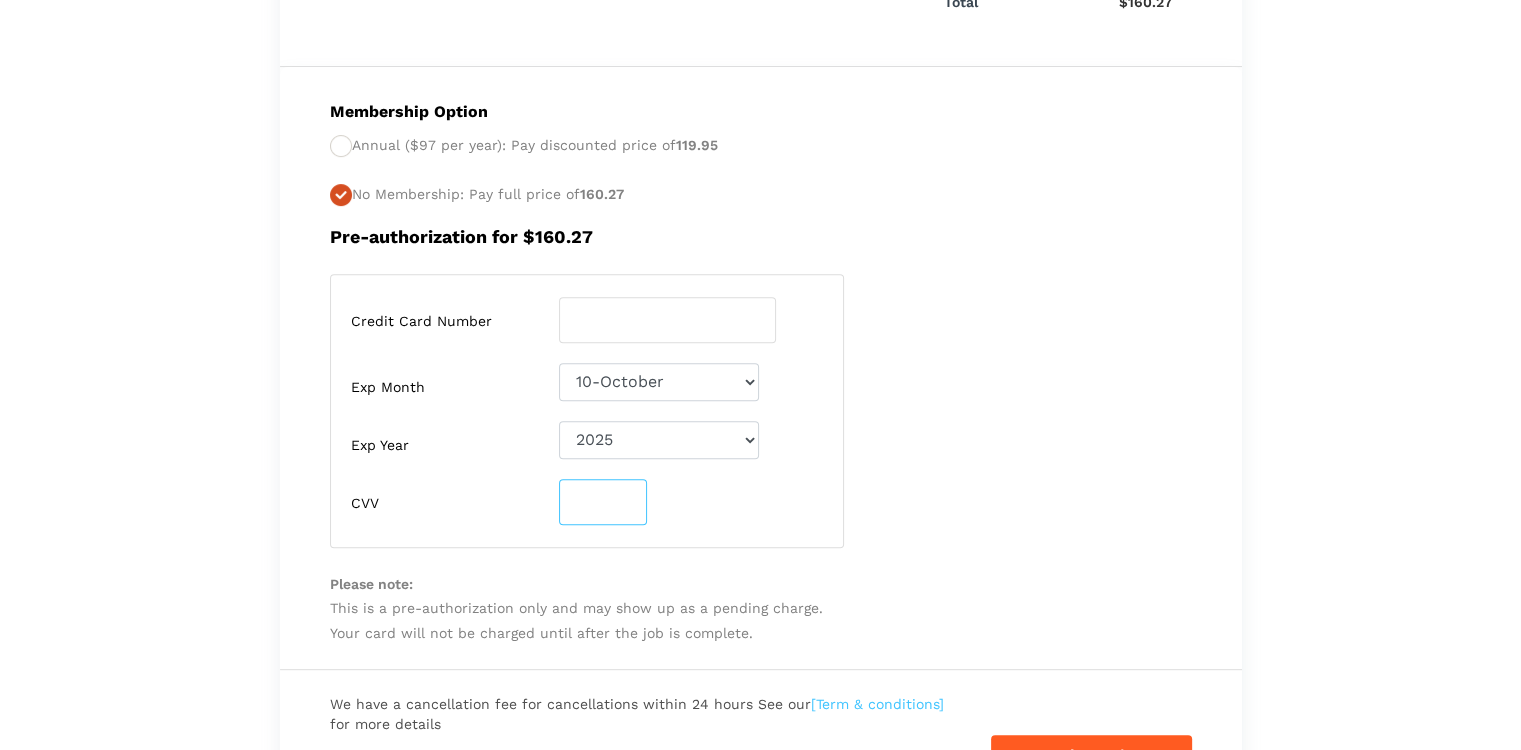 click at bounding box center (603, 502) 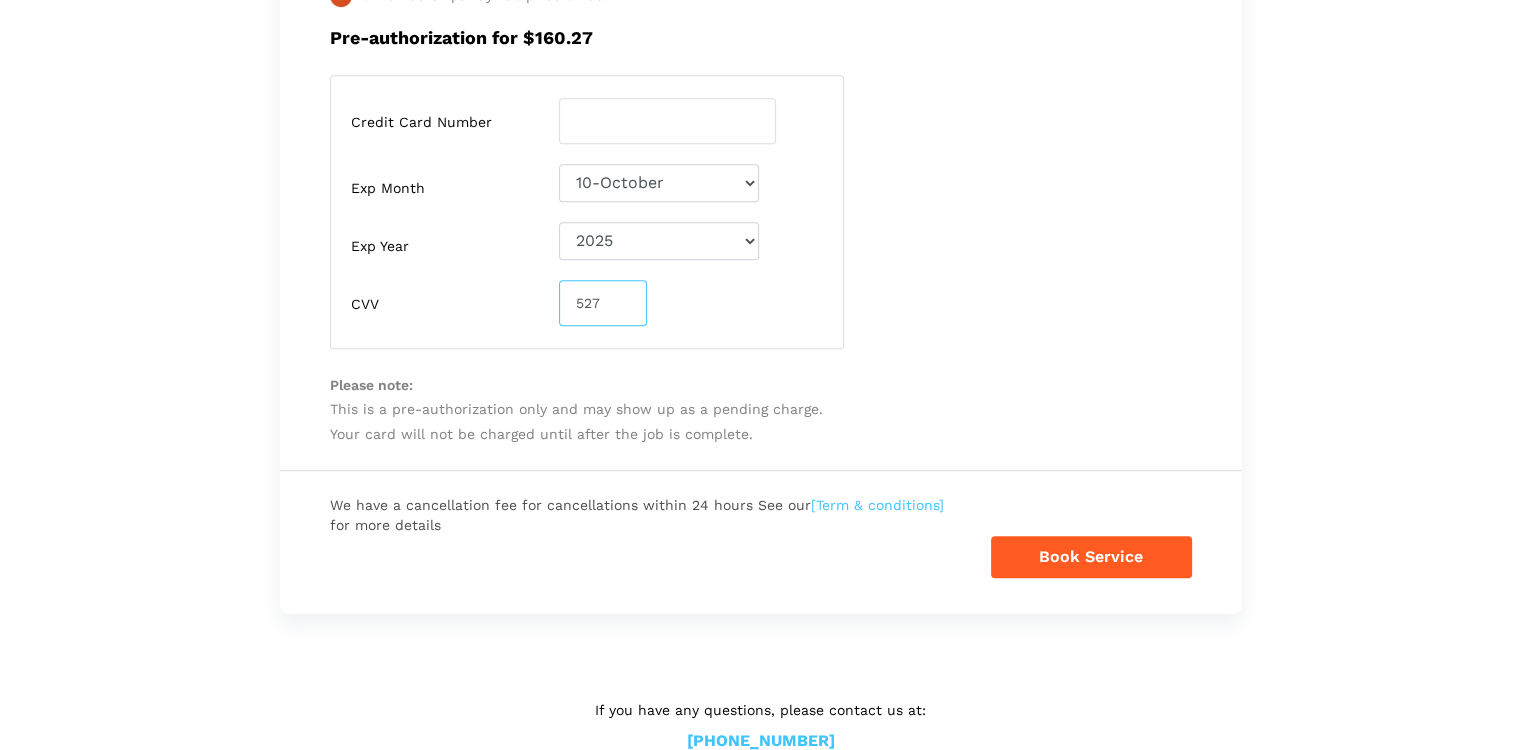 scroll, scrollTop: 933, scrollLeft: 0, axis: vertical 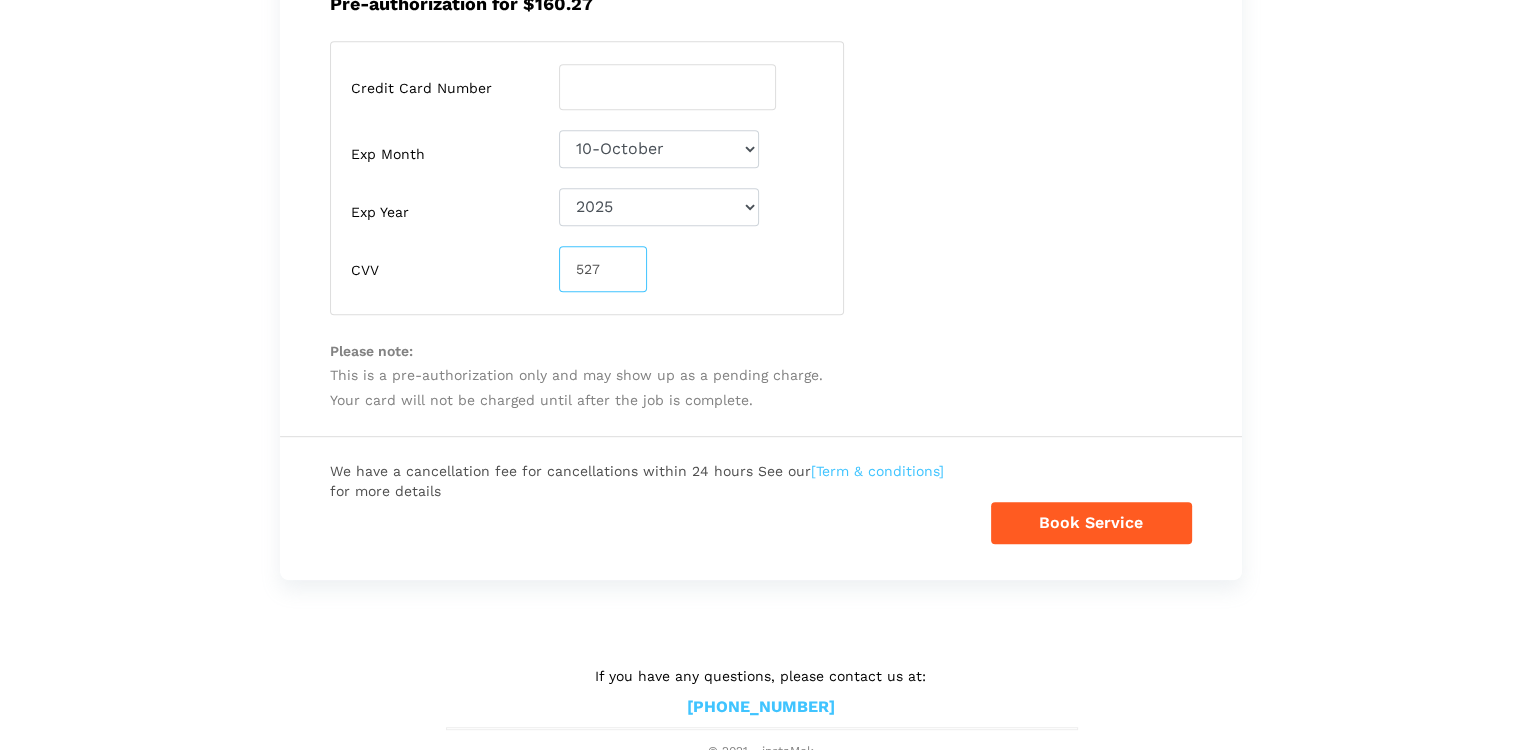 type on "527" 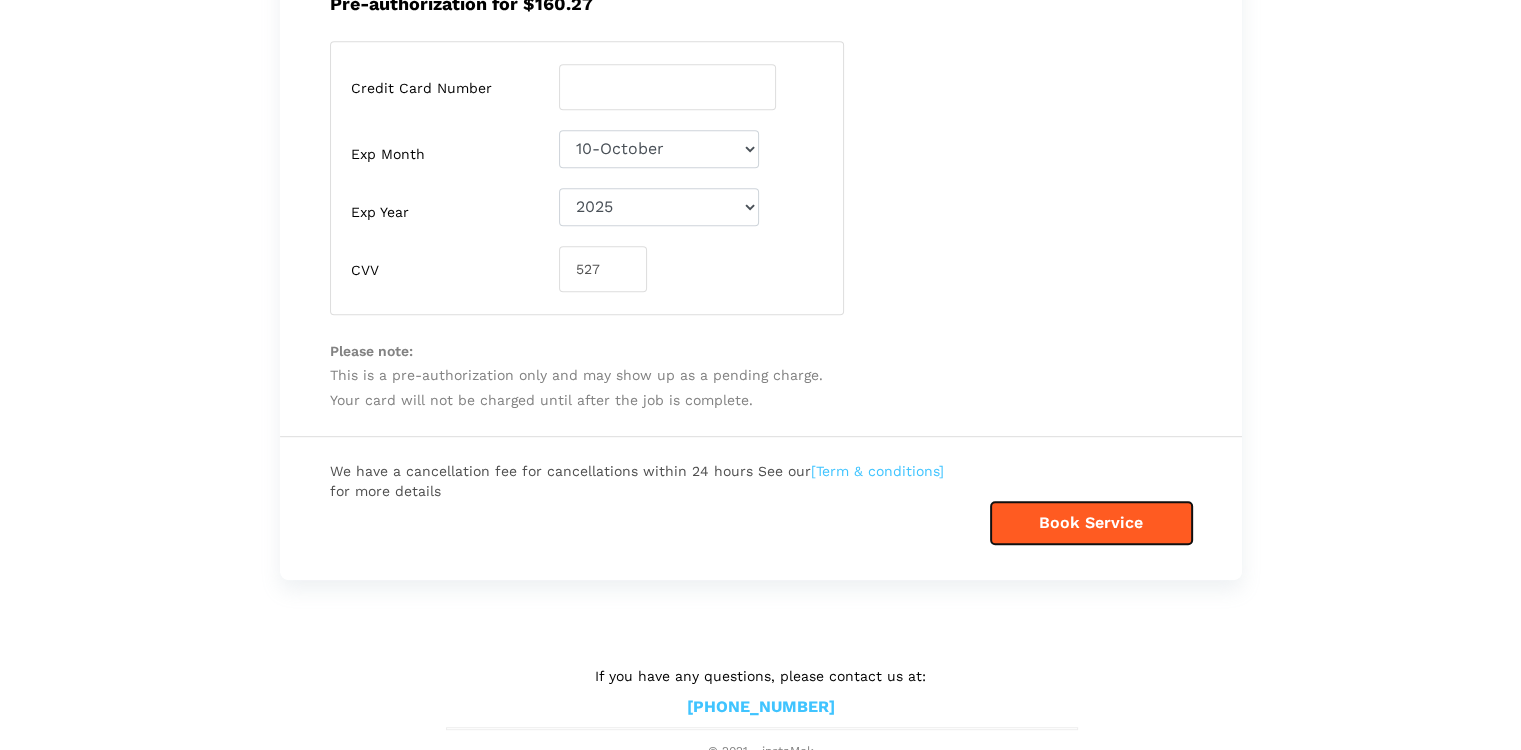 click on "Book Service" at bounding box center [1091, 523] 